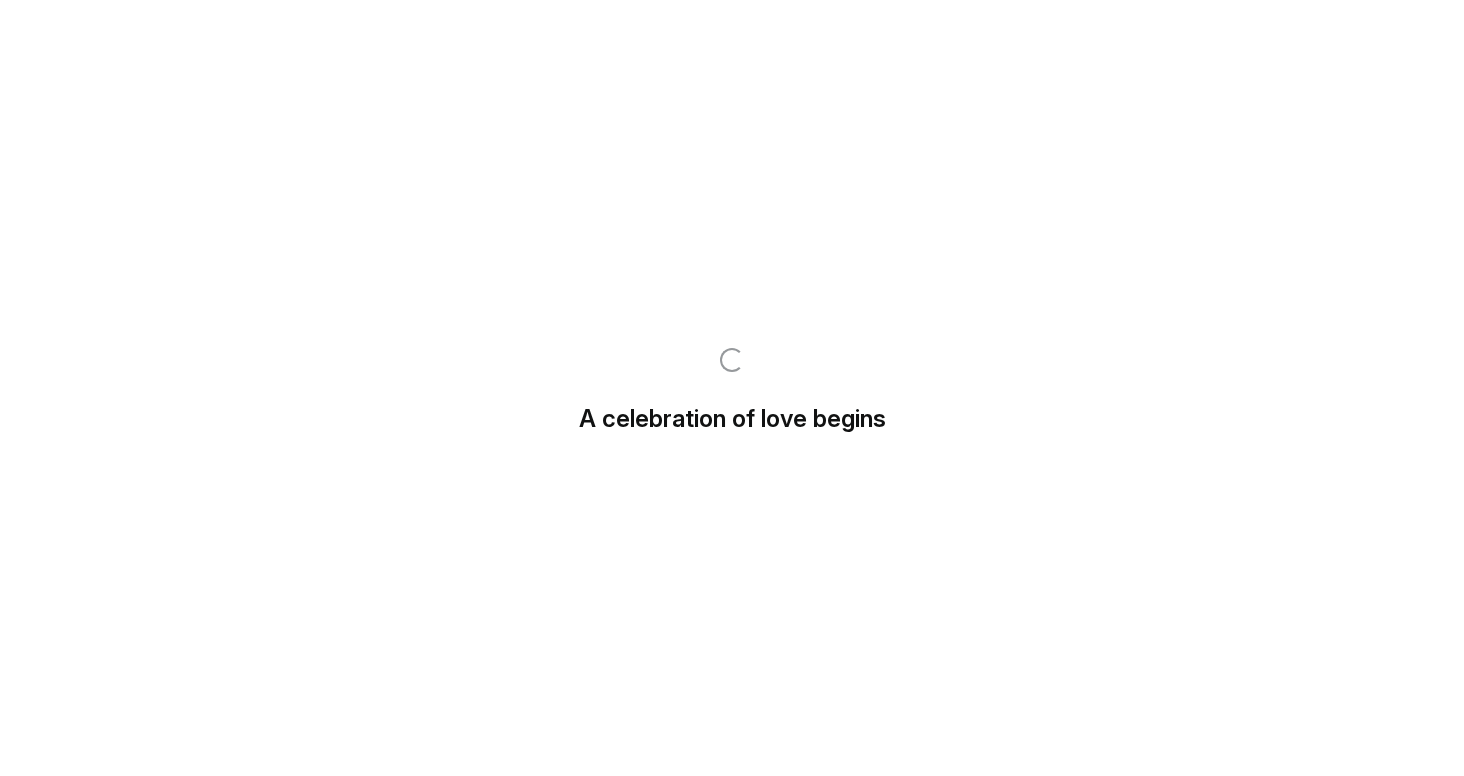 scroll, scrollTop: 0, scrollLeft: 0, axis: both 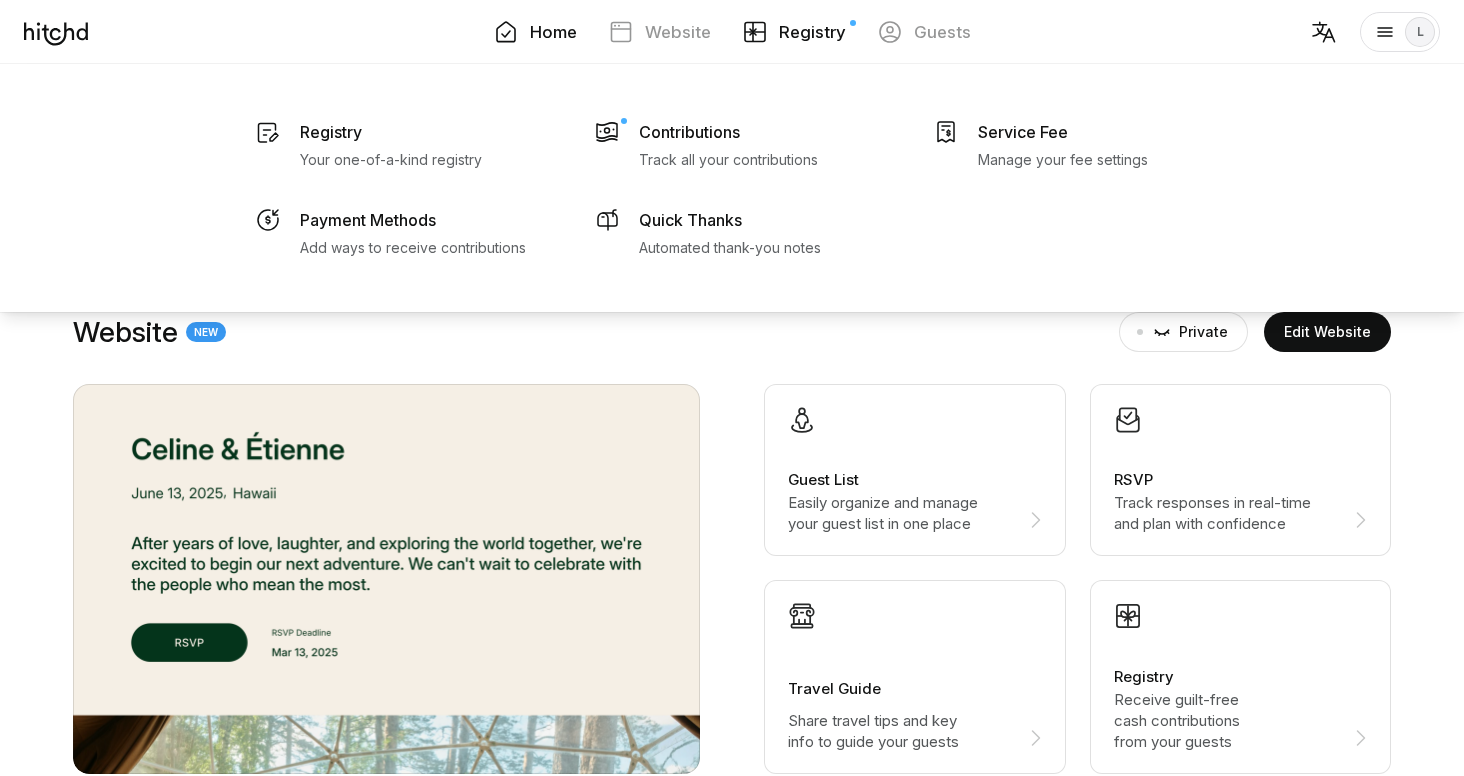 click on "Registry" at bounding box center (812, 32) 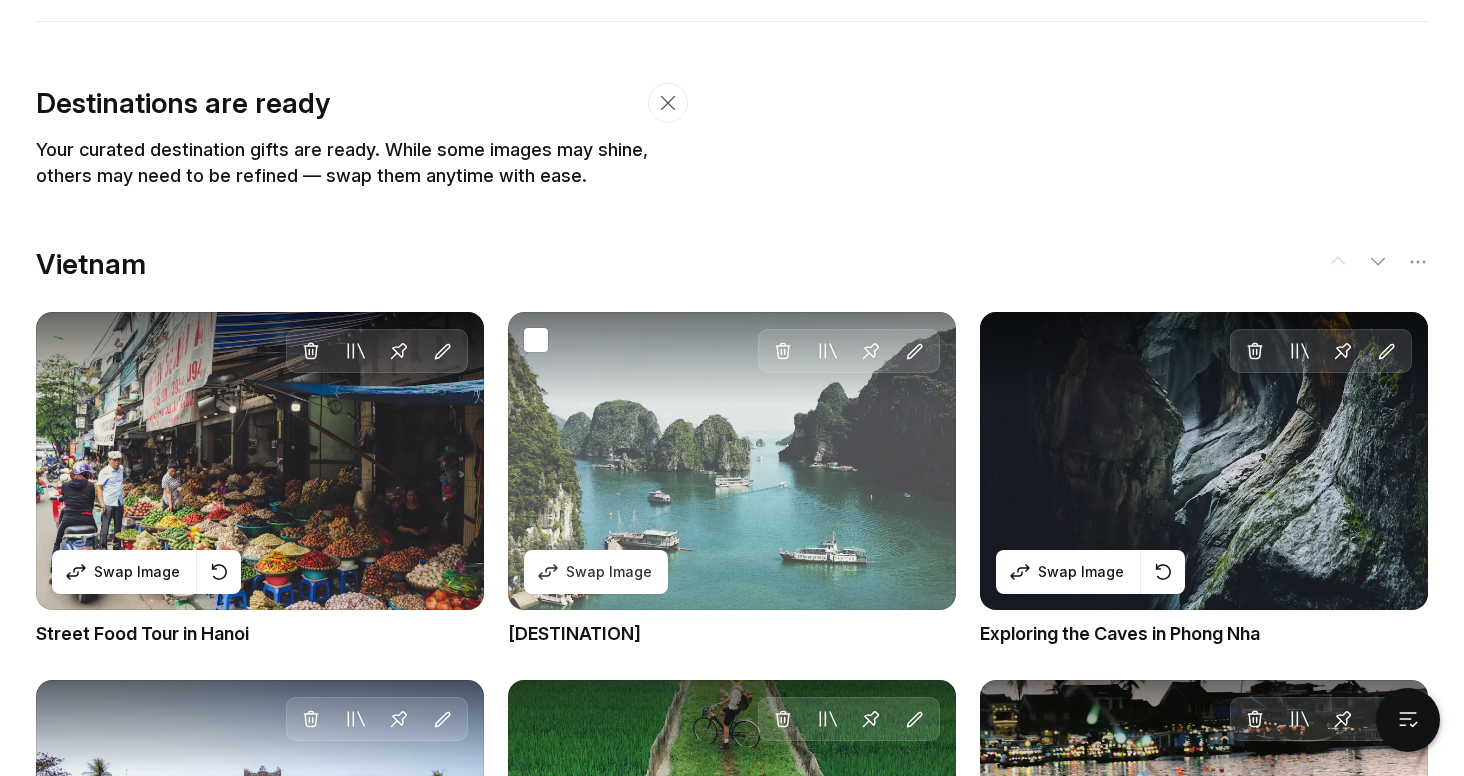 scroll, scrollTop: 978, scrollLeft: 0, axis: vertical 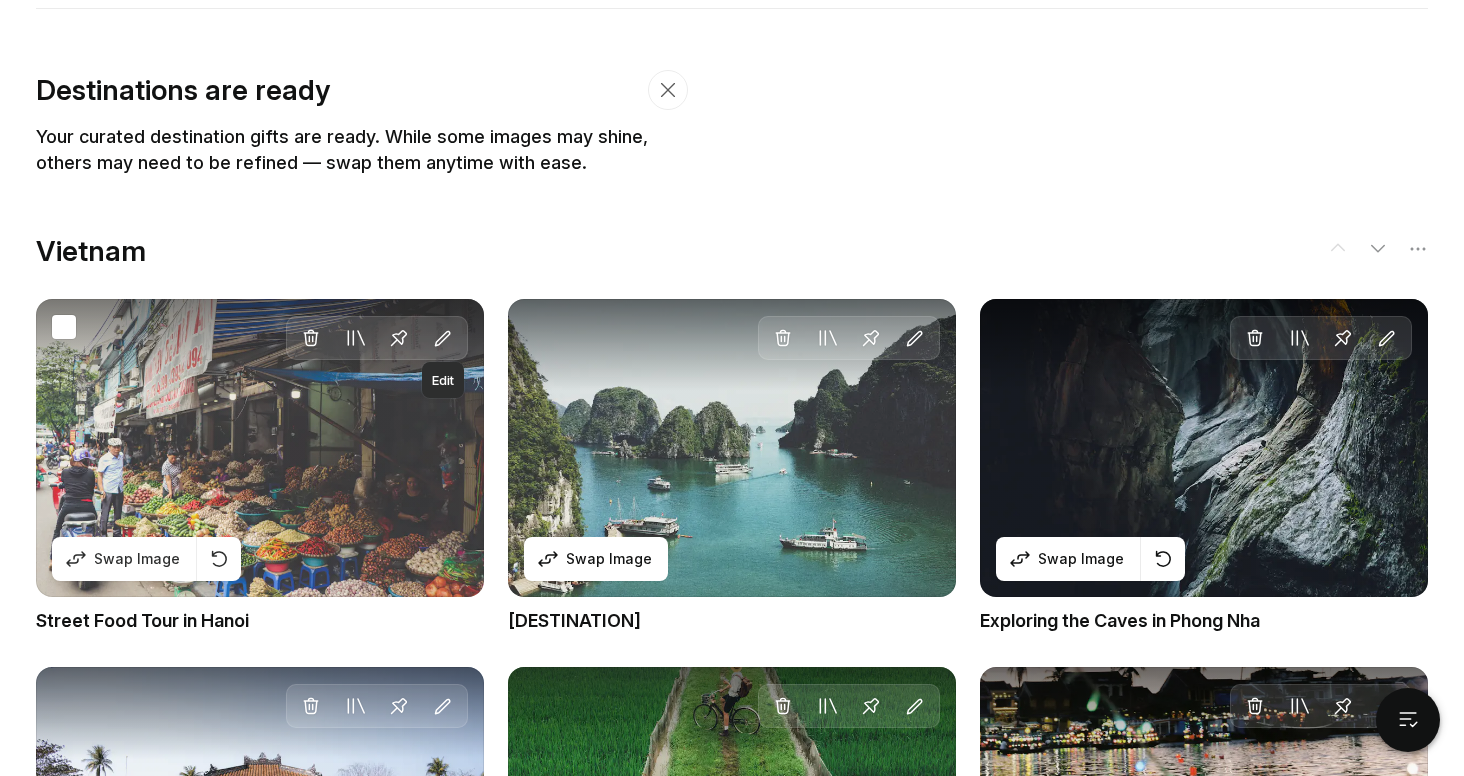 click at bounding box center [443, 339] 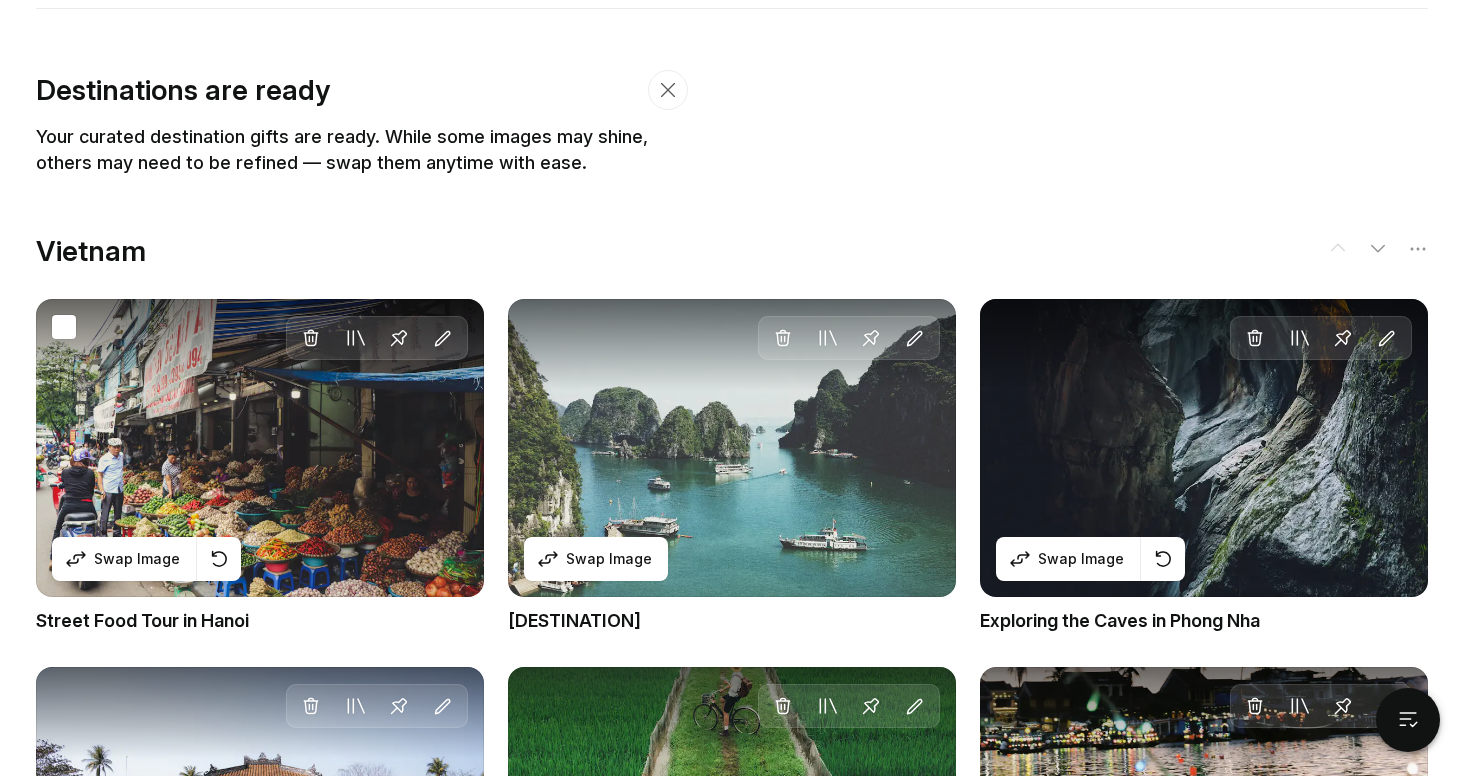 scroll, scrollTop: 0, scrollLeft: 0, axis: both 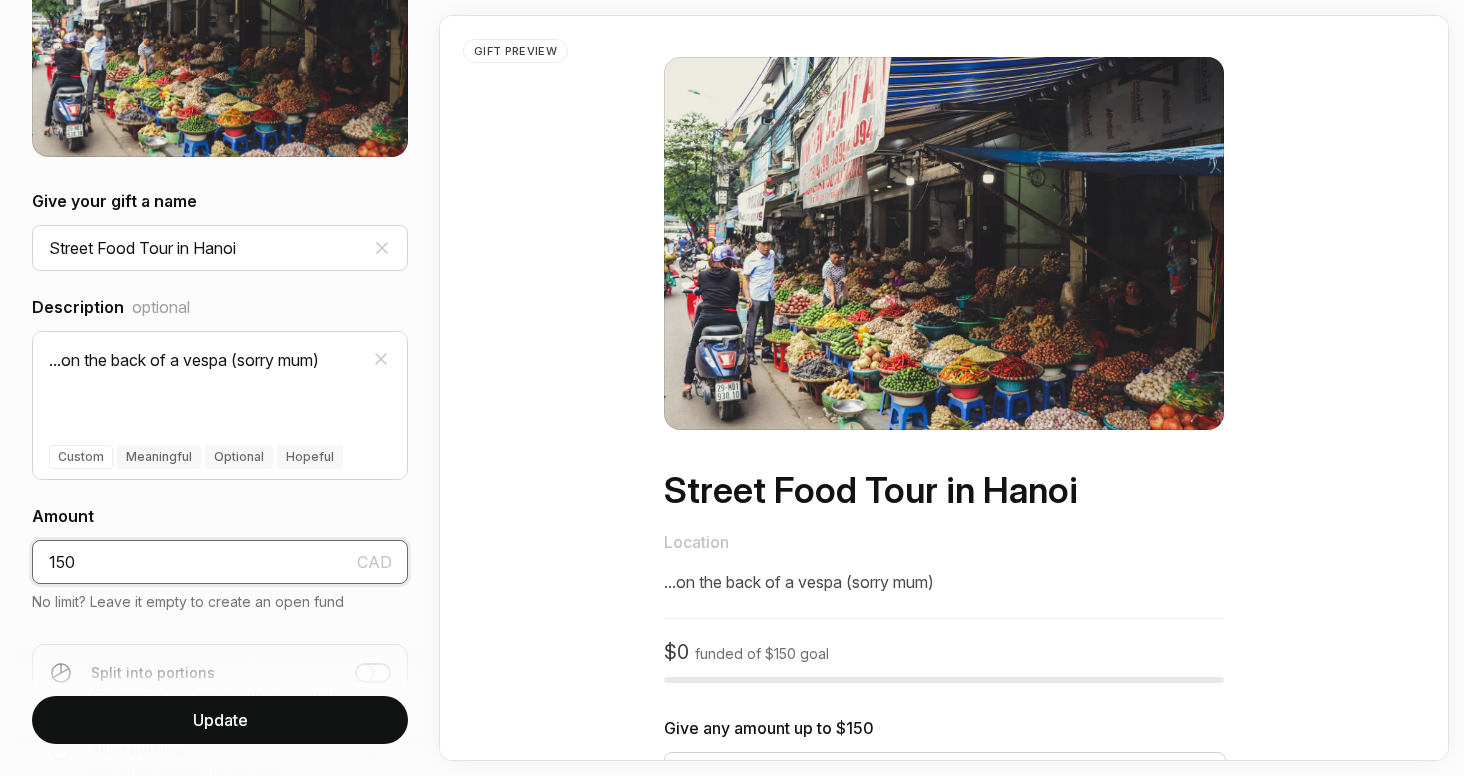 click on "150" at bounding box center (220, 562) 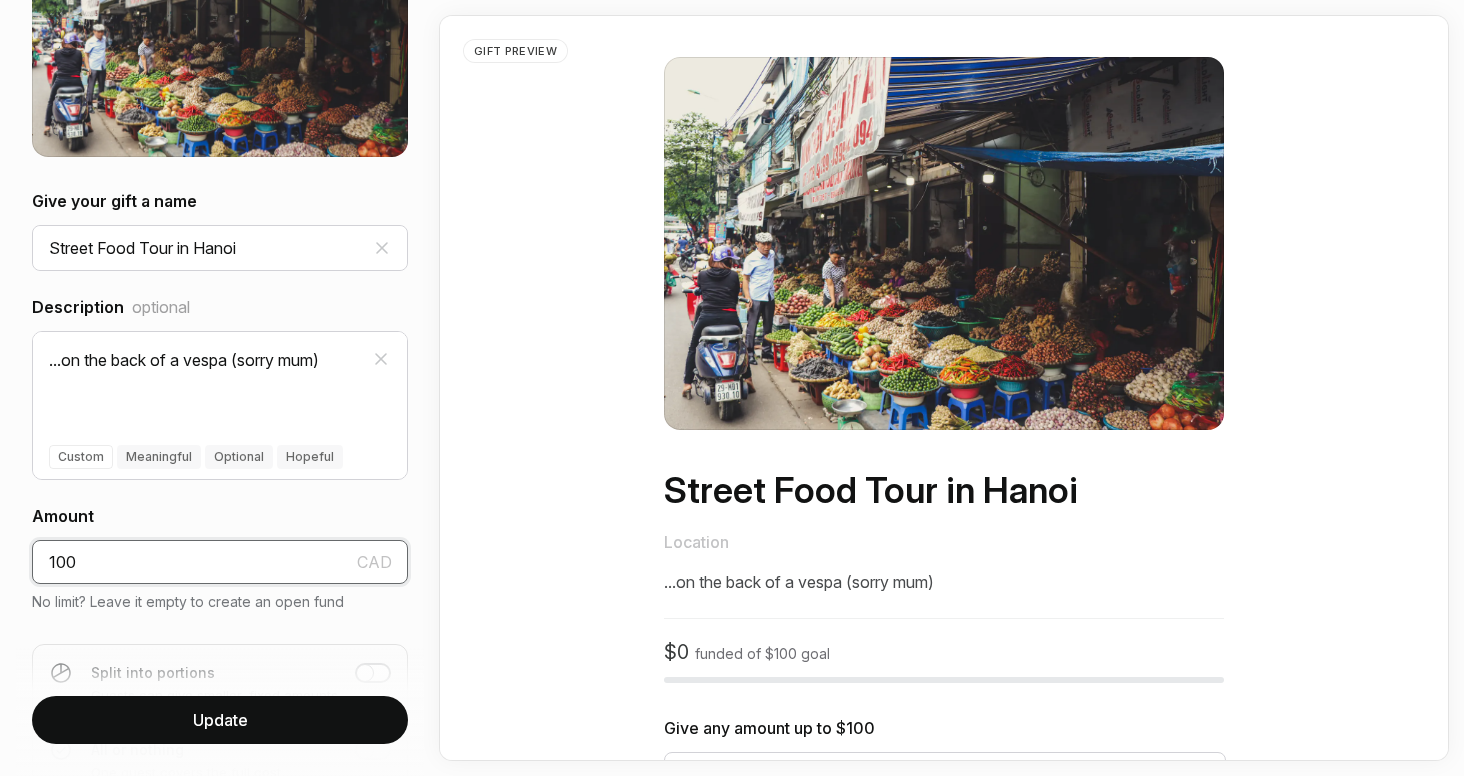 type on "100" 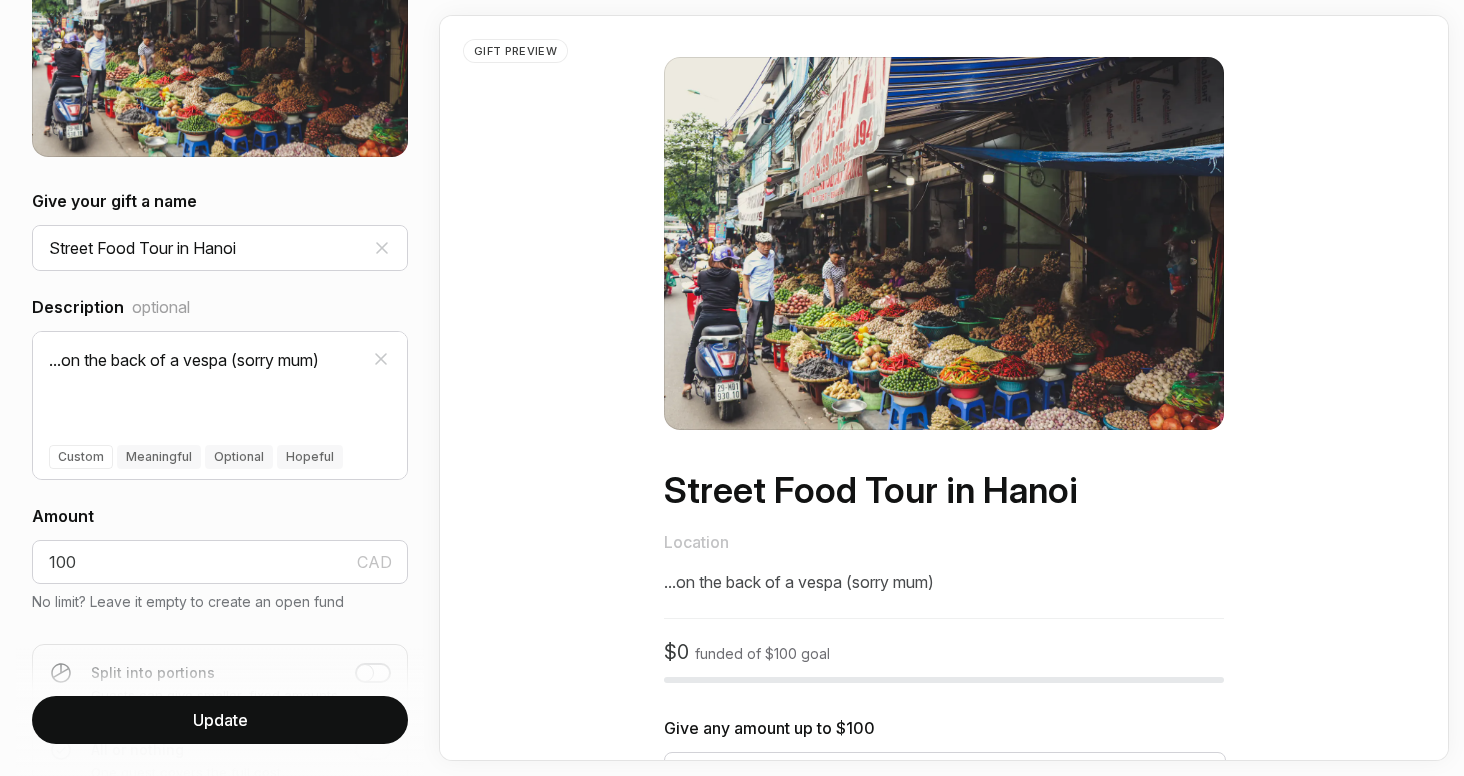click on "Update" at bounding box center [220, 720] 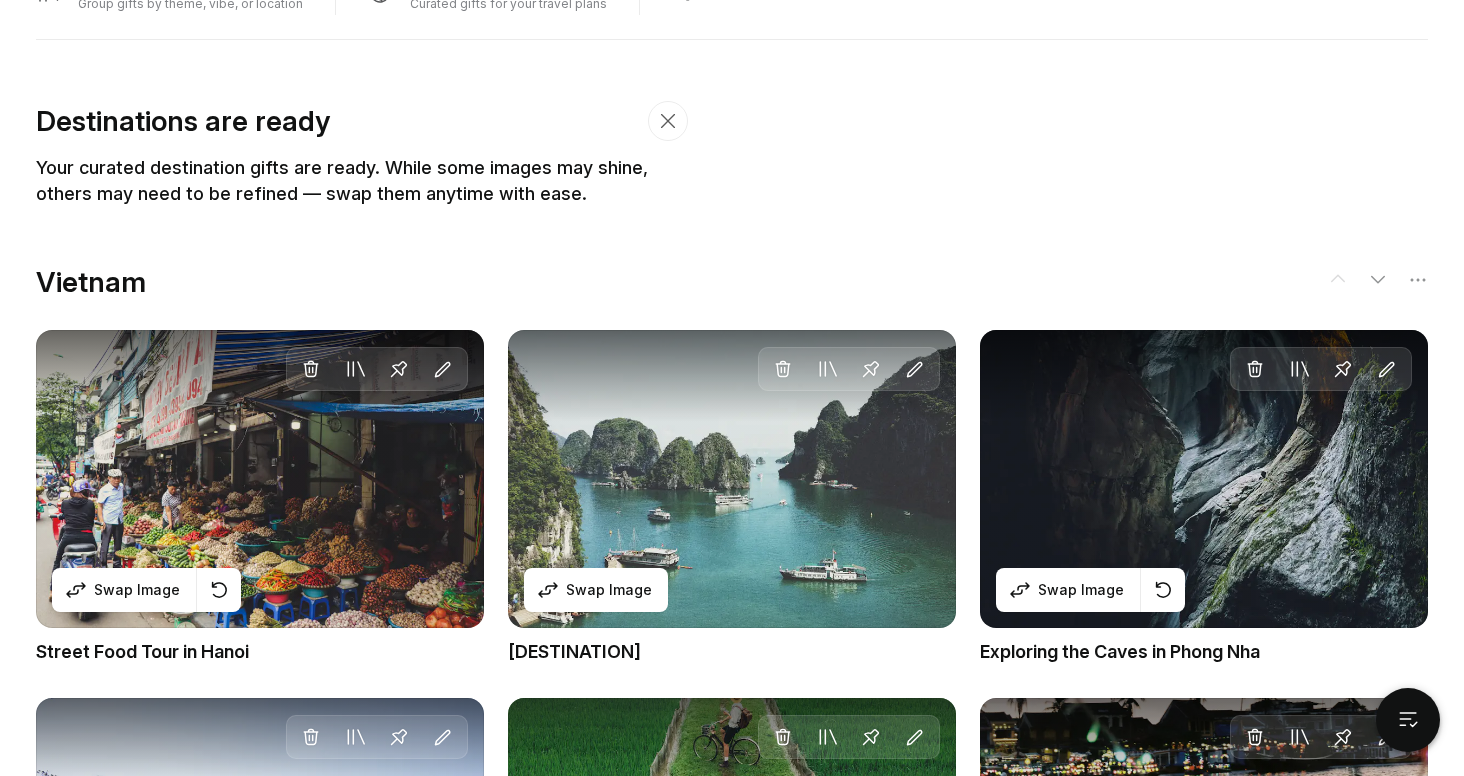 scroll, scrollTop: 948, scrollLeft: 0, axis: vertical 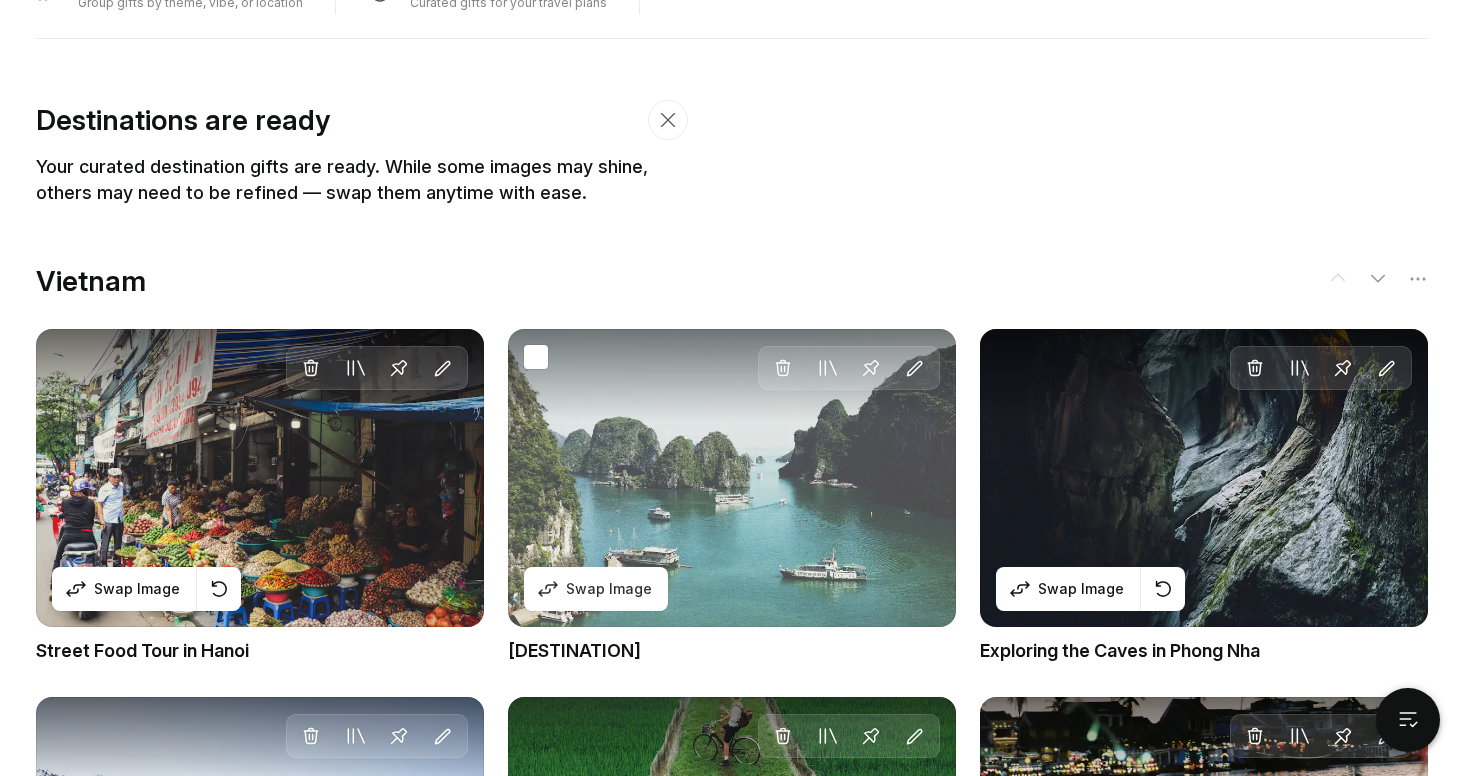 click on "Delete
Move to Collection
Pin
Edit
Swap Image" at bounding box center (732, 478) 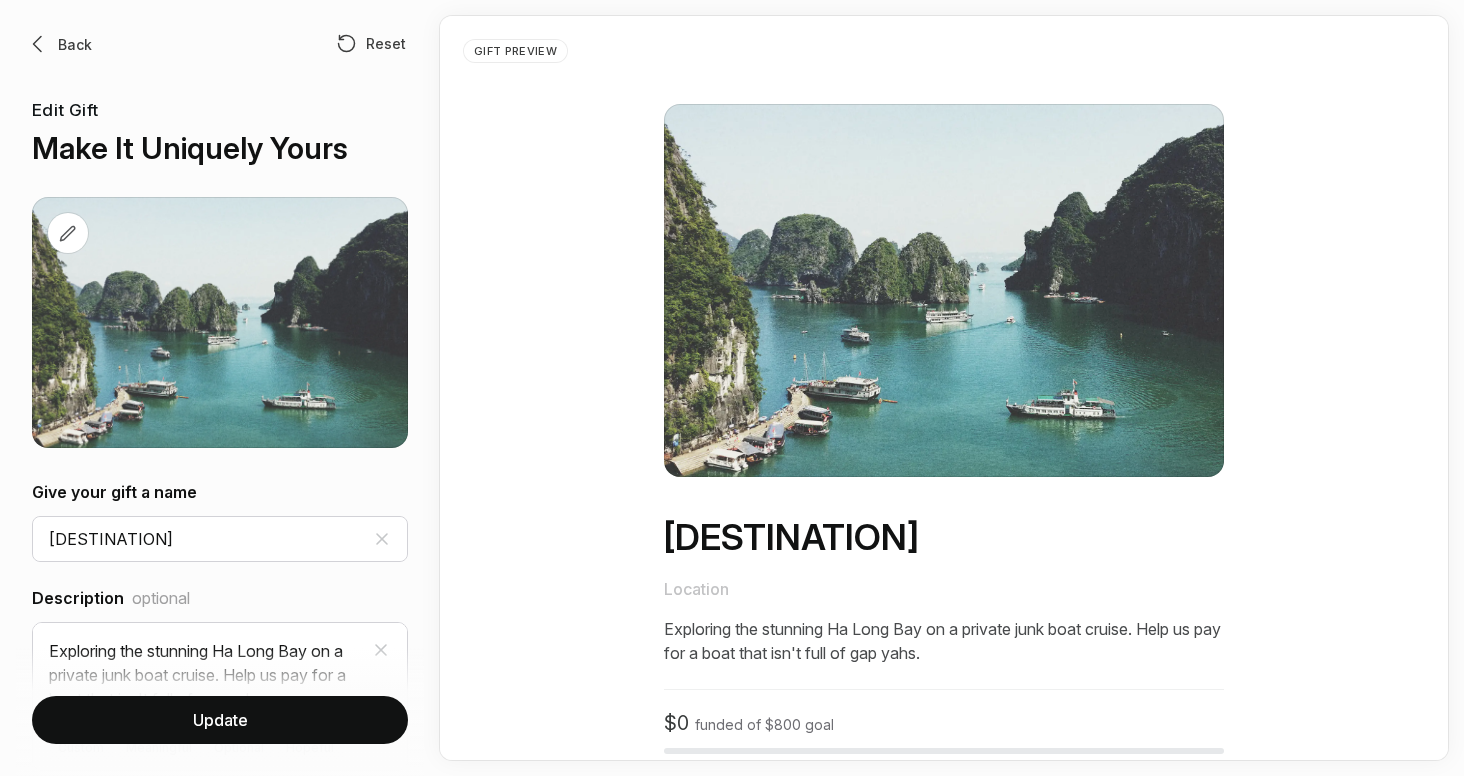 scroll, scrollTop: 0, scrollLeft: 0, axis: both 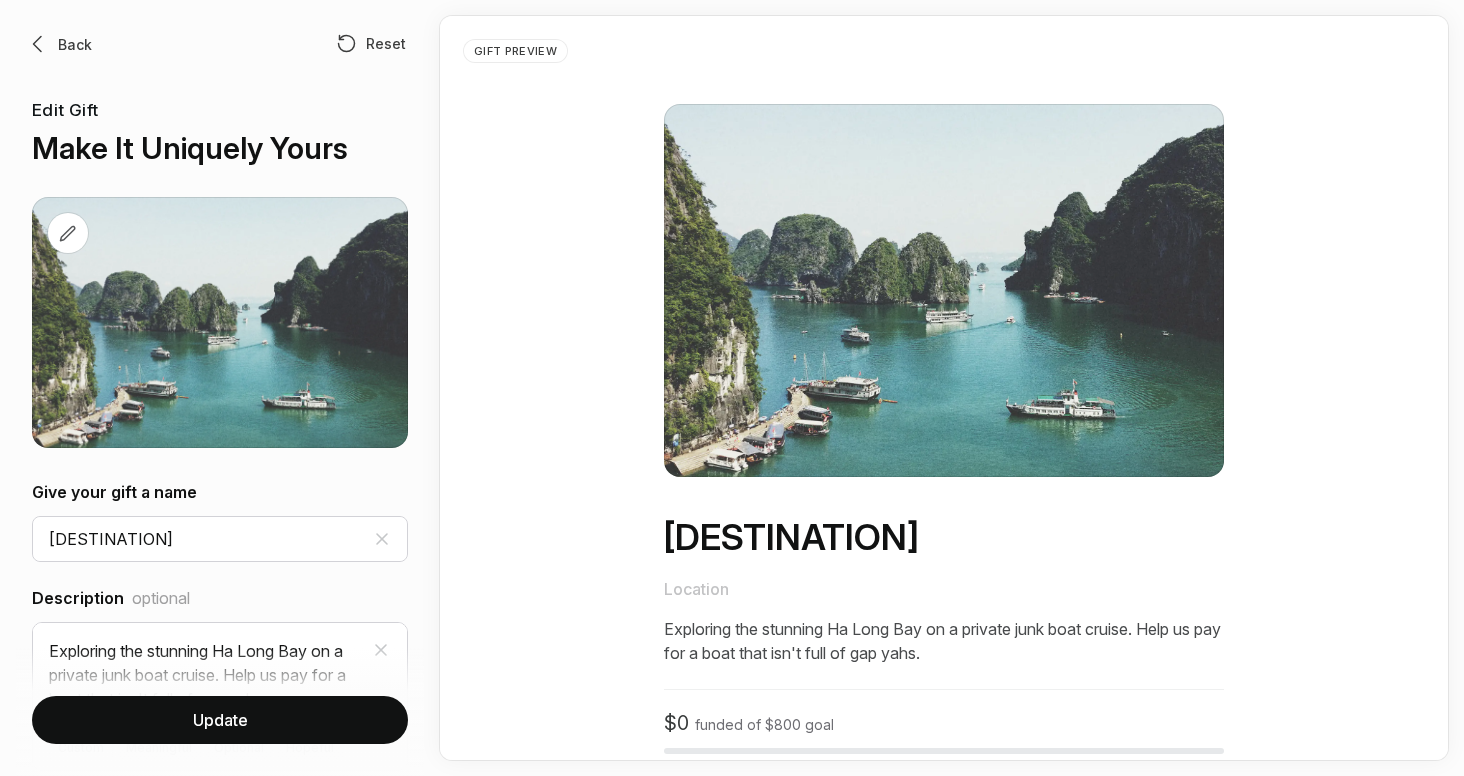 click on "Back
Reset
Edit Gift
Make It Uniquely Yours" at bounding box center (220, 240) 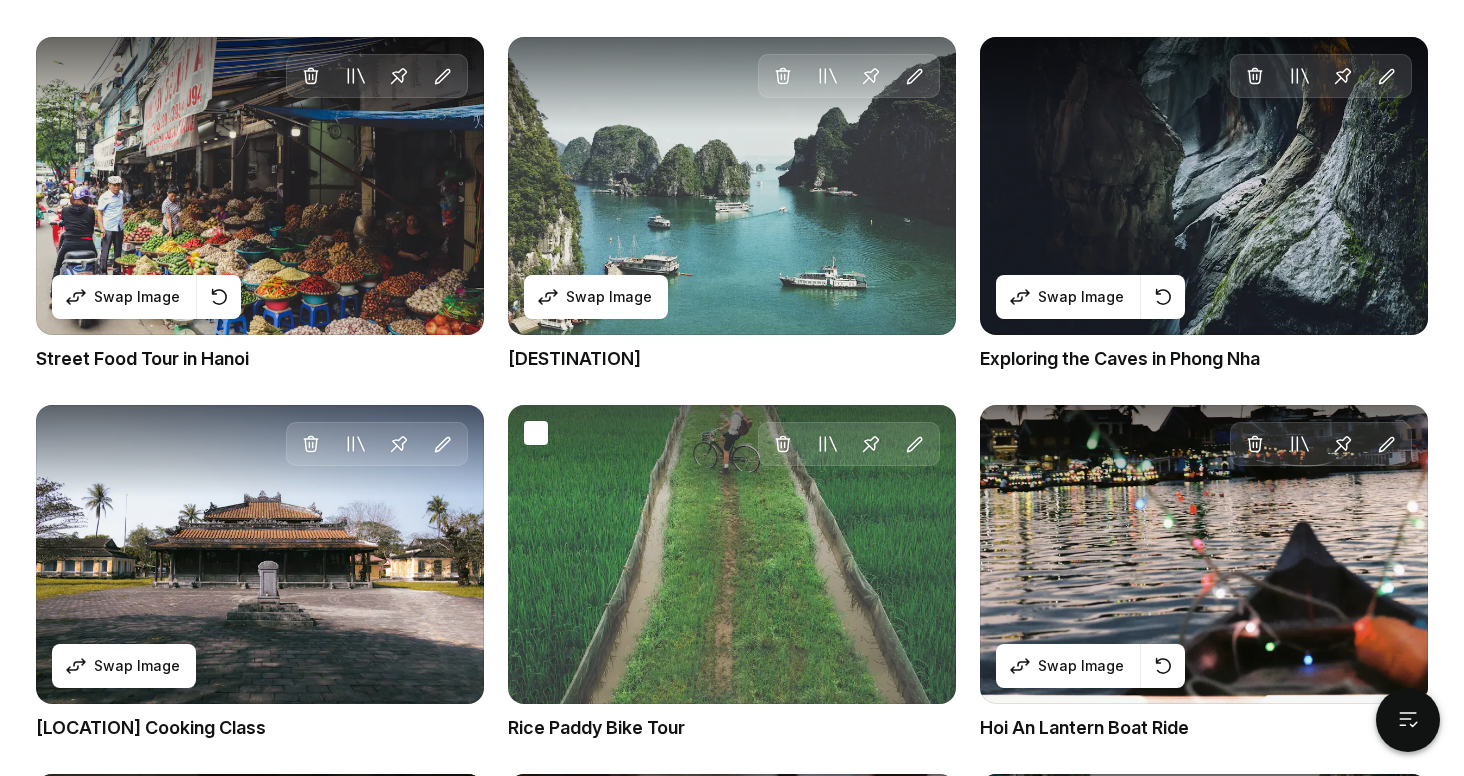 scroll, scrollTop: 1214, scrollLeft: 0, axis: vertical 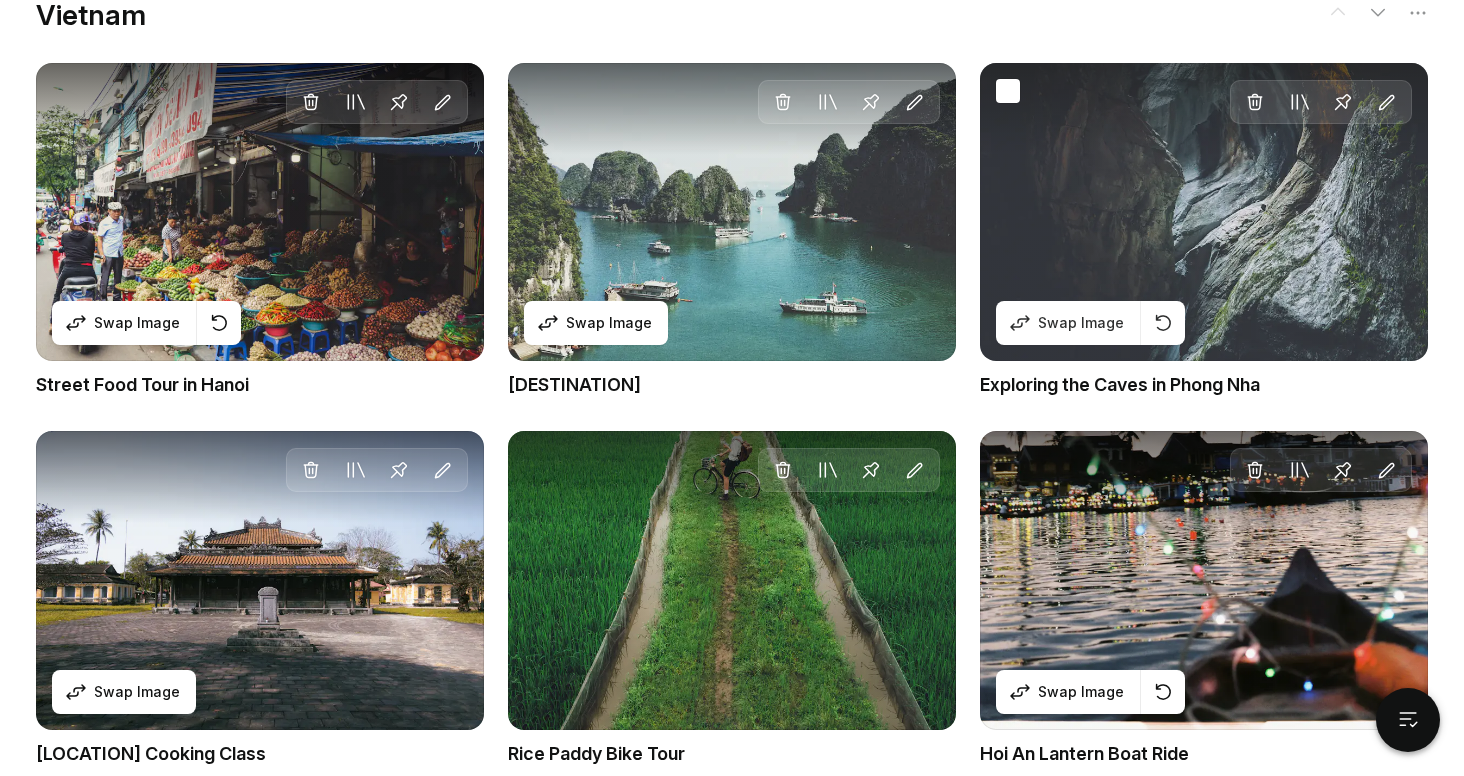 click on "Delete
Move to Collection
Pin
Edit
Swap Image" at bounding box center [1204, 212] 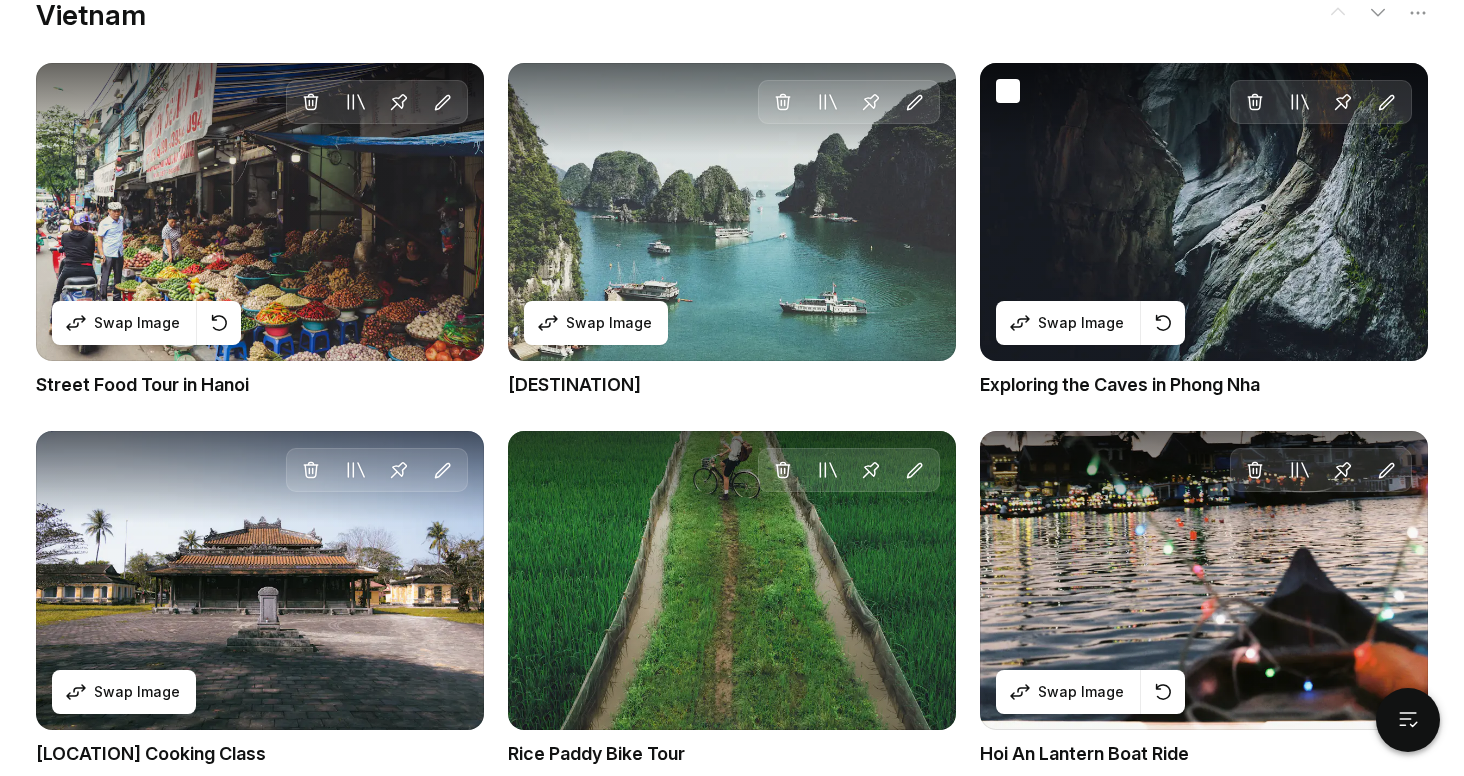 scroll, scrollTop: 0, scrollLeft: 0, axis: both 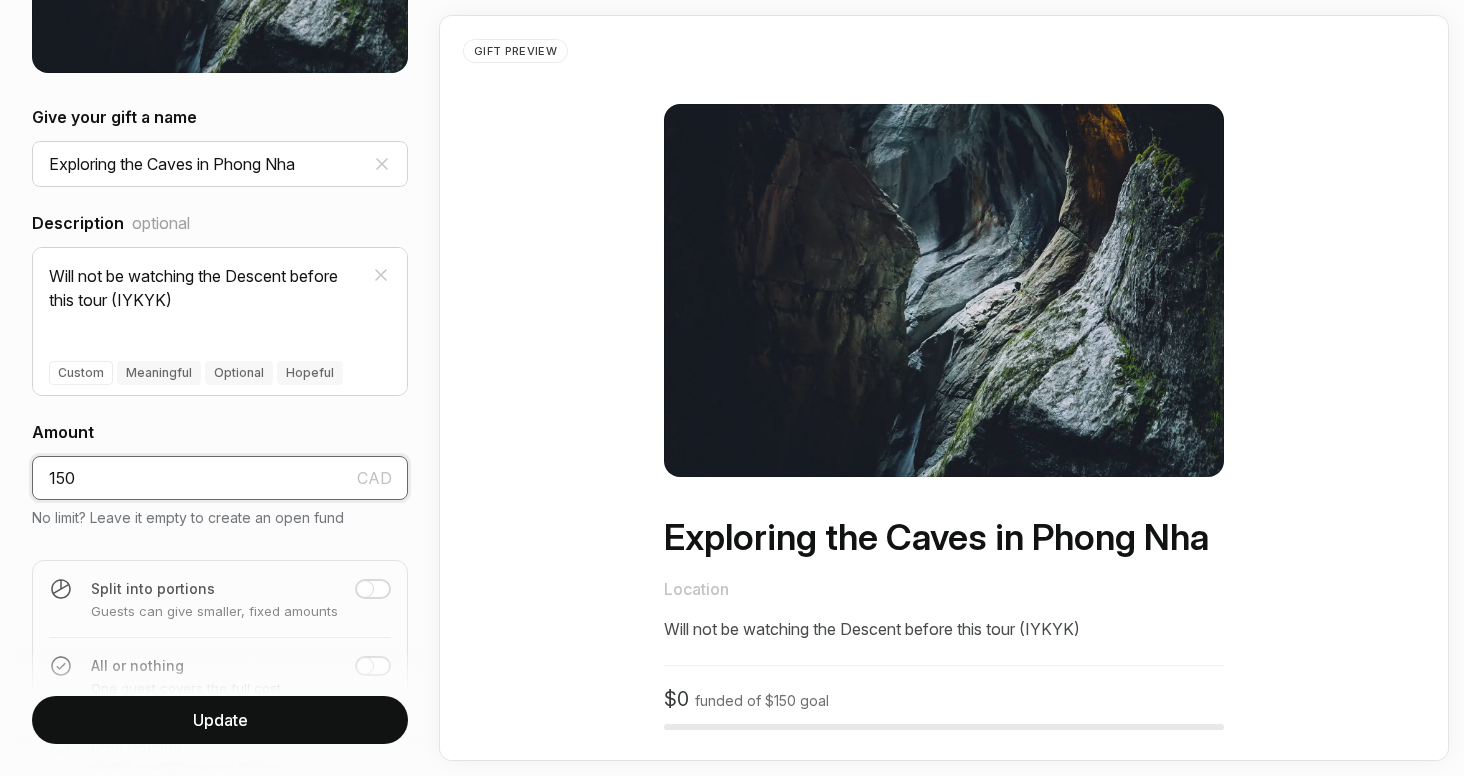 click on "150" at bounding box center [220, 478] 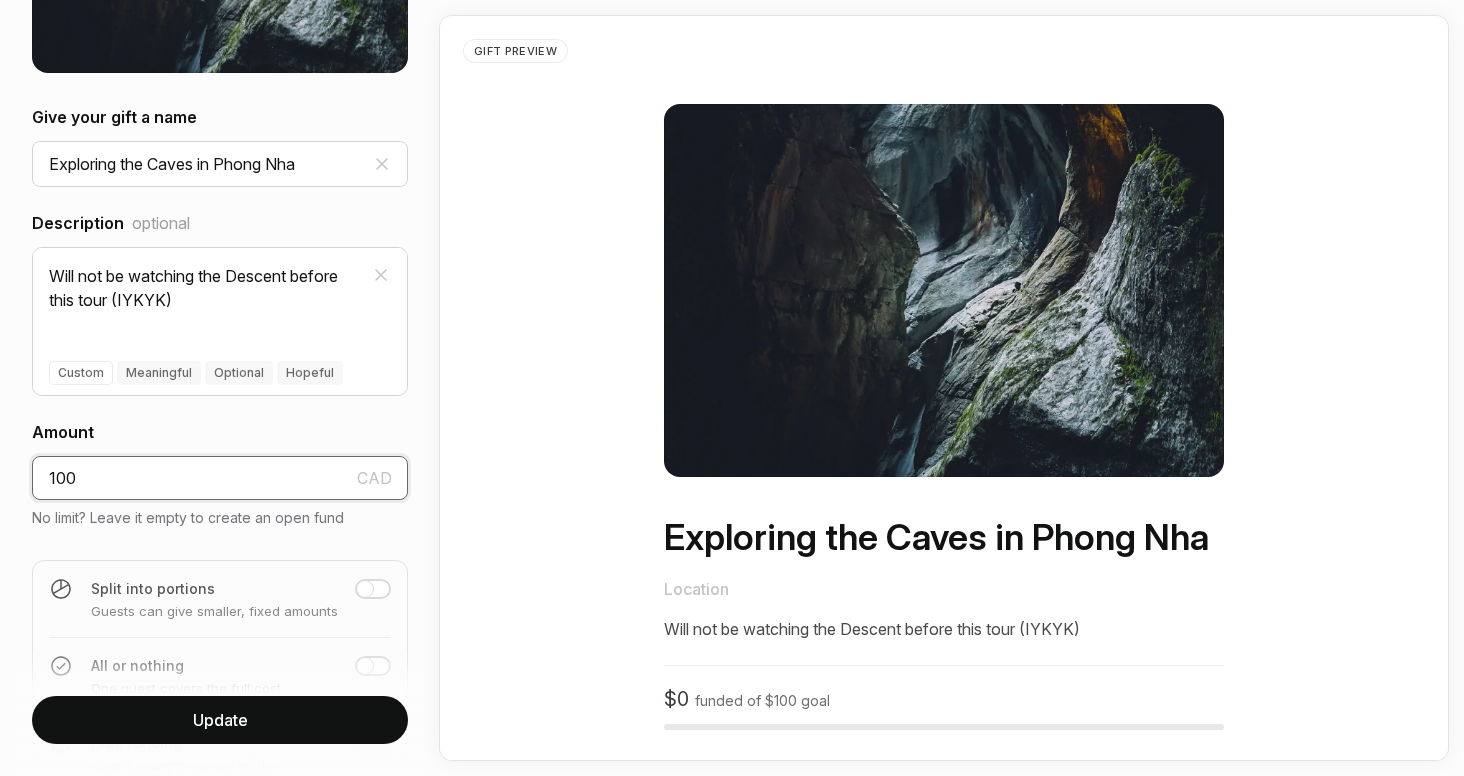 type on "100" 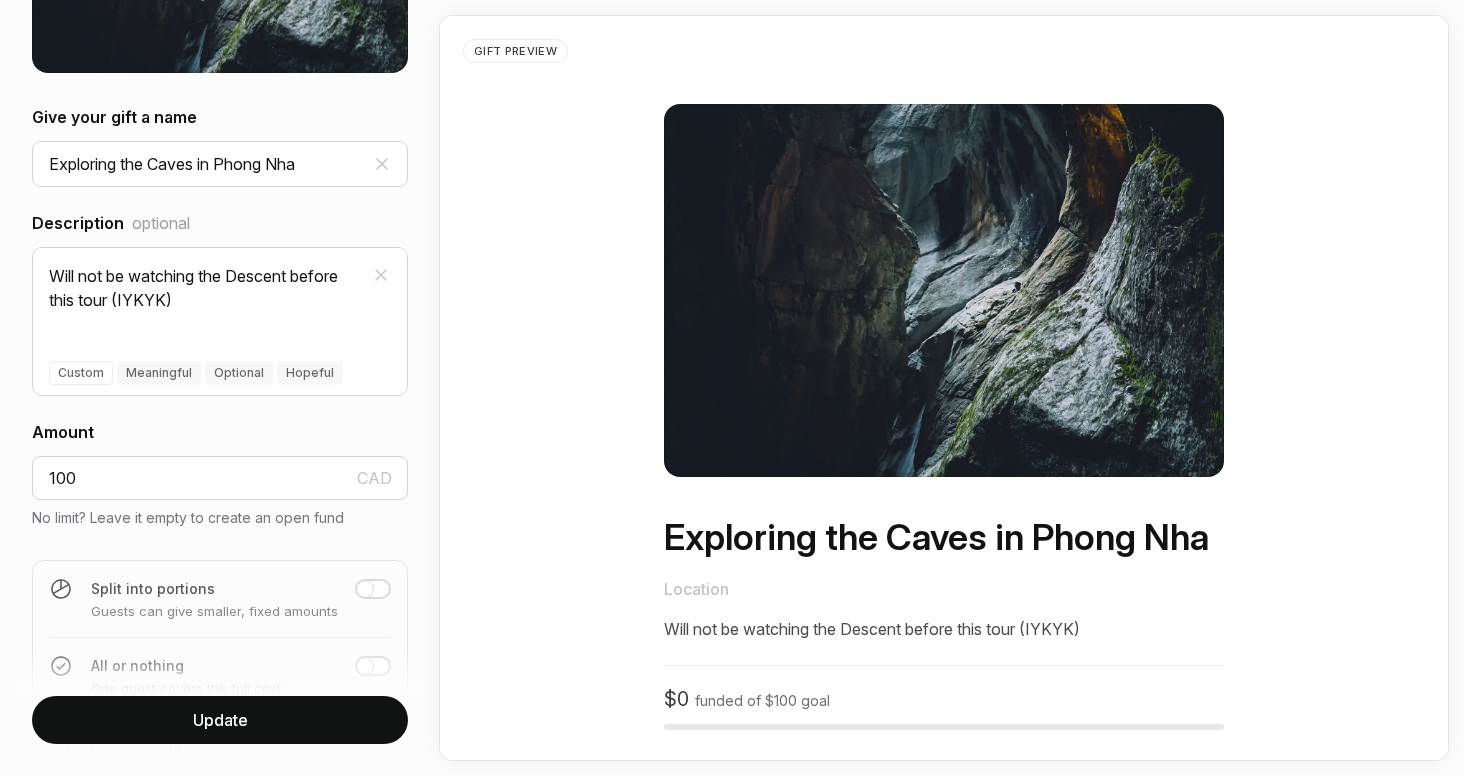 click on "Update" at bounding box center [220, 720] 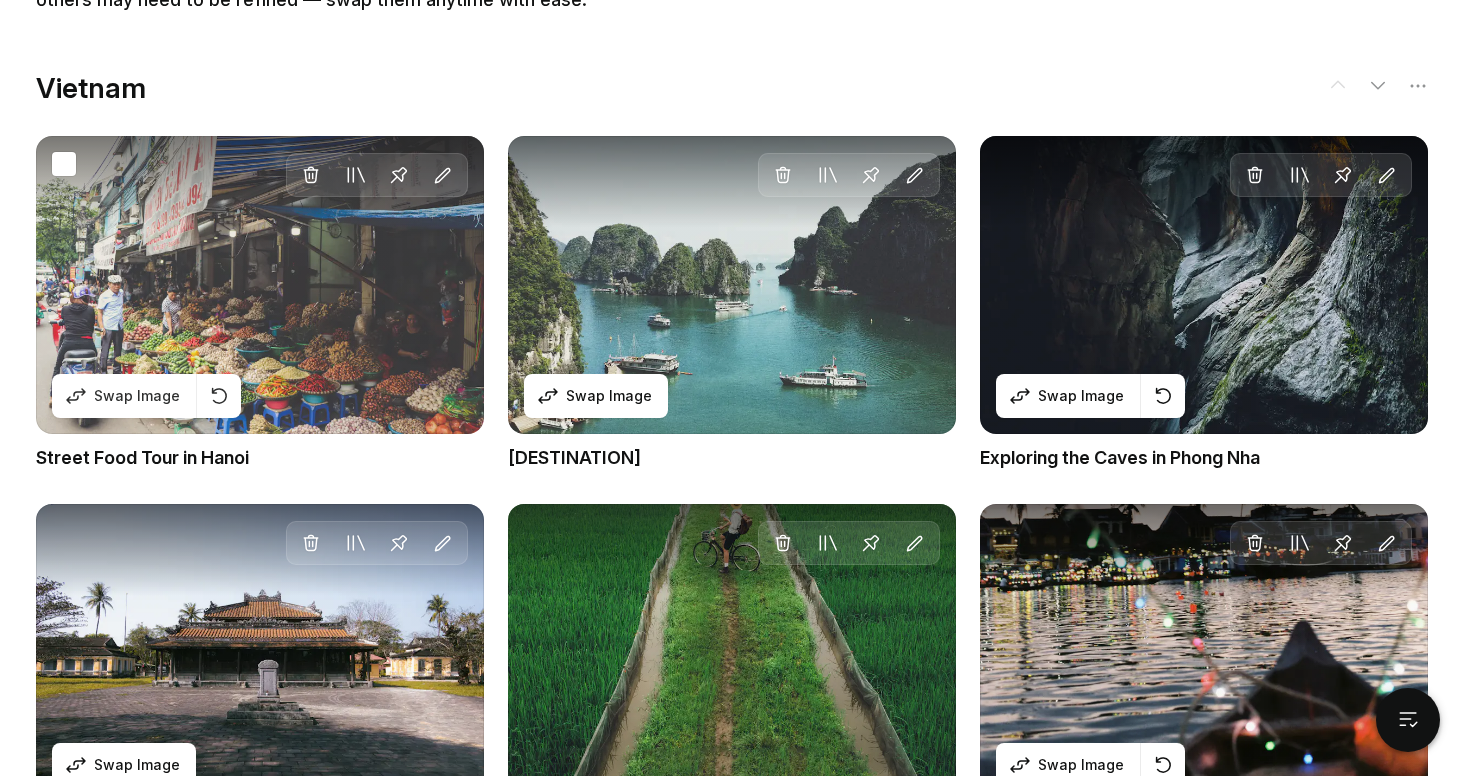 scroll, scrollTop: 1274, scrollLeft: 0, axis: vertical 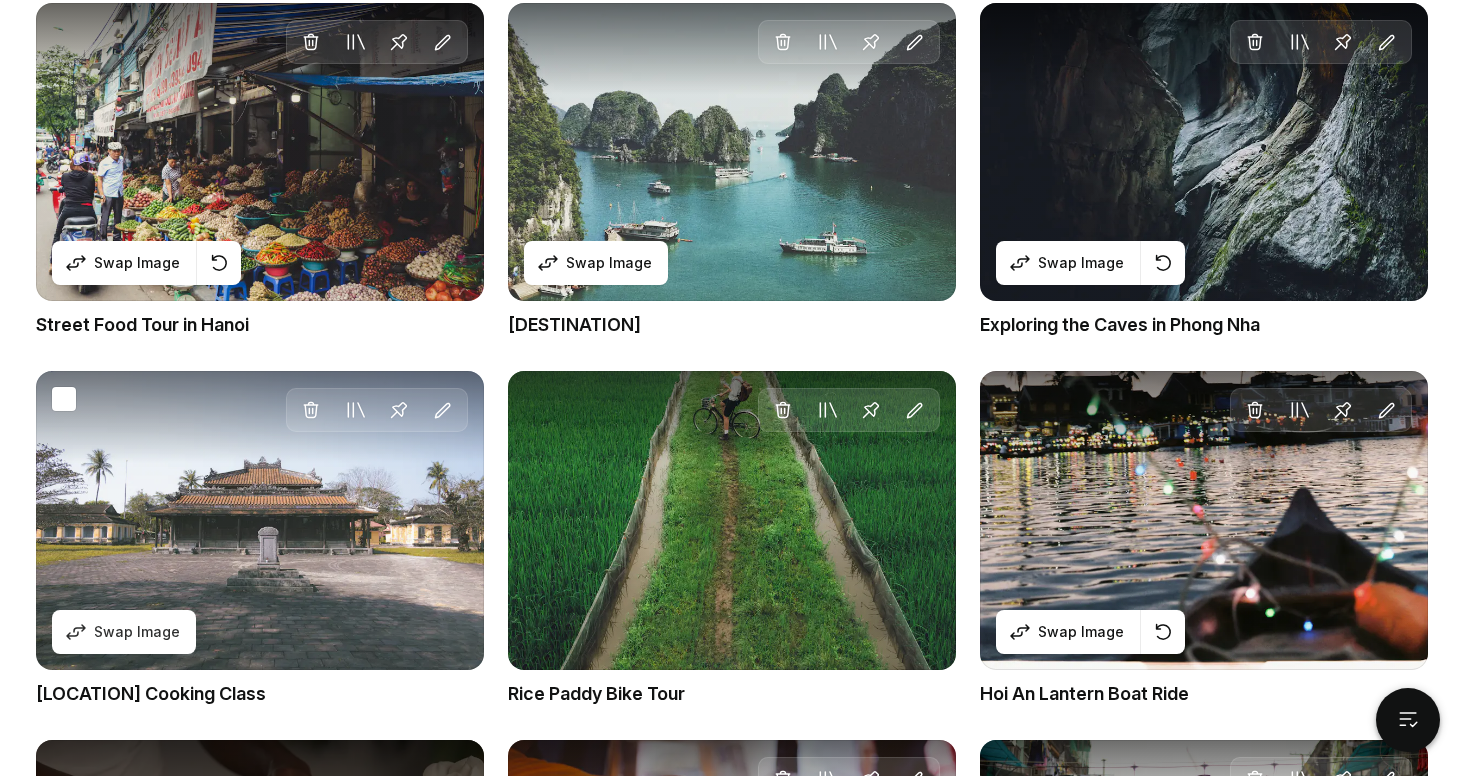 click on "Delete
Move to Collection
Pin
Edit
Swap Image" at bounding box center [260, 520] 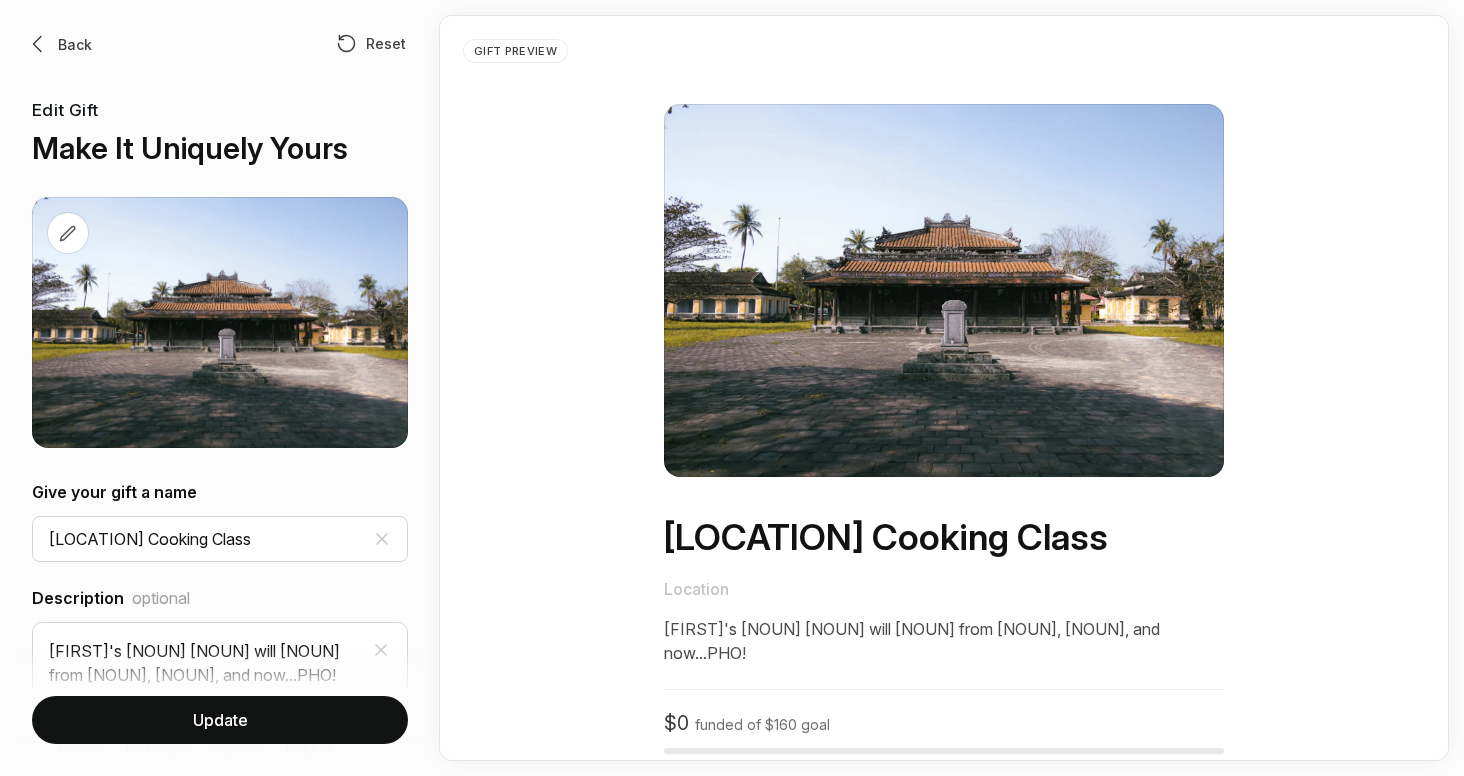 scroll, scrollTop: 0, scrollLeft: 0, axis: both 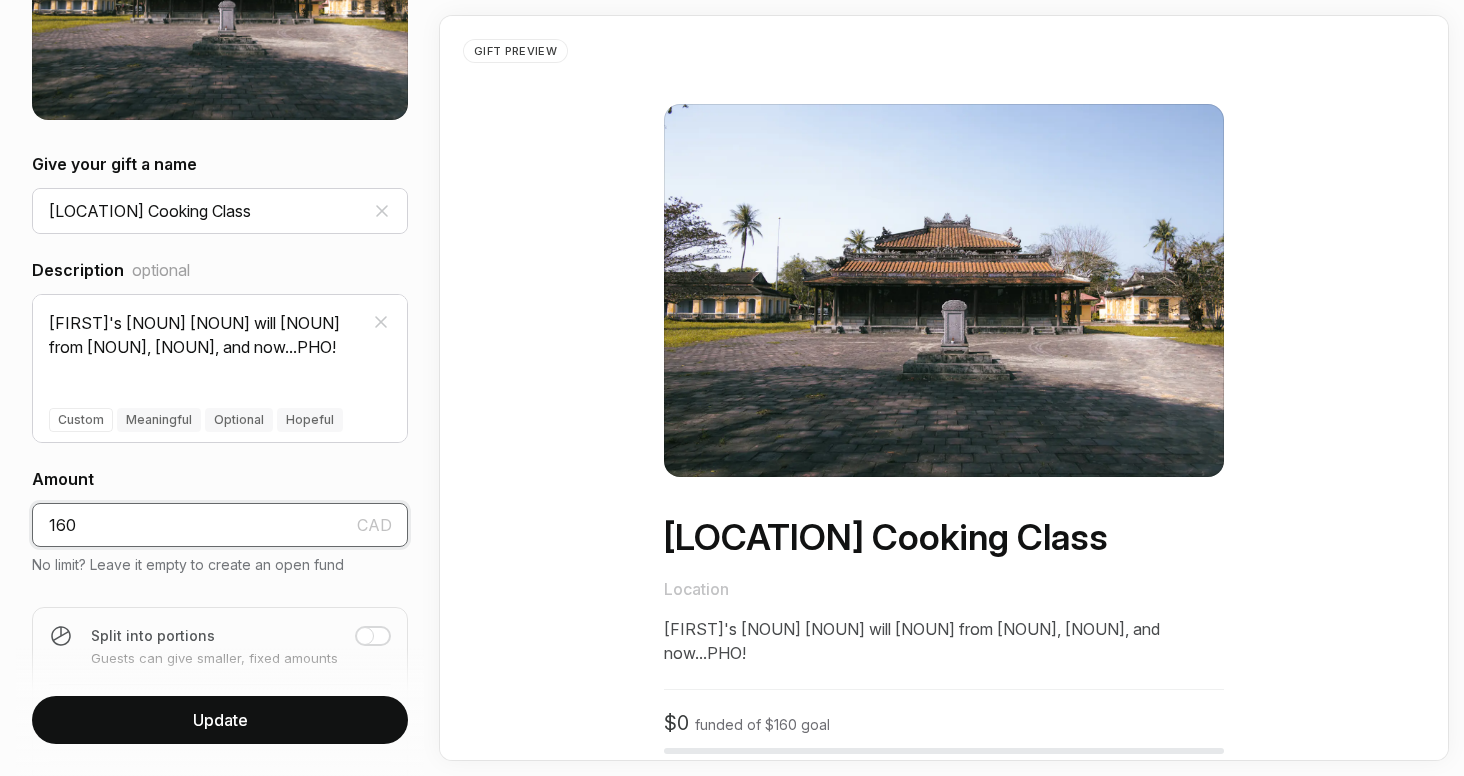 click on "160" at bounding box center [220, 525] 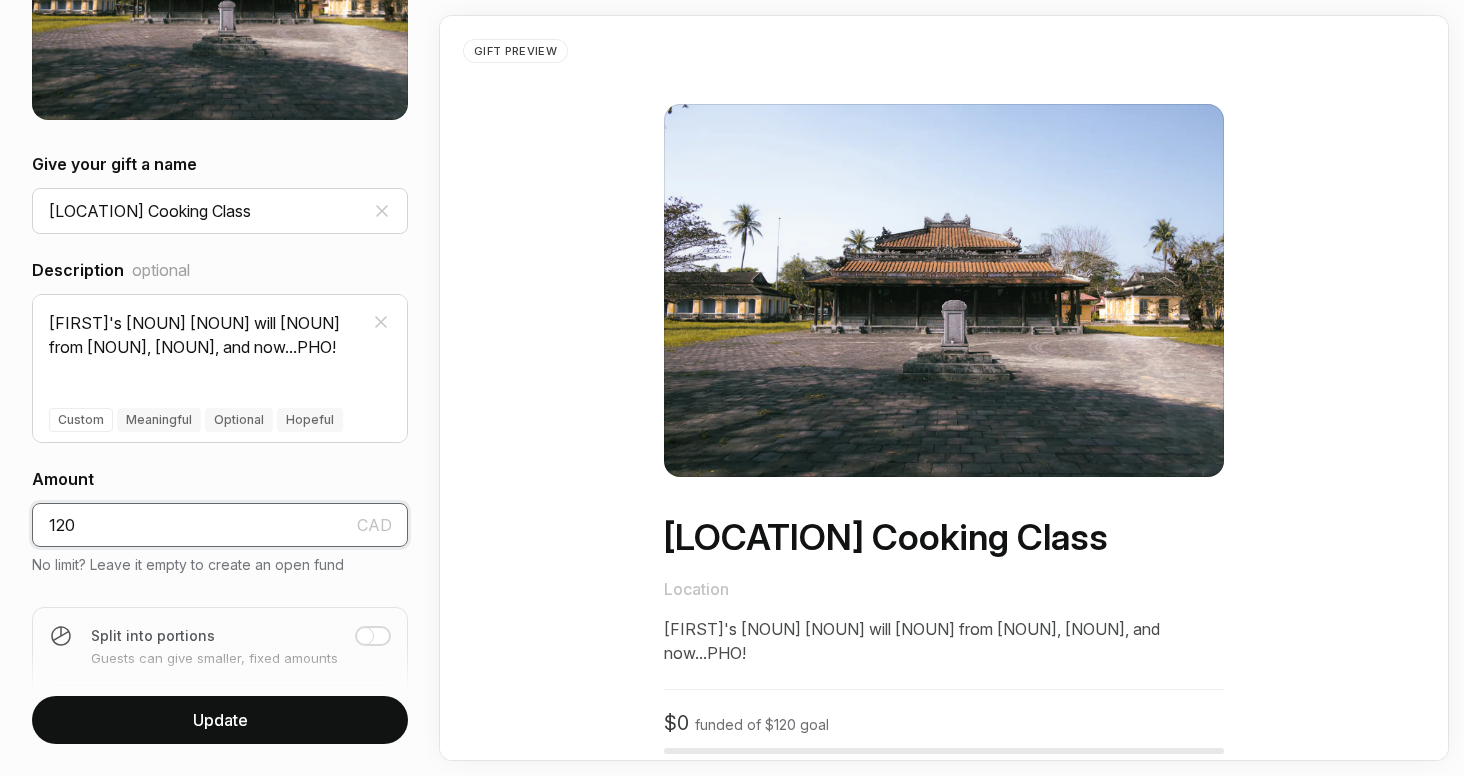 type on "120" 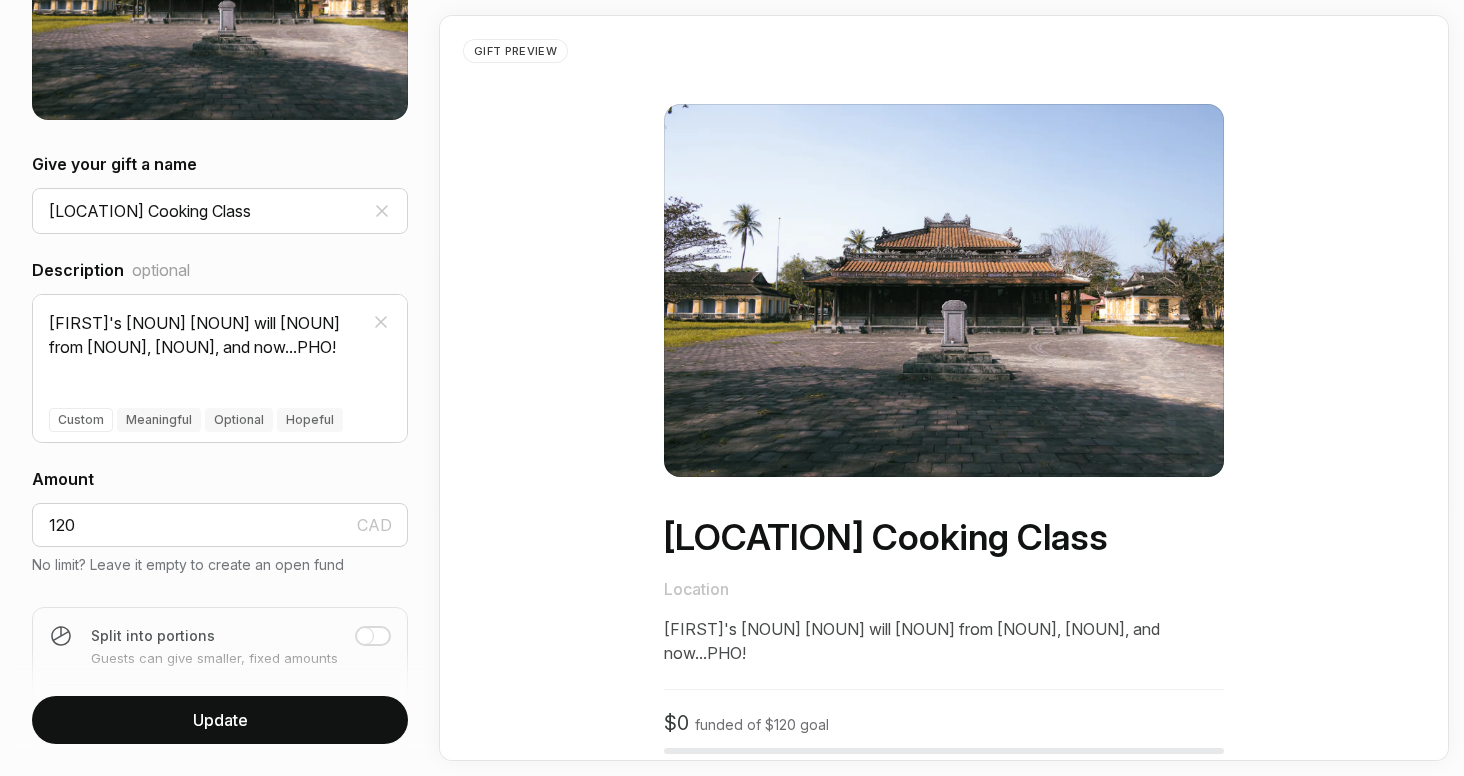 click on "Update" at bounding box center [220, 720] 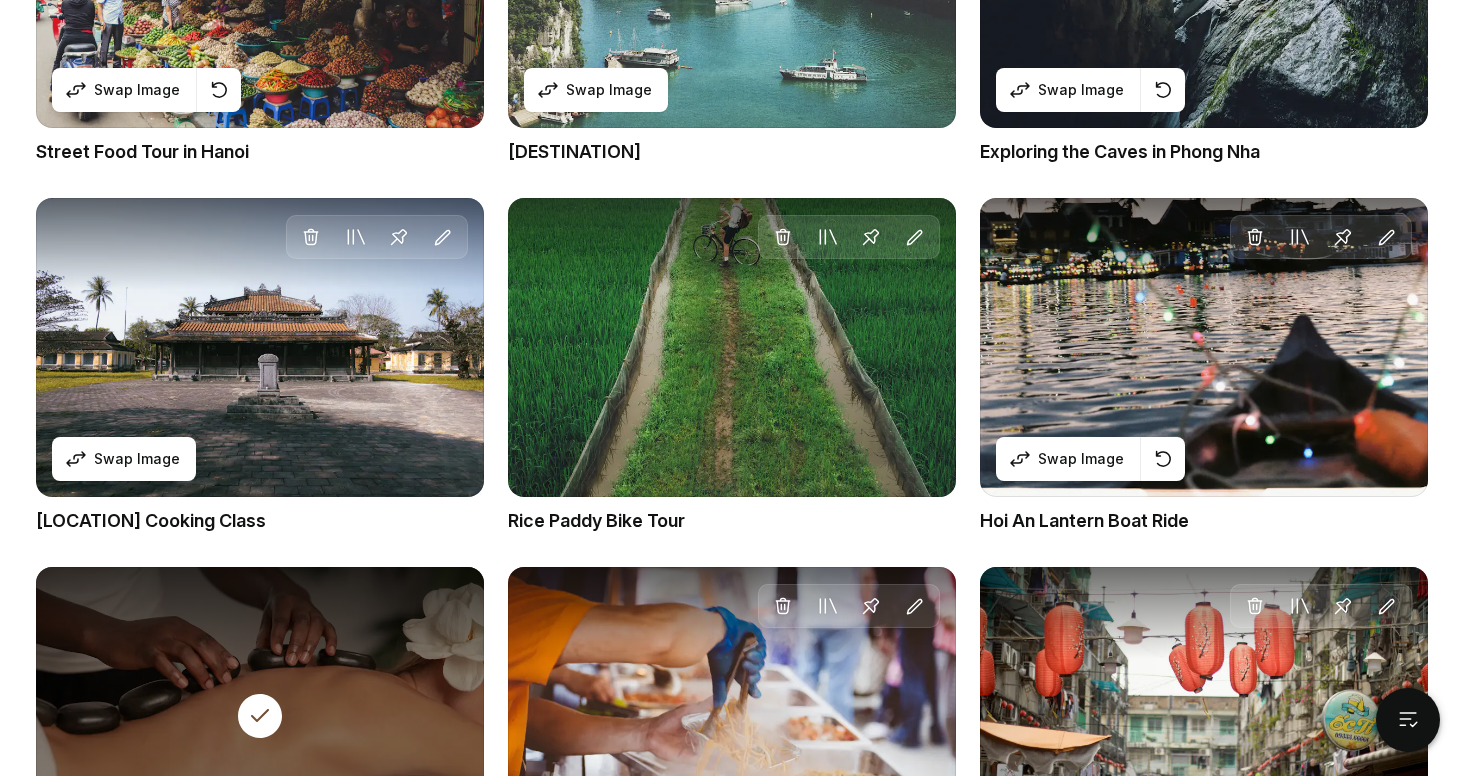 scroll, scrollTop: 1498, scrollLeft: 0, axis: vertical 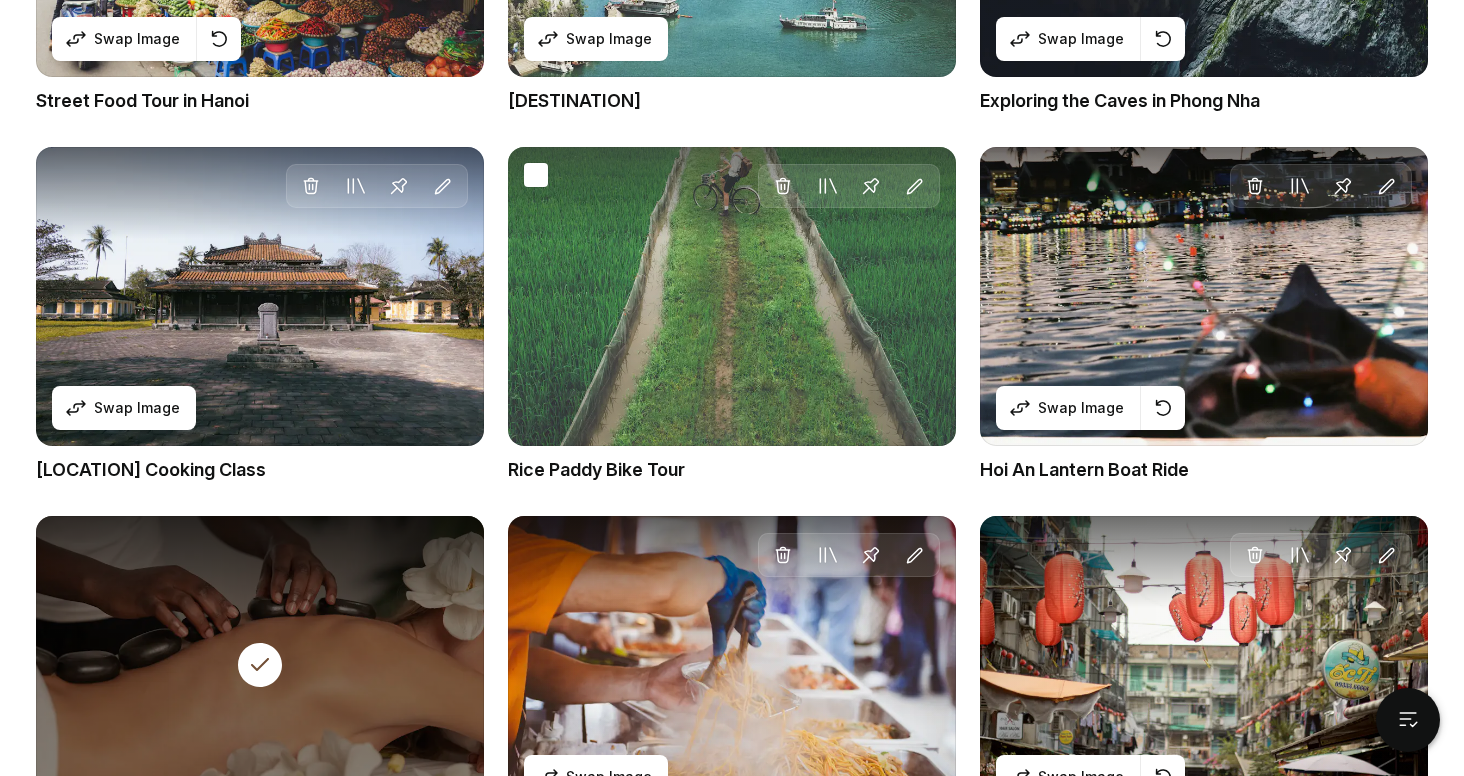 click on "Delete
Move to Collection
Pin
Edit" at bounding box center [732, 296] 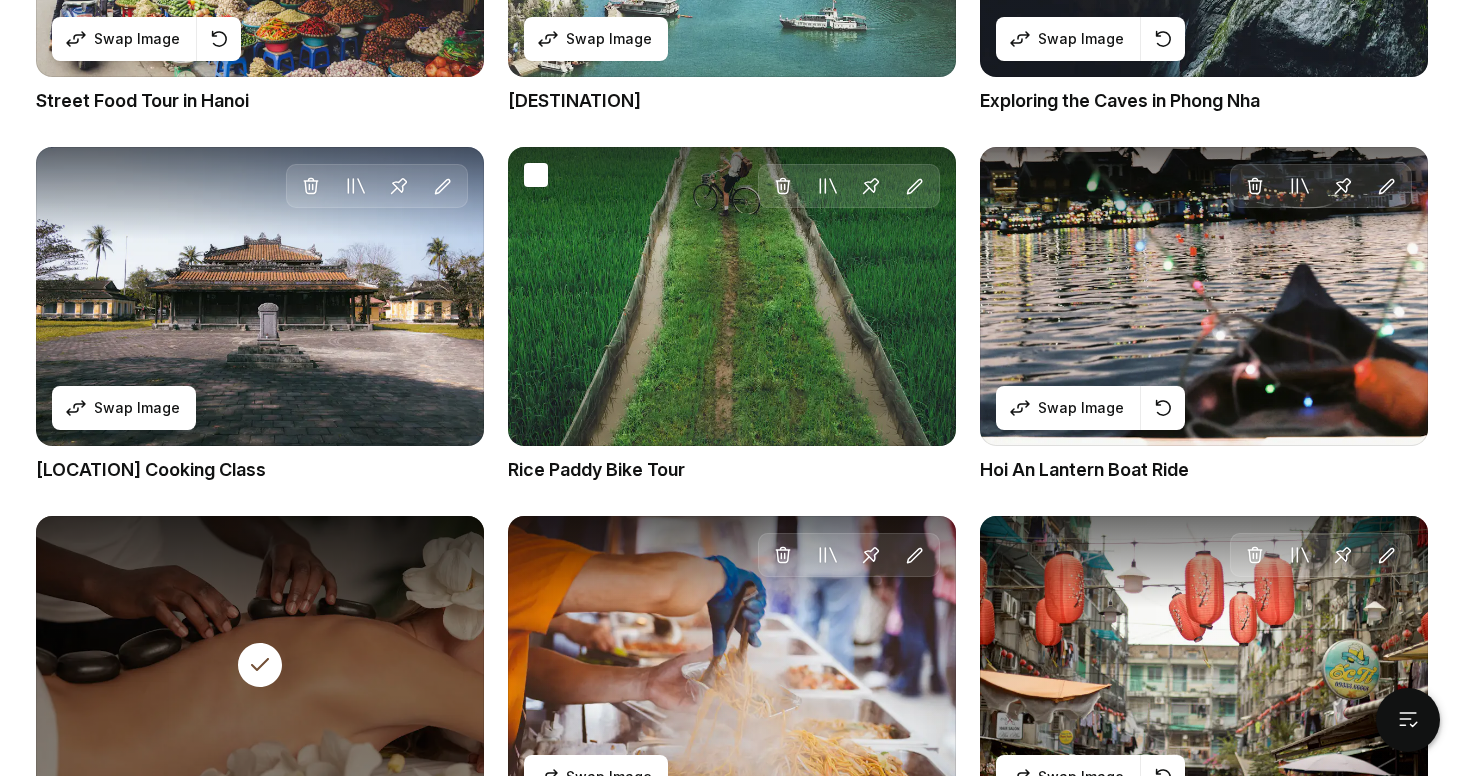 scroll, scrollTop: 0, scrollLeft: 0, axis: both 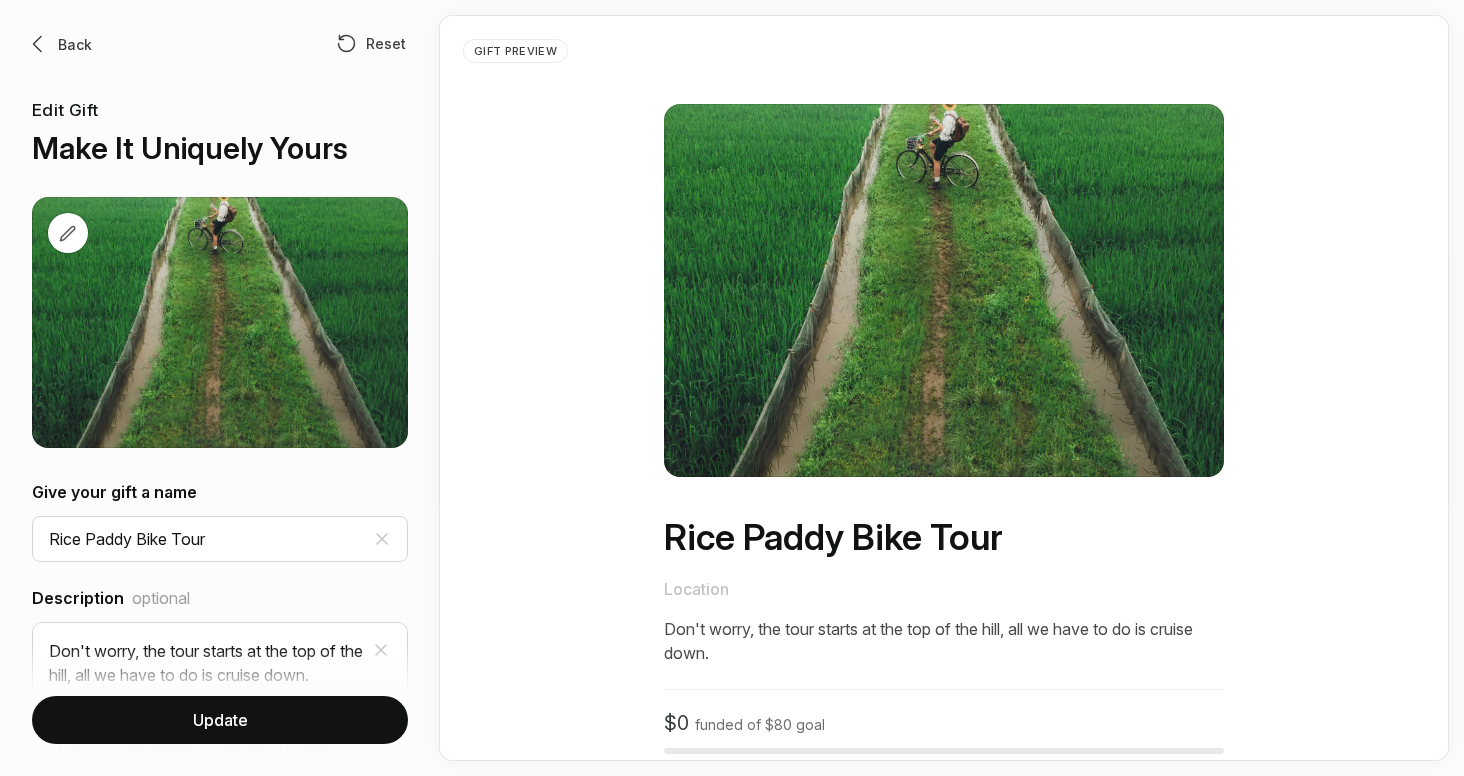 click on "Back" at bounding box center [75, 44] 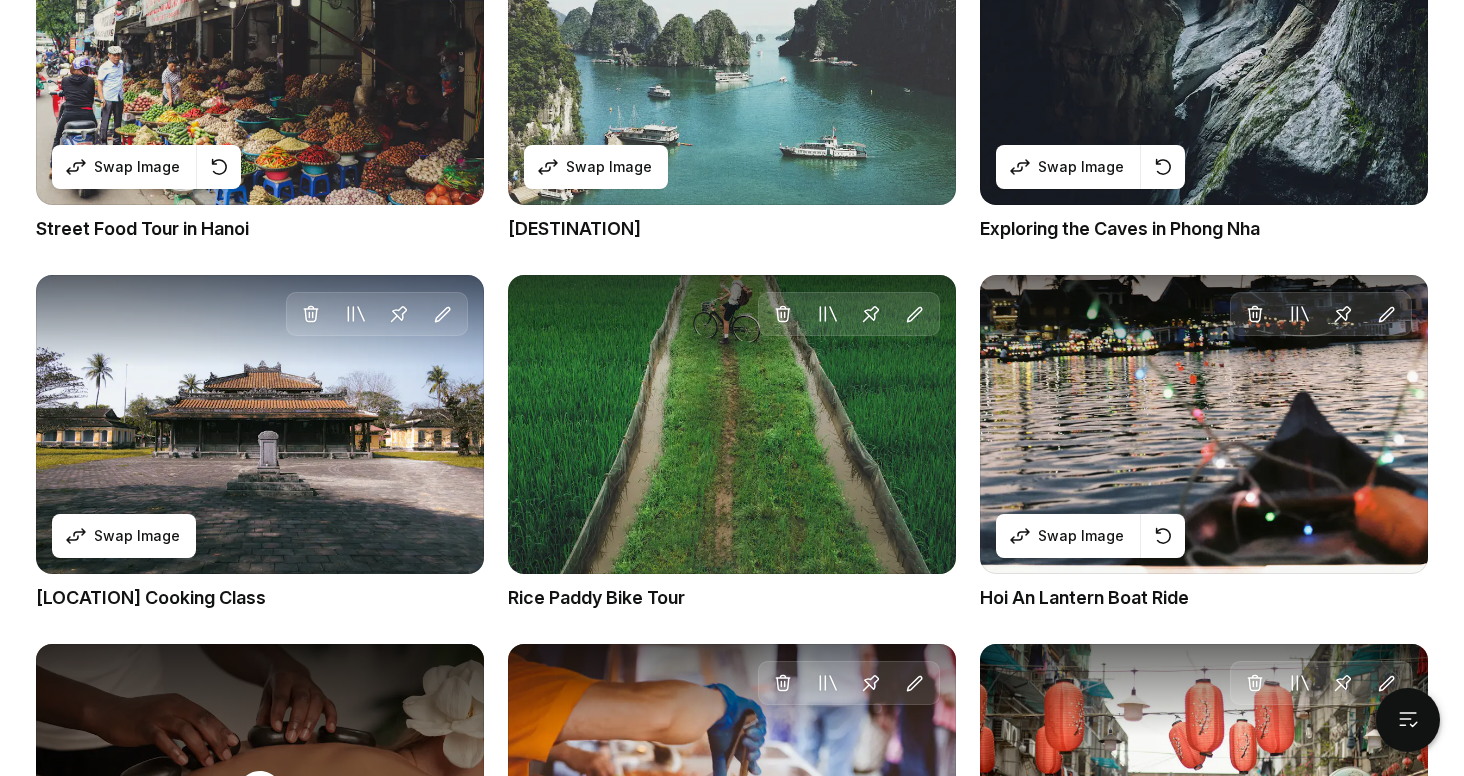 scroll, scrollTop: 1425, scrollLeft: 0, axis: vertical 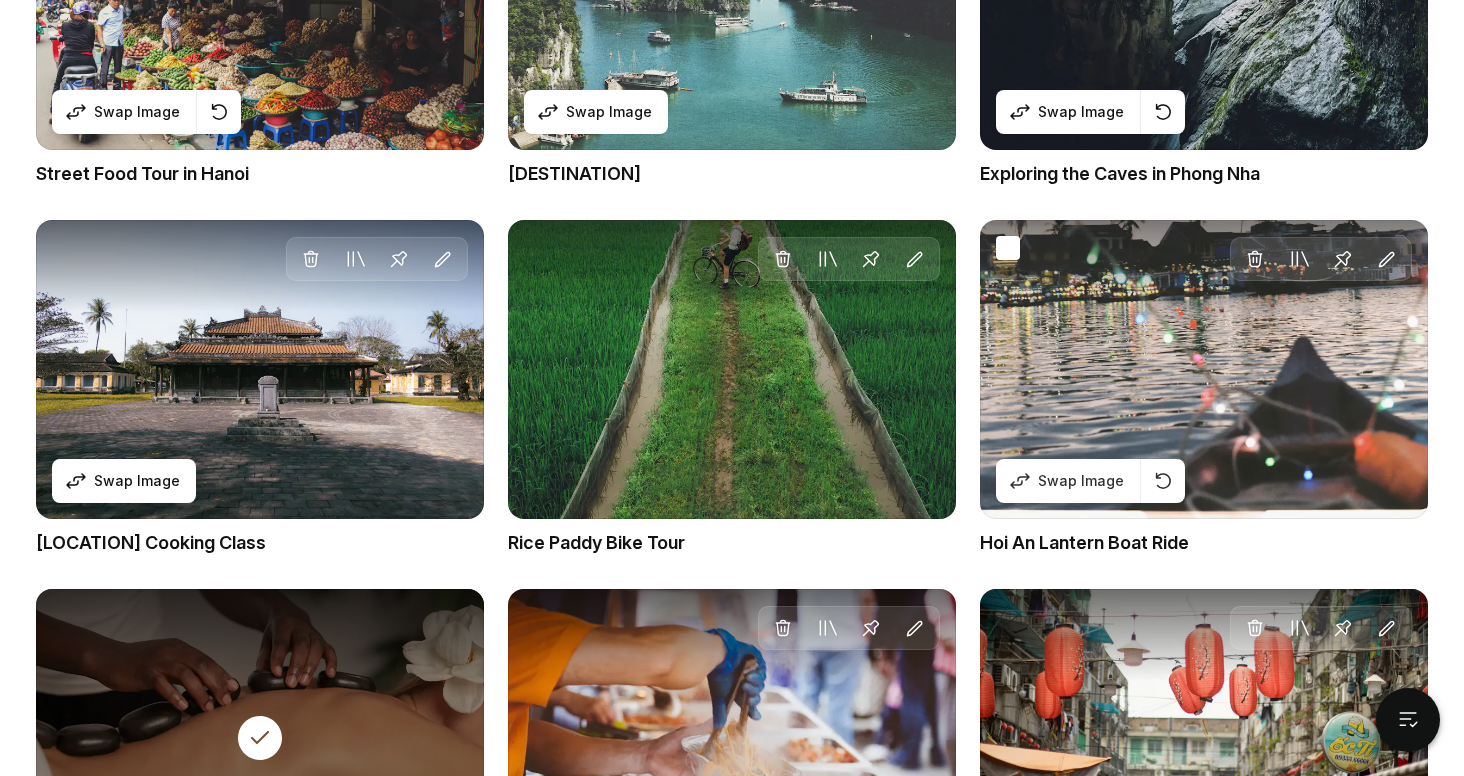 click on "Delete
Move to Collection
Pin
Edit
Swap Image" at bounding box center [1204, 369] 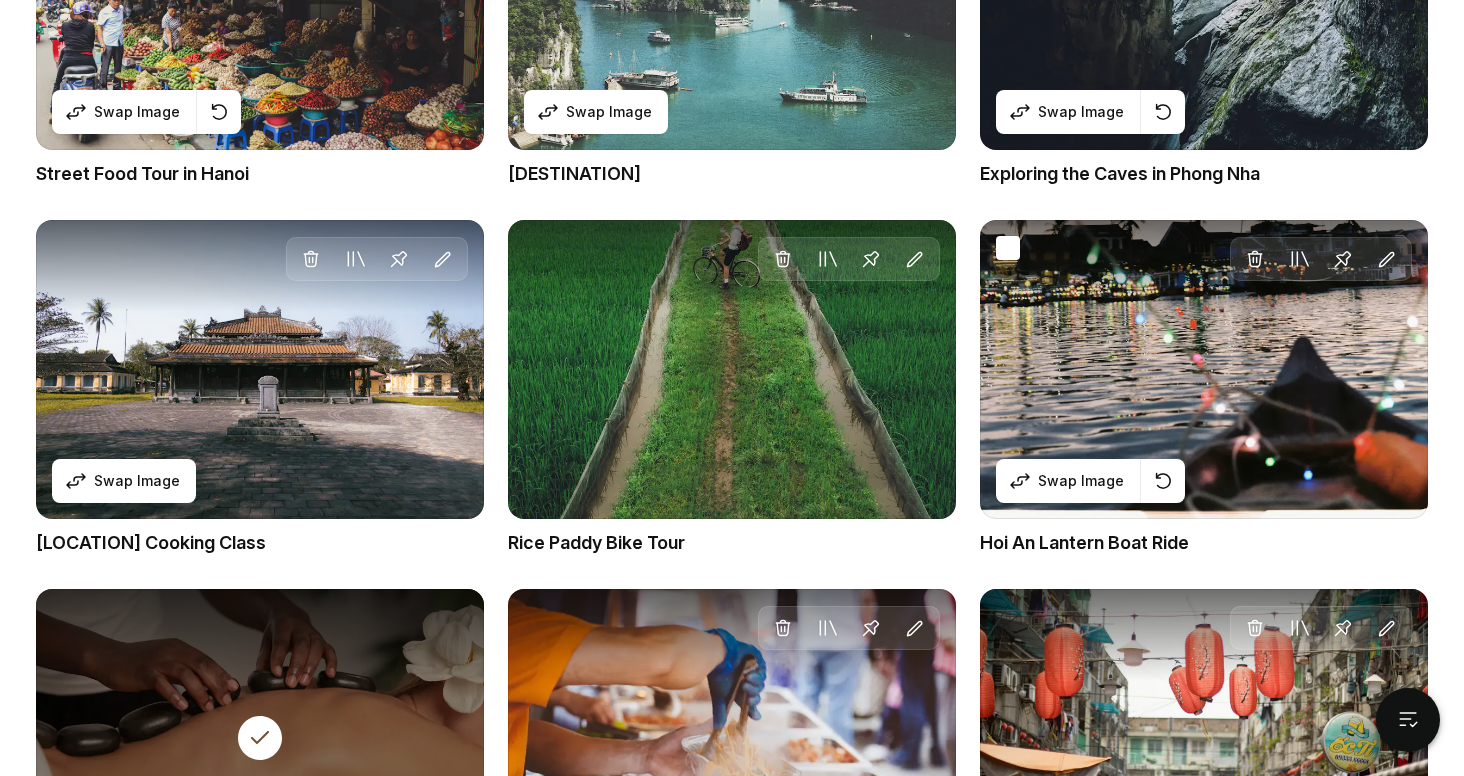 scroll, scrollTop: 0, scrollLeft: 0, axis: both 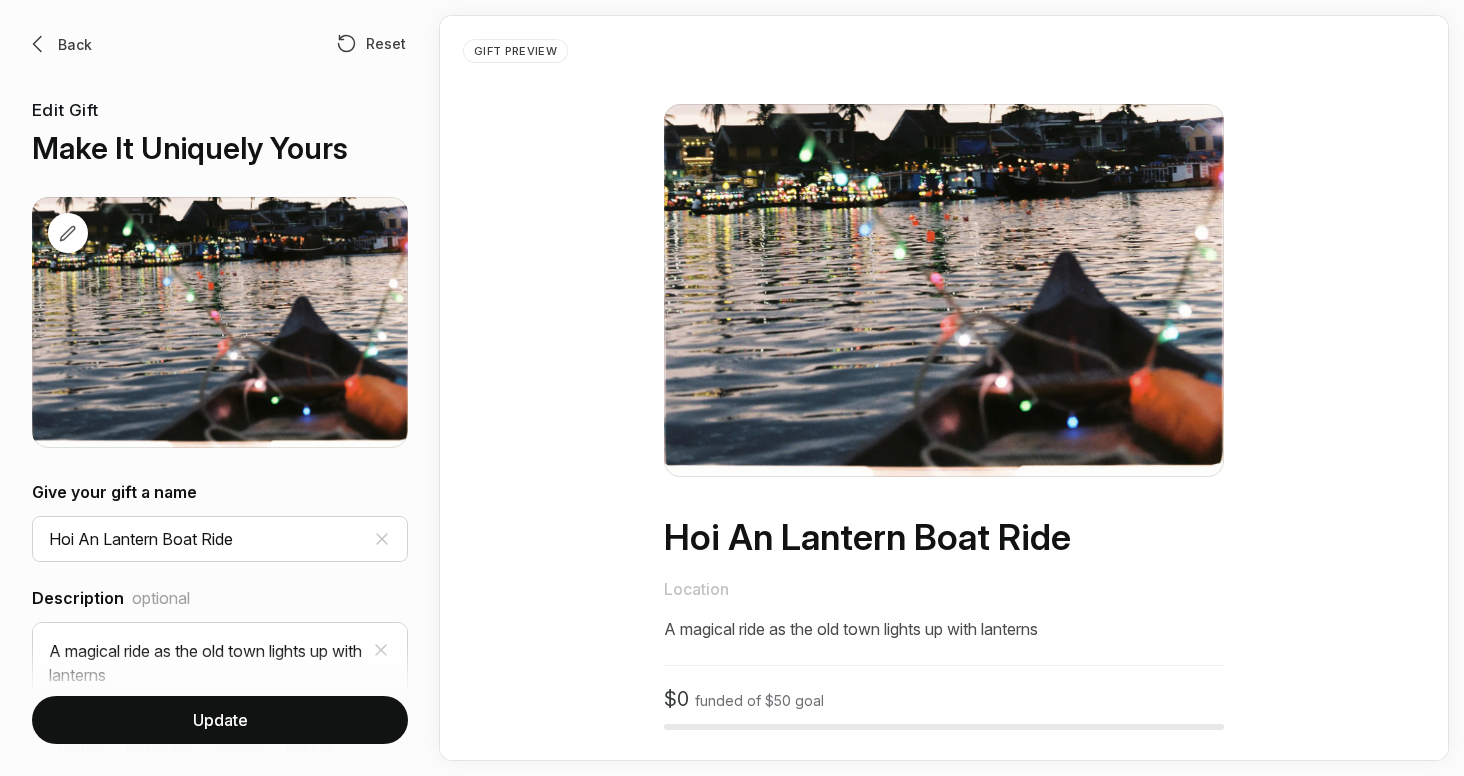 click on "Back" at bounding box center (75, 44) 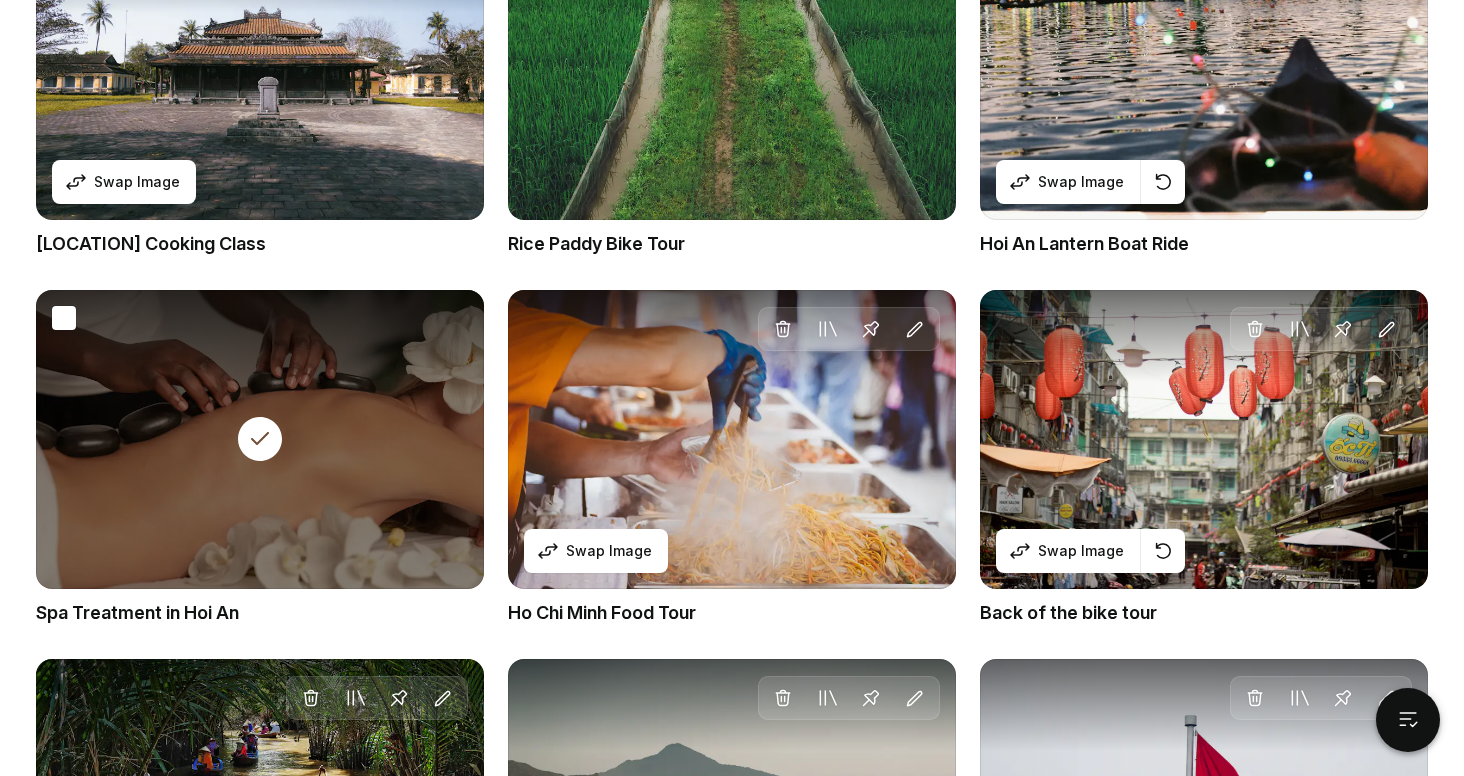 scroll, scrollTop: 1725, scrollLeft: 0, axis: vertical 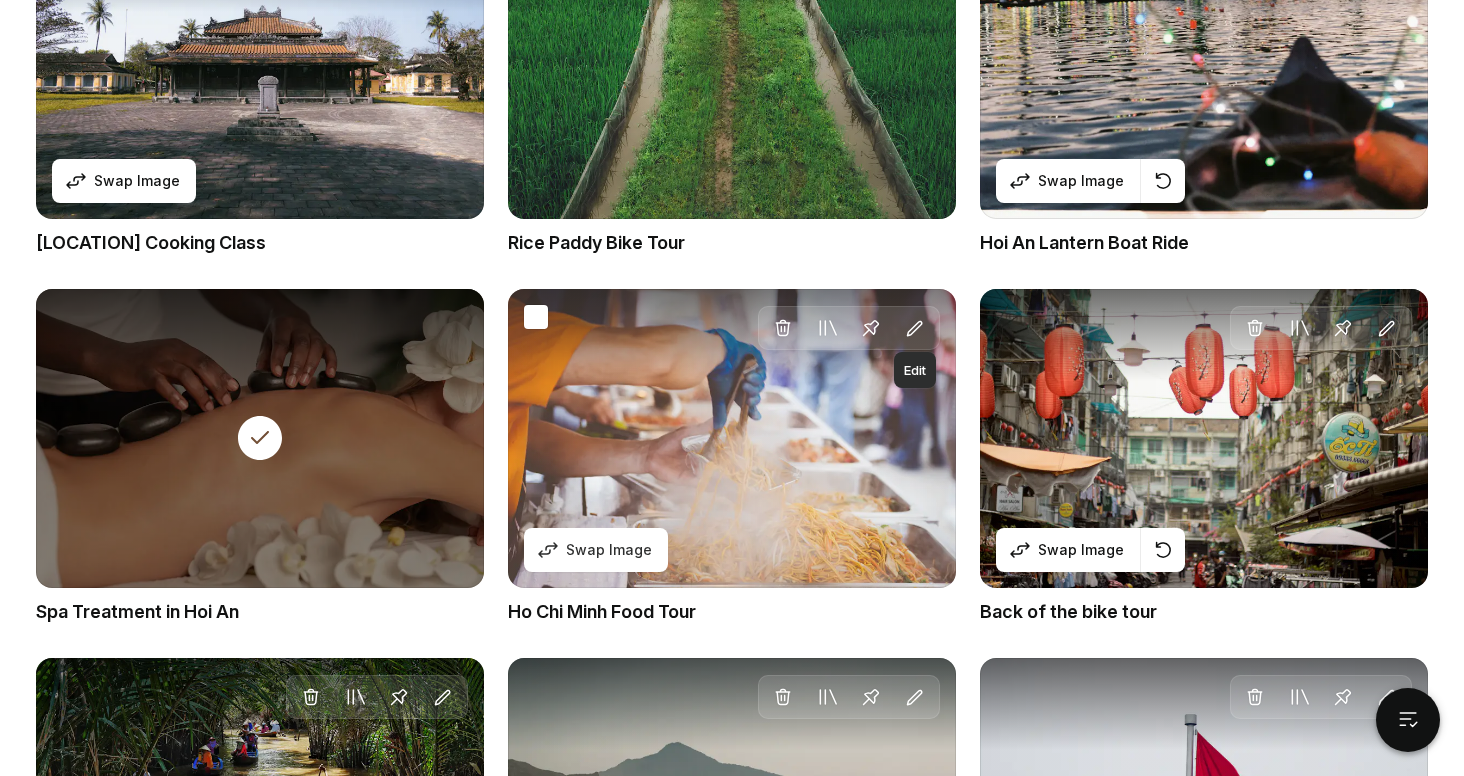 click at bounding box center (915, 329) 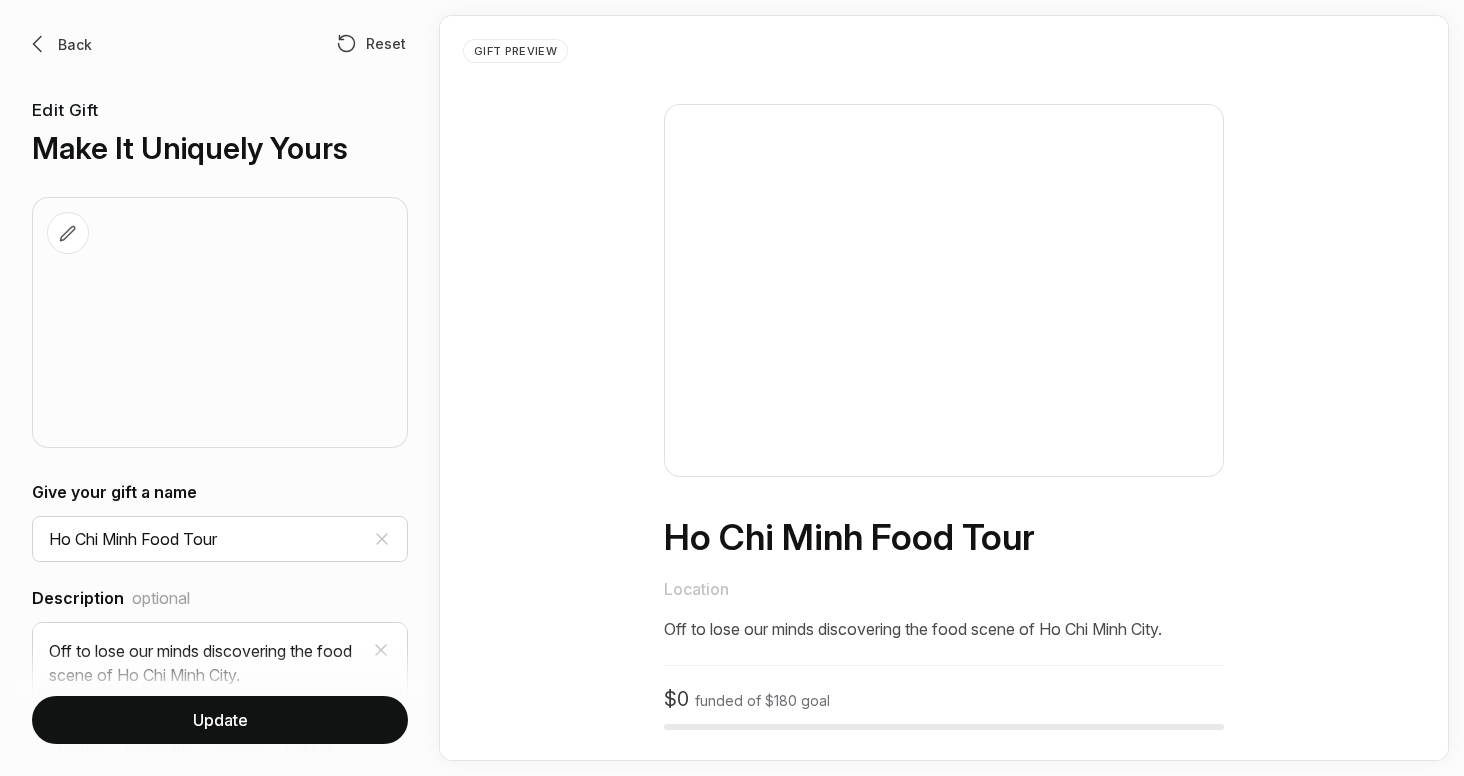 scroll, scrollTop: 0, scrollLeft: 0, axis: both 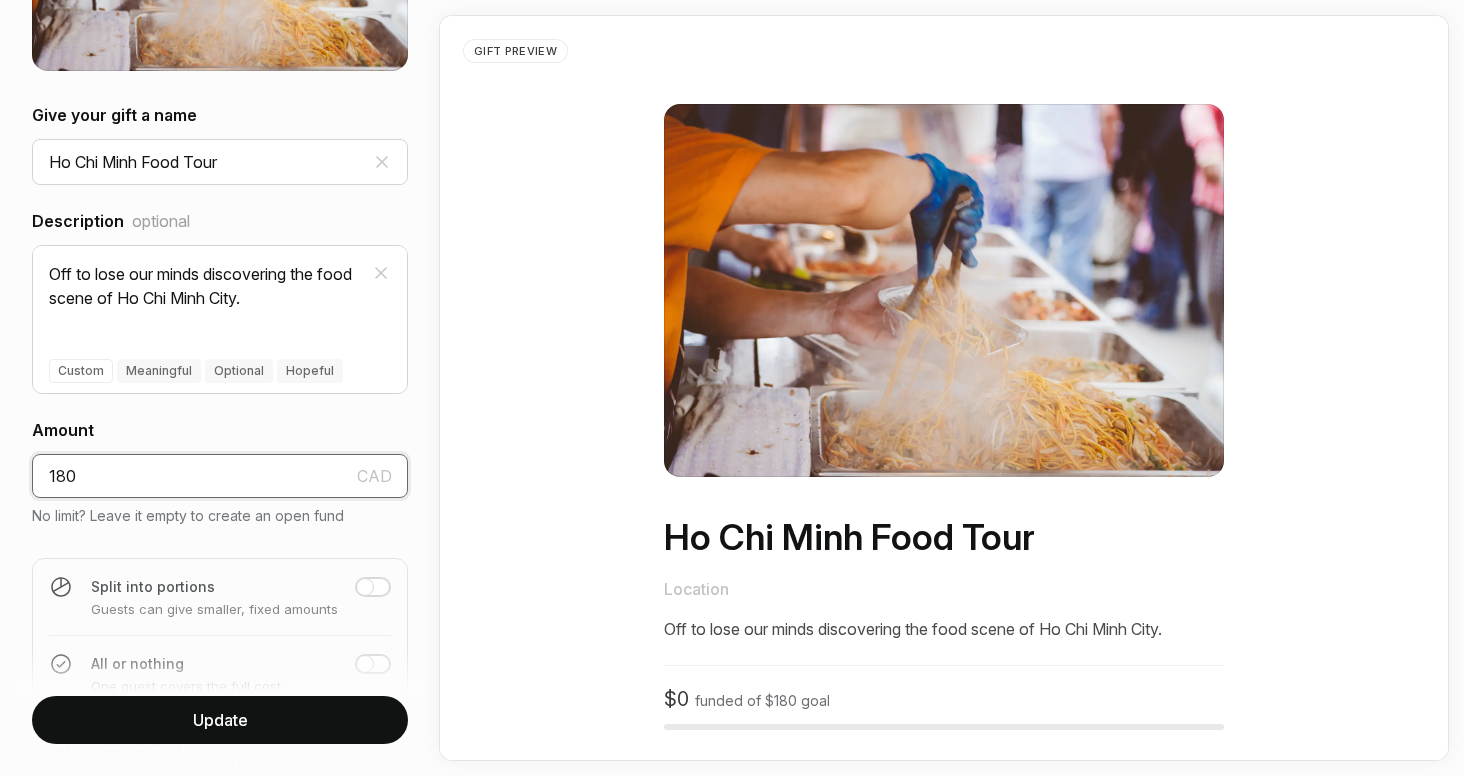 click on "180" at bounding box center (220, 476) 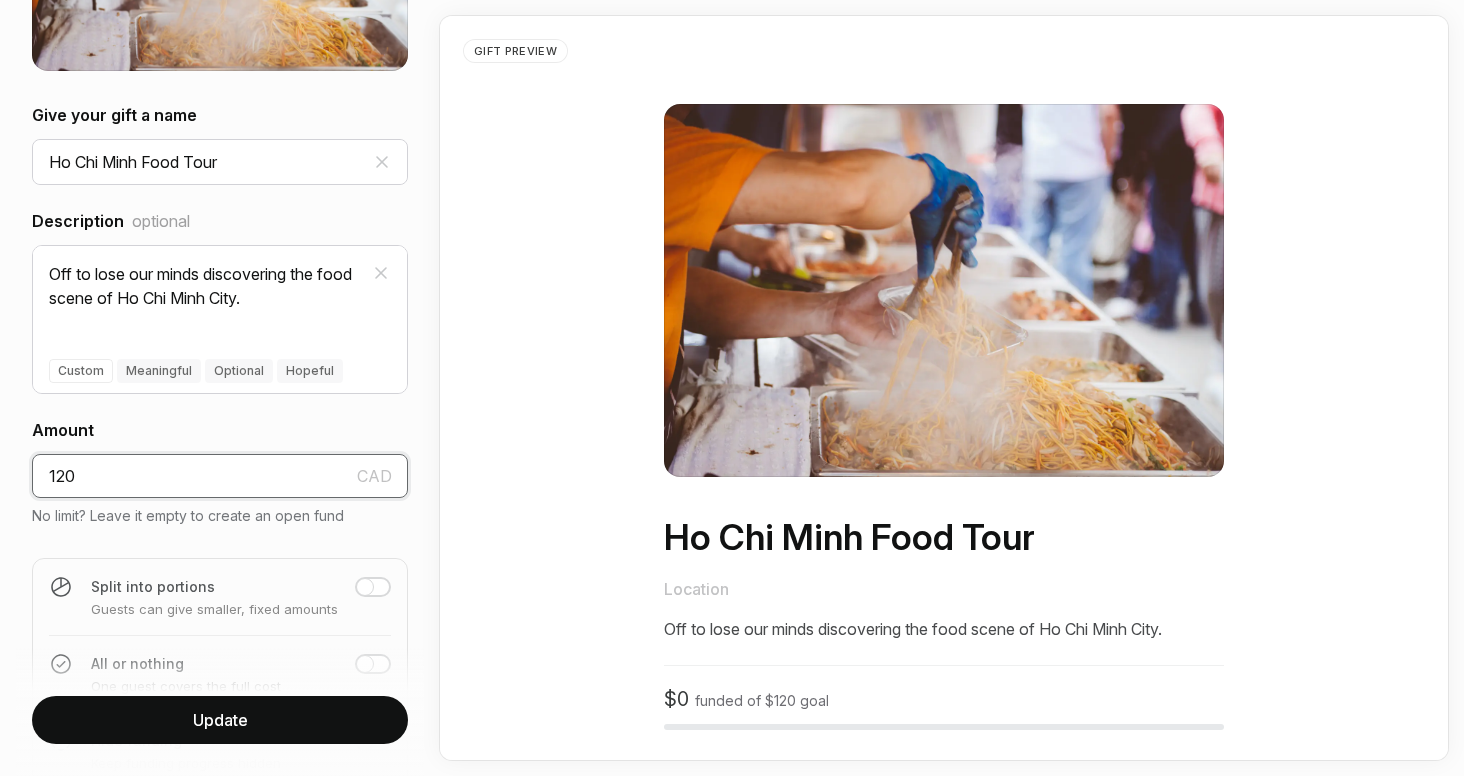 type on "120" 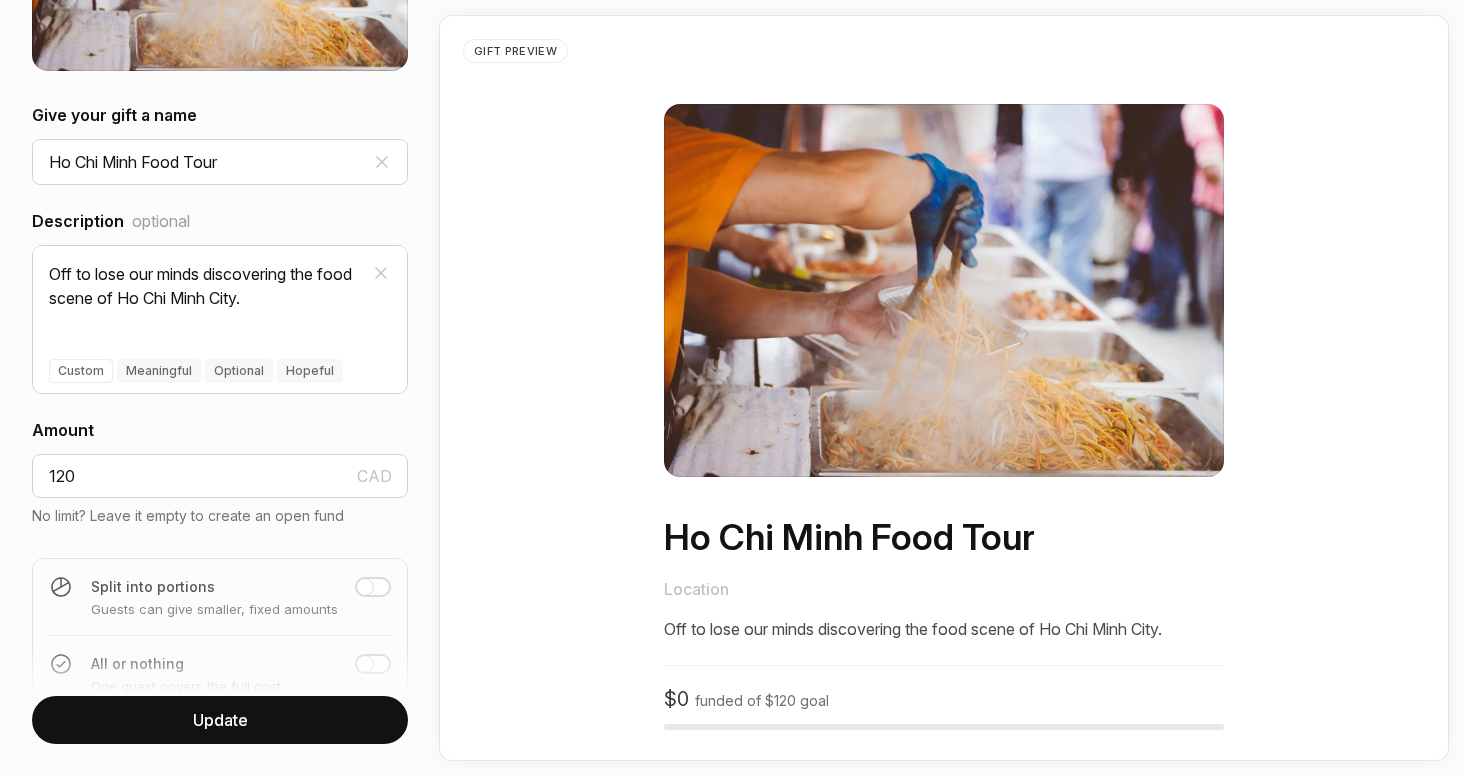 click on "Update" at bounding box center (220, 720) 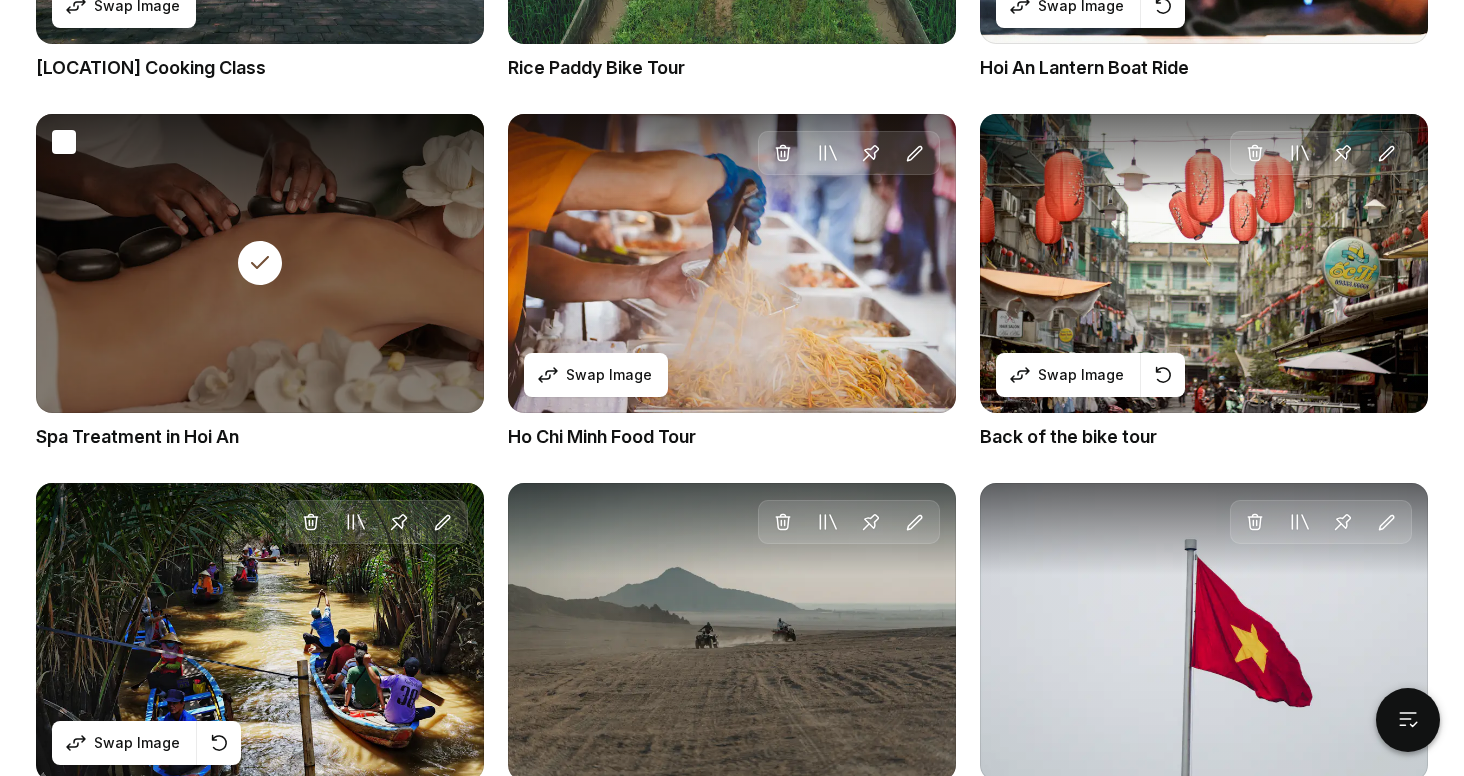 scroll, scrollTop: 1901, scrollLeft: 0, axis: vertical 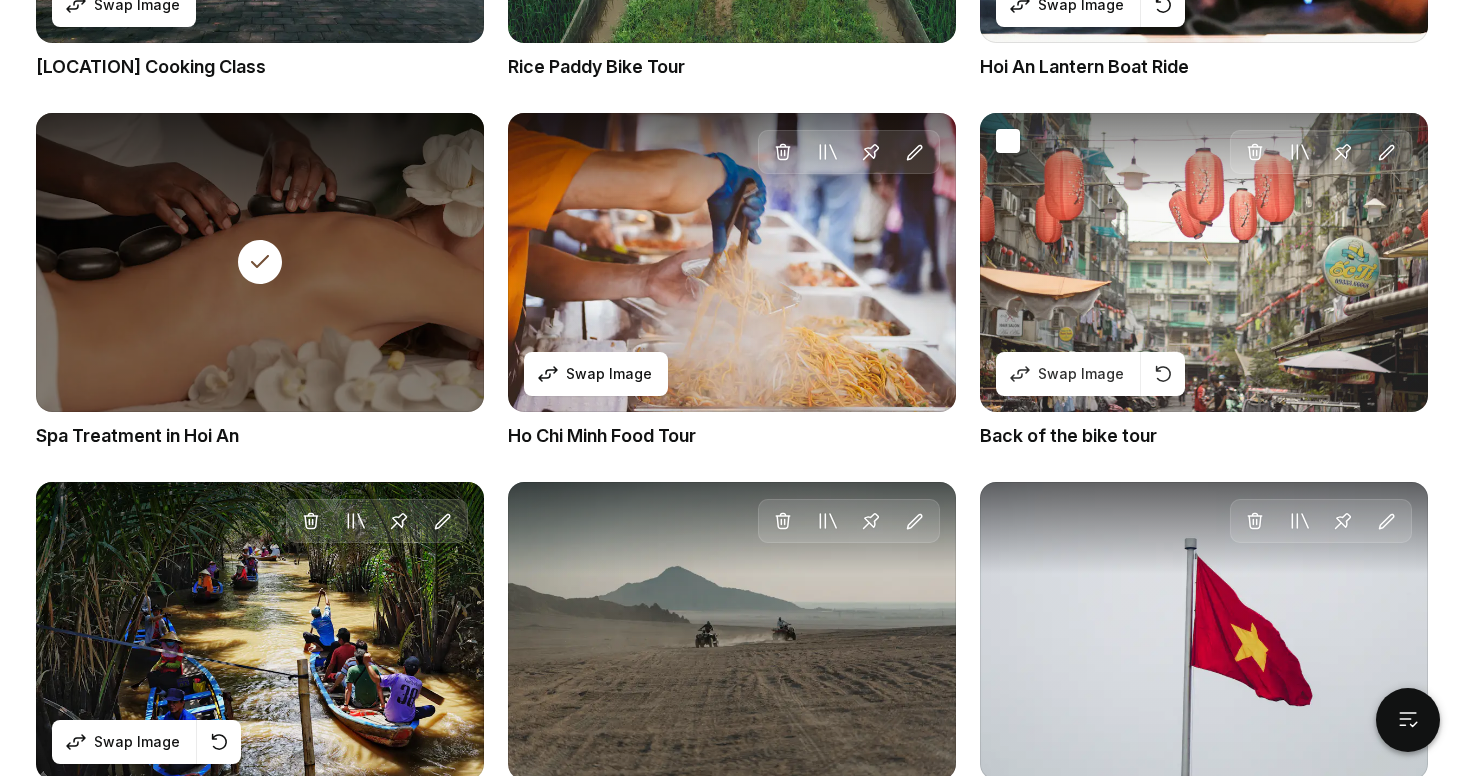 click on "Delete
Move to Collection
Pin
Edit
Swap Image" at bounding box center (1204, 262) 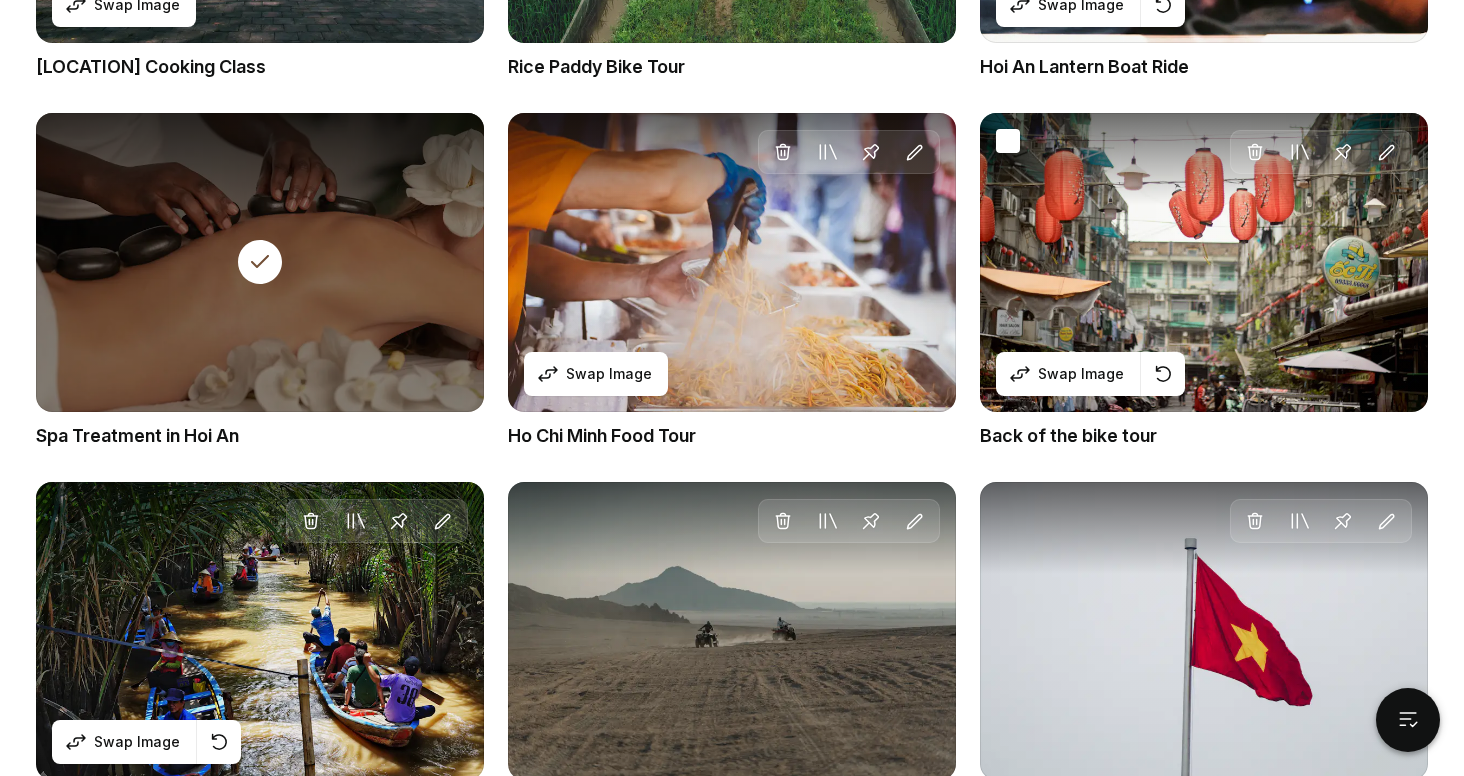 scroll, scrollTop: 0, scrollLeft: 0, axis: both 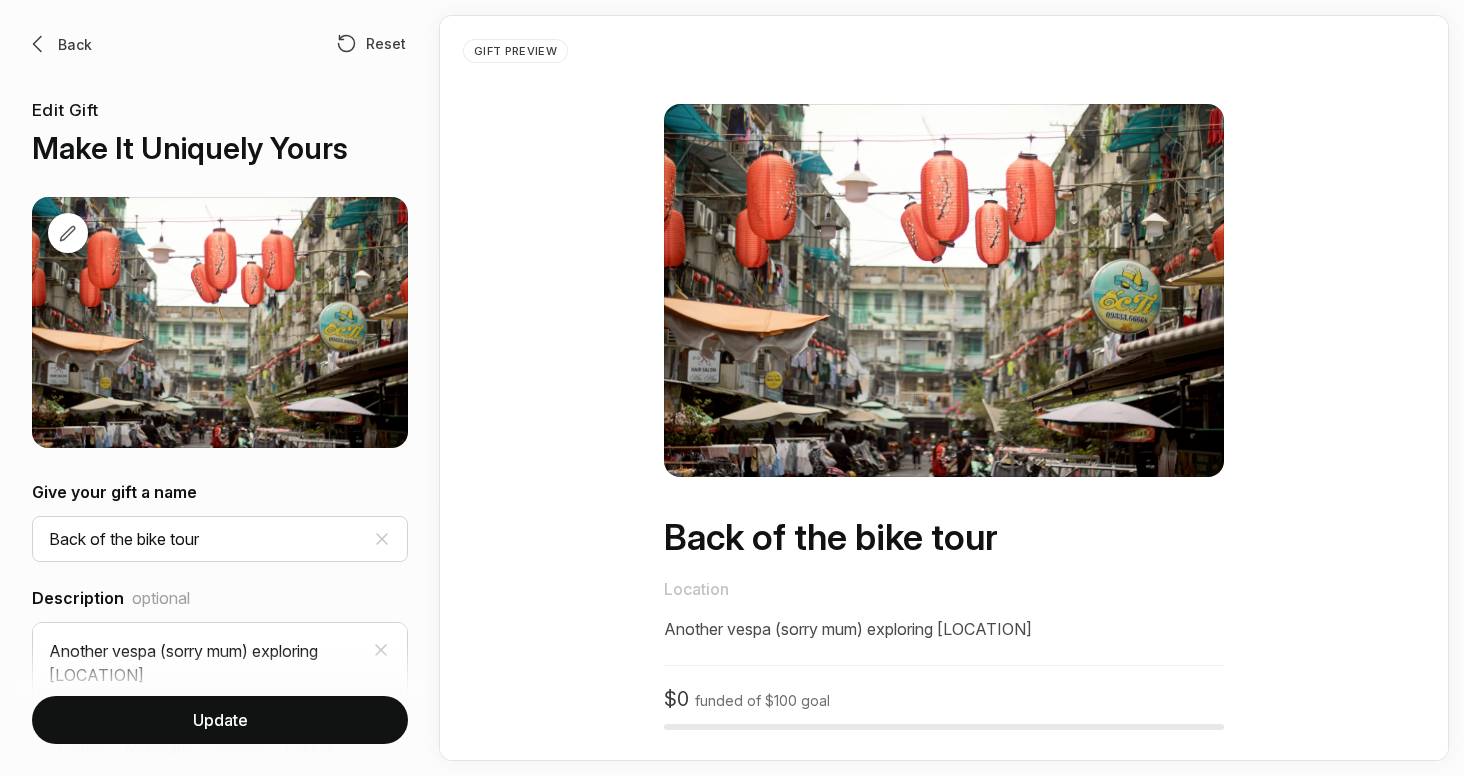 click on "Back" at bounding box center [75, 44] 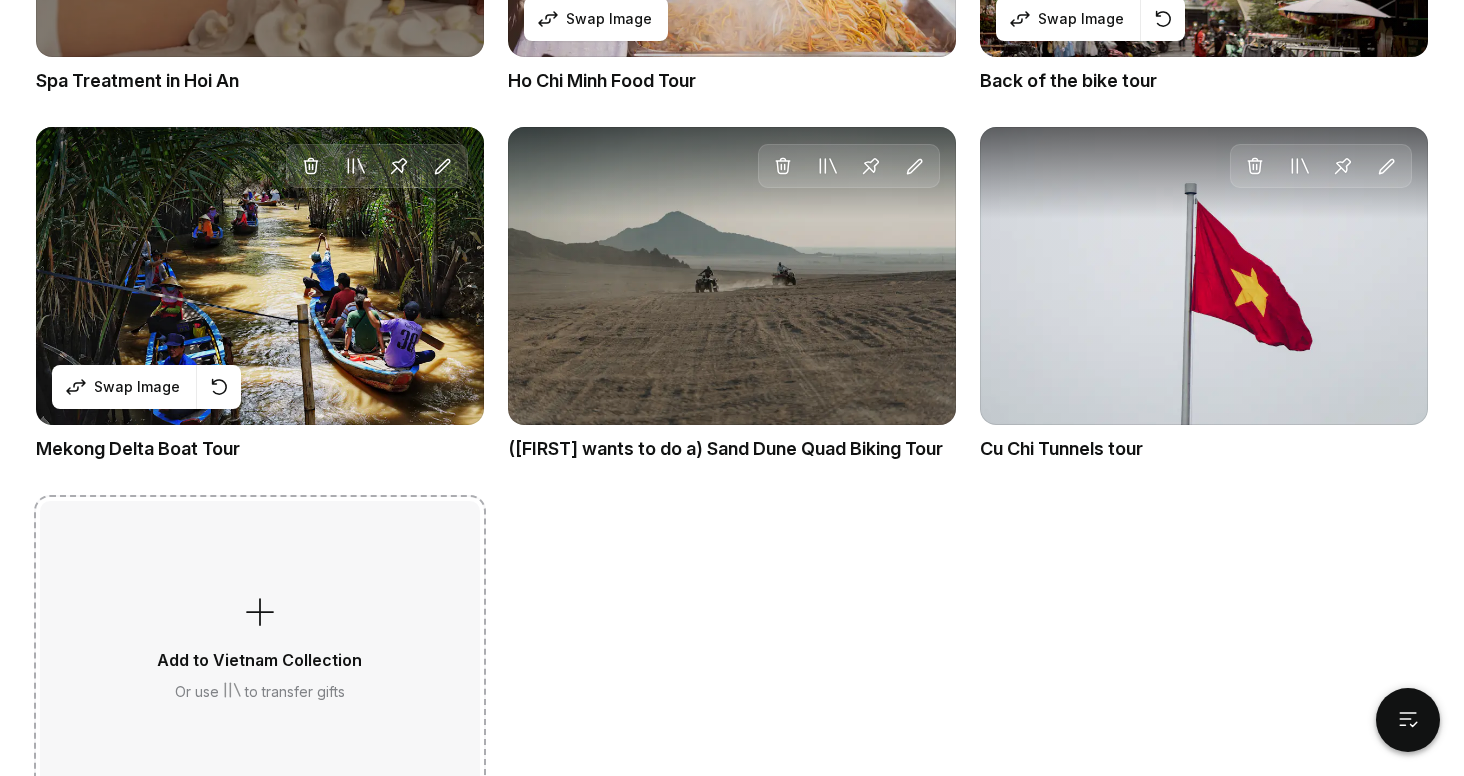 scroll, scrollTop: 2257, scrollLeft: 0, axis: vertical 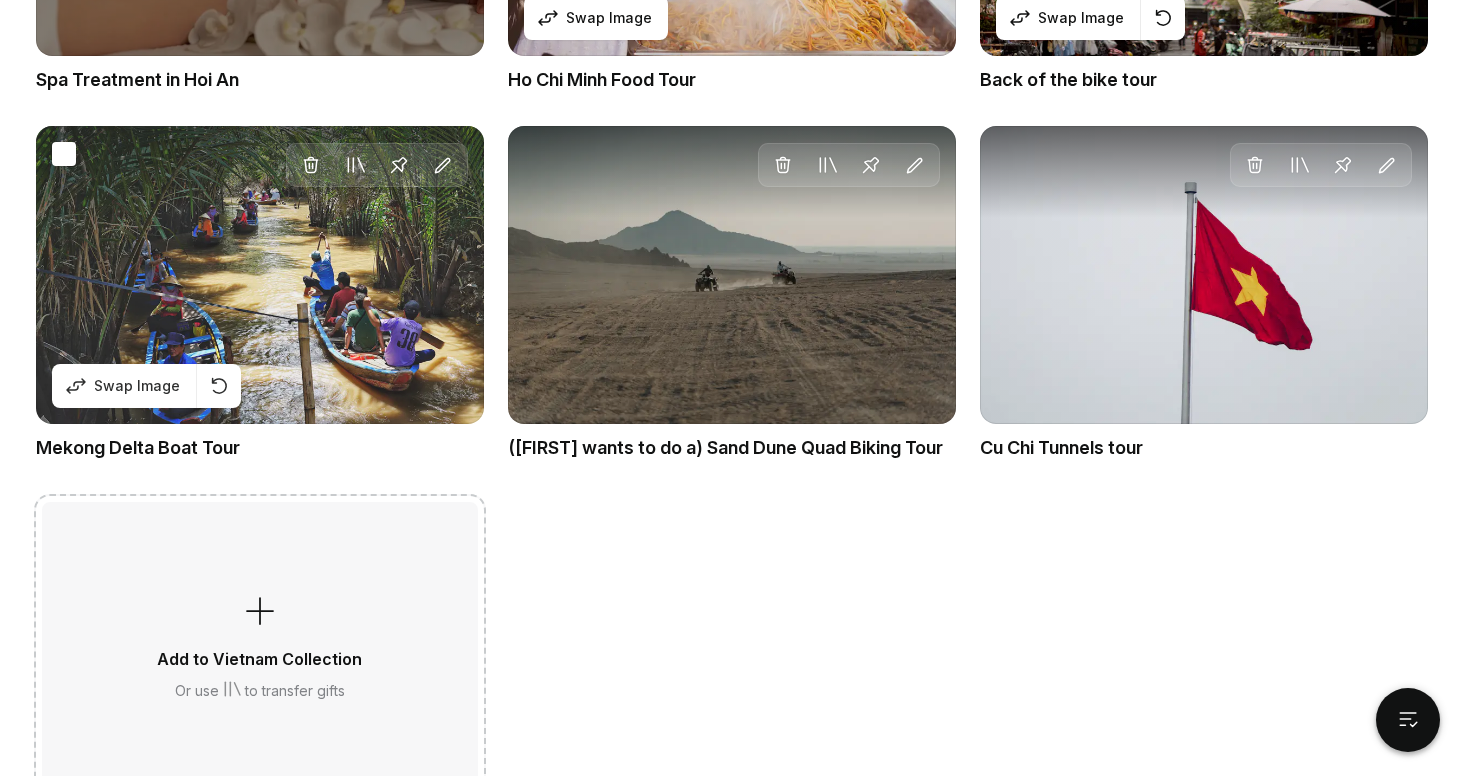 click on "Delete
Move to Collection
Pin
Edit
Swap Image" at bounding box center [260, 275] 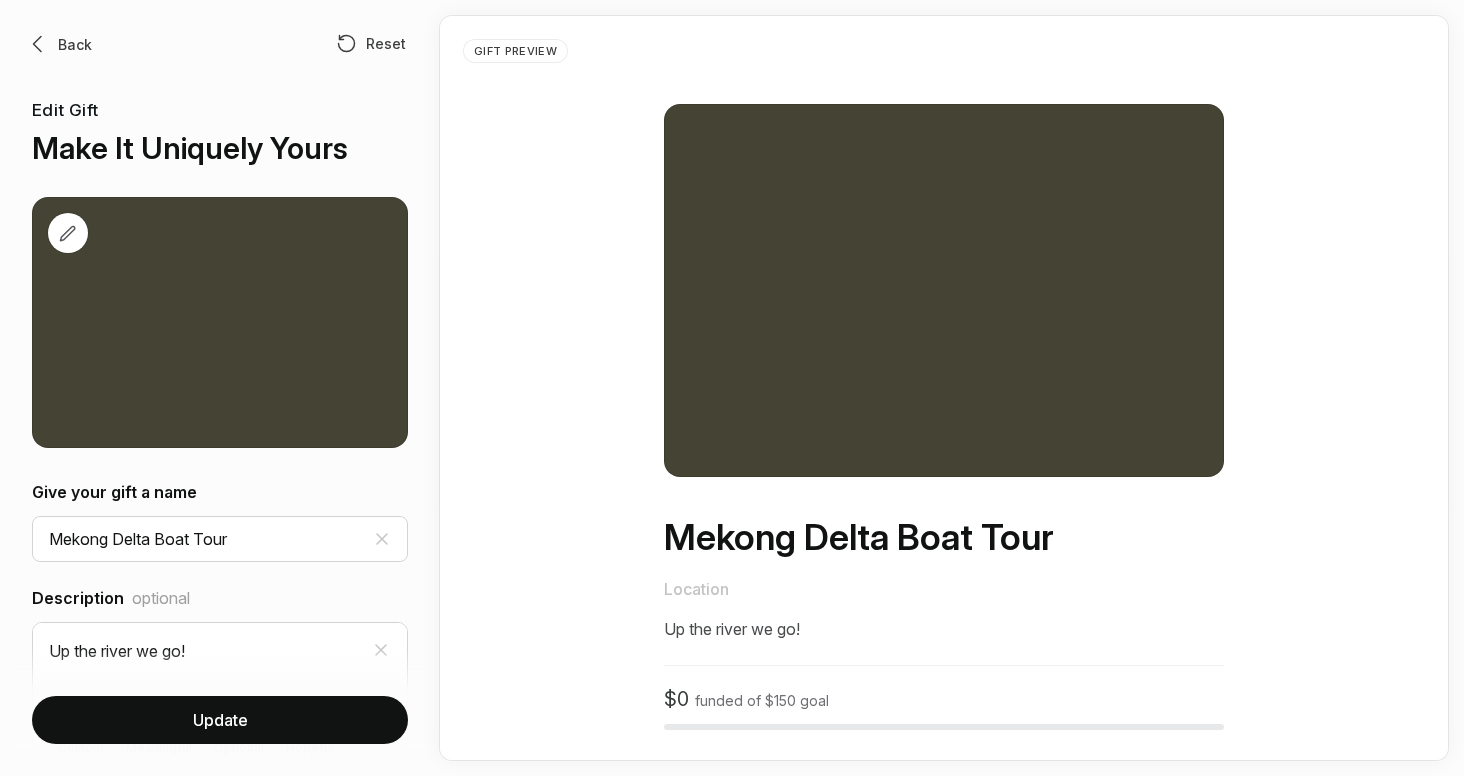 scroll, scrollTop: 0, scrollLeft: 0, axis: both 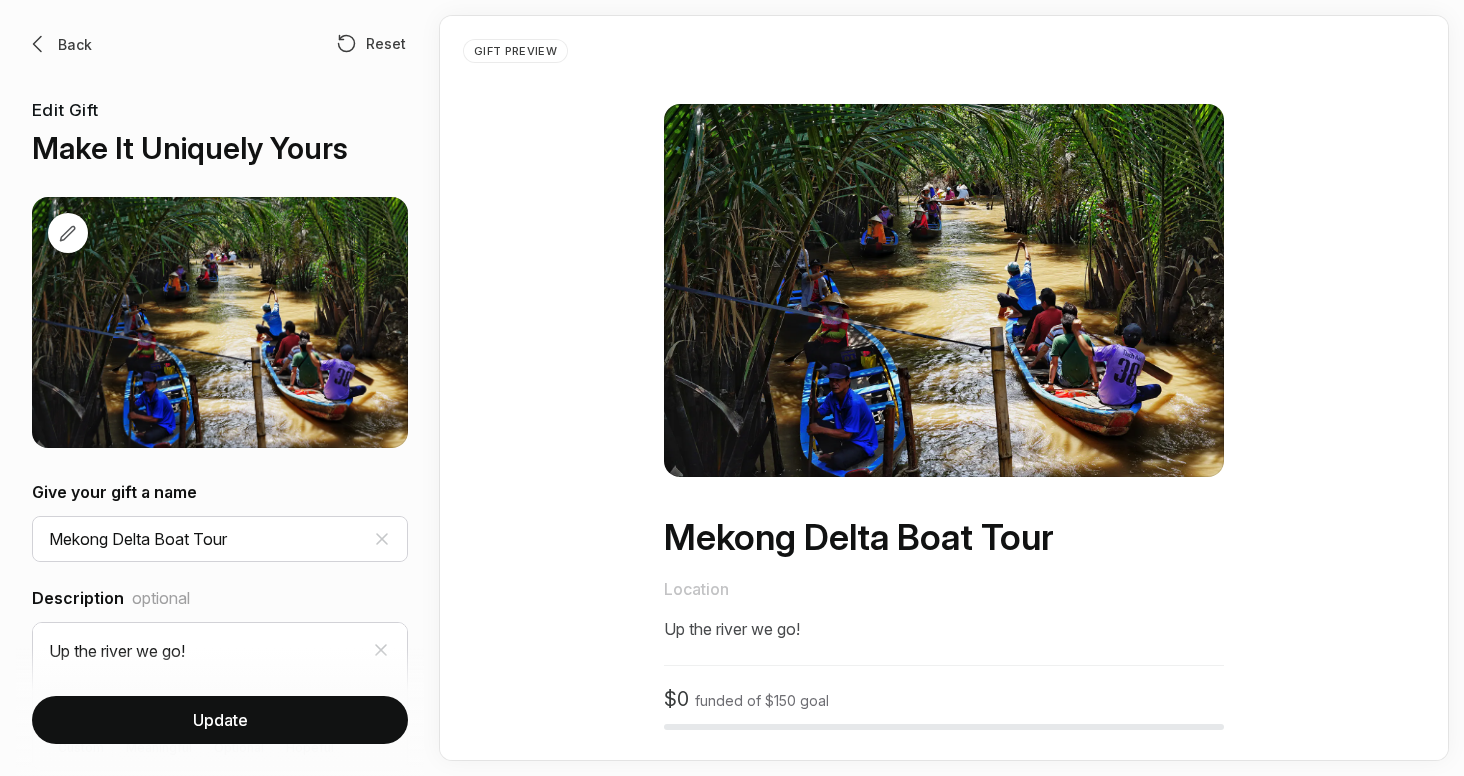 click on "Back" at bounding box center [75, 44] 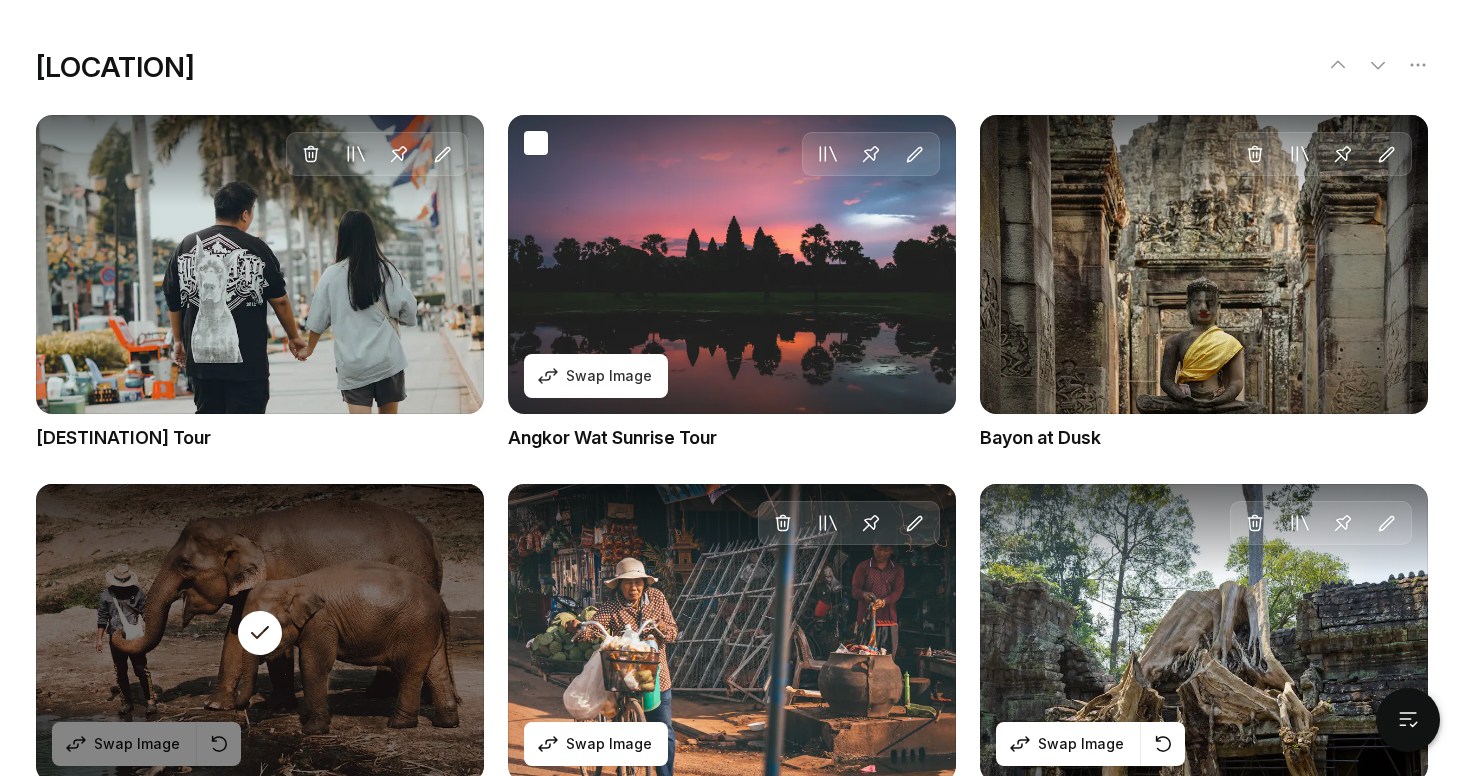 scroll, scrollTop: 3065, scrollLeft: 0, axis: vertical 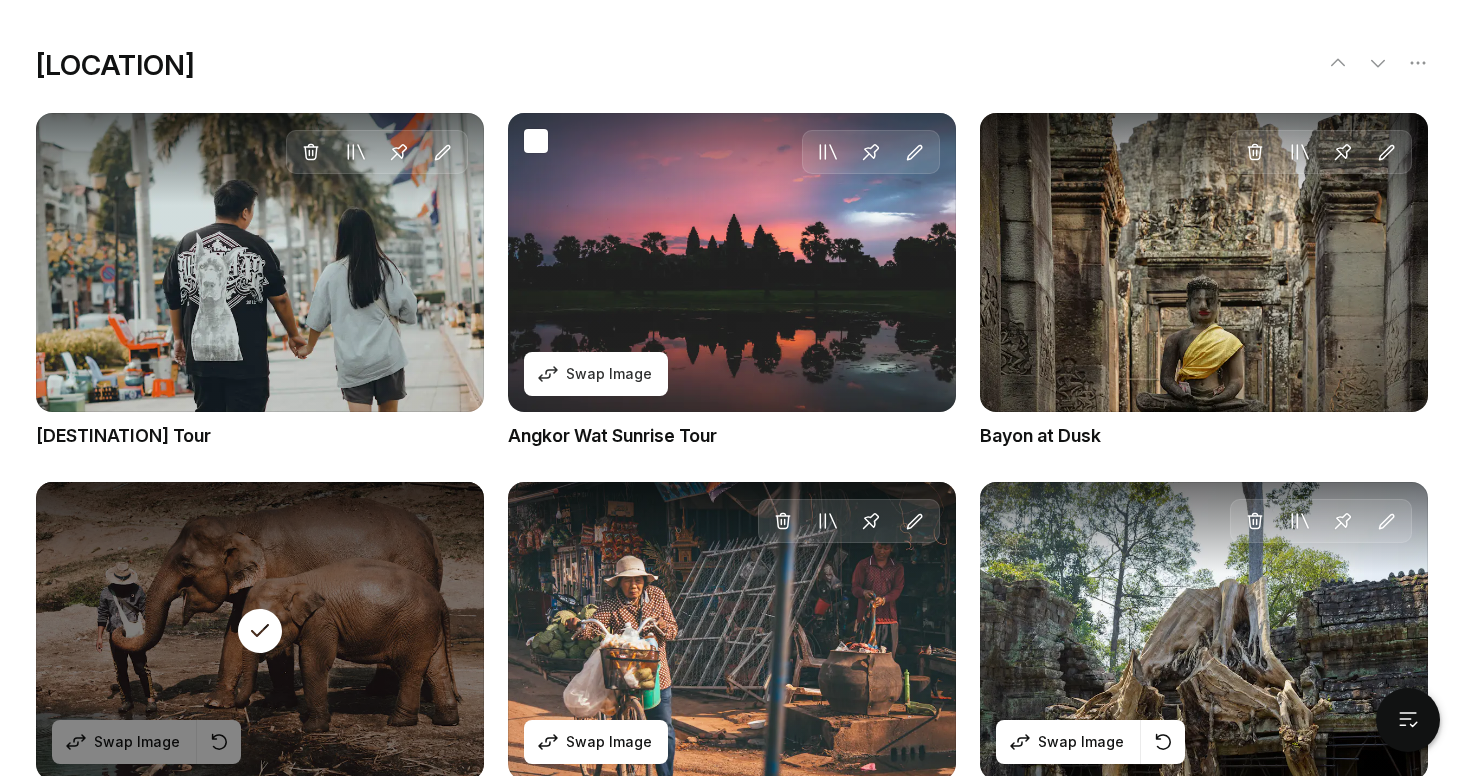 click on "Move to Collection
Pin
Edit
Swap Image" at bounding box center [732, 262] 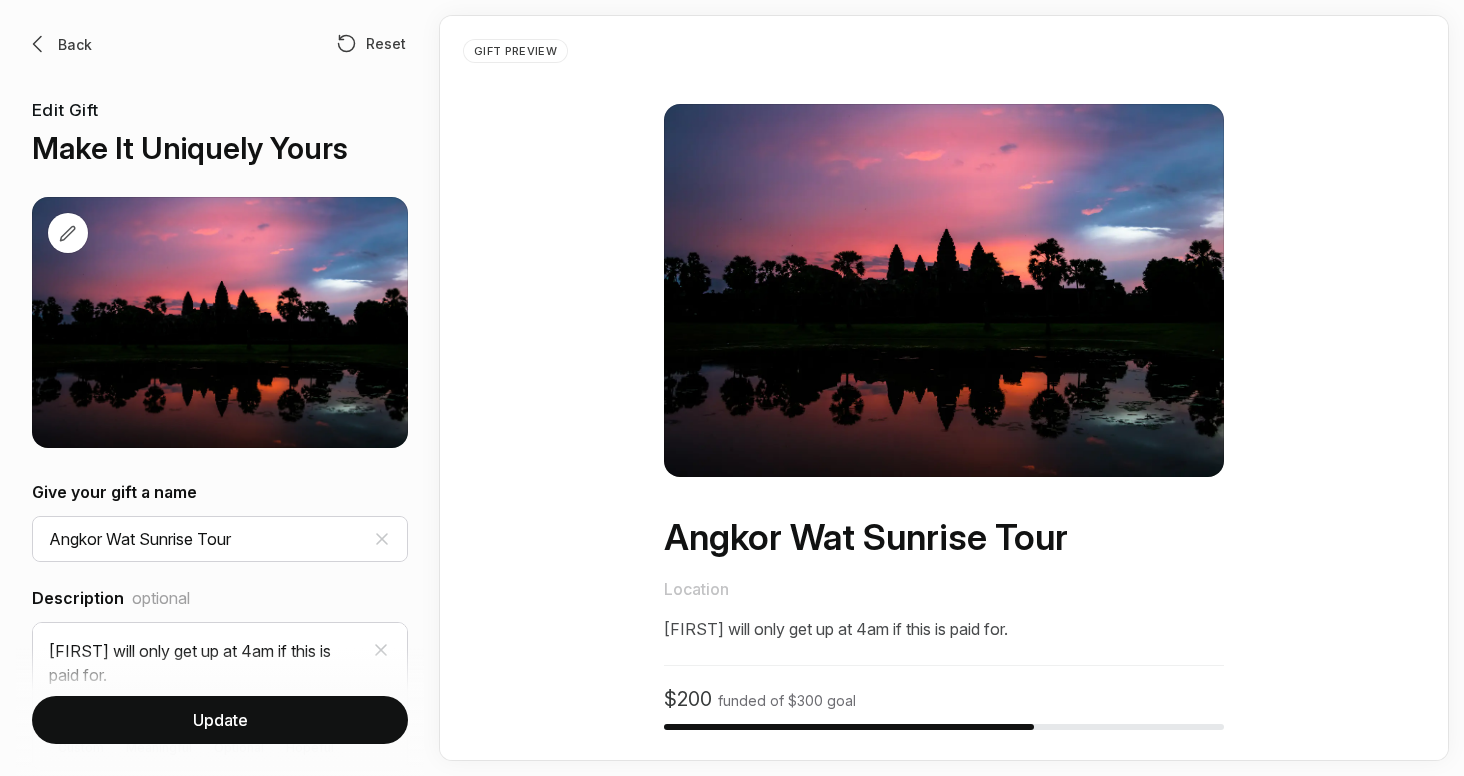 scroll, scrollTop: 0, scrollLeft: 0, axis: both 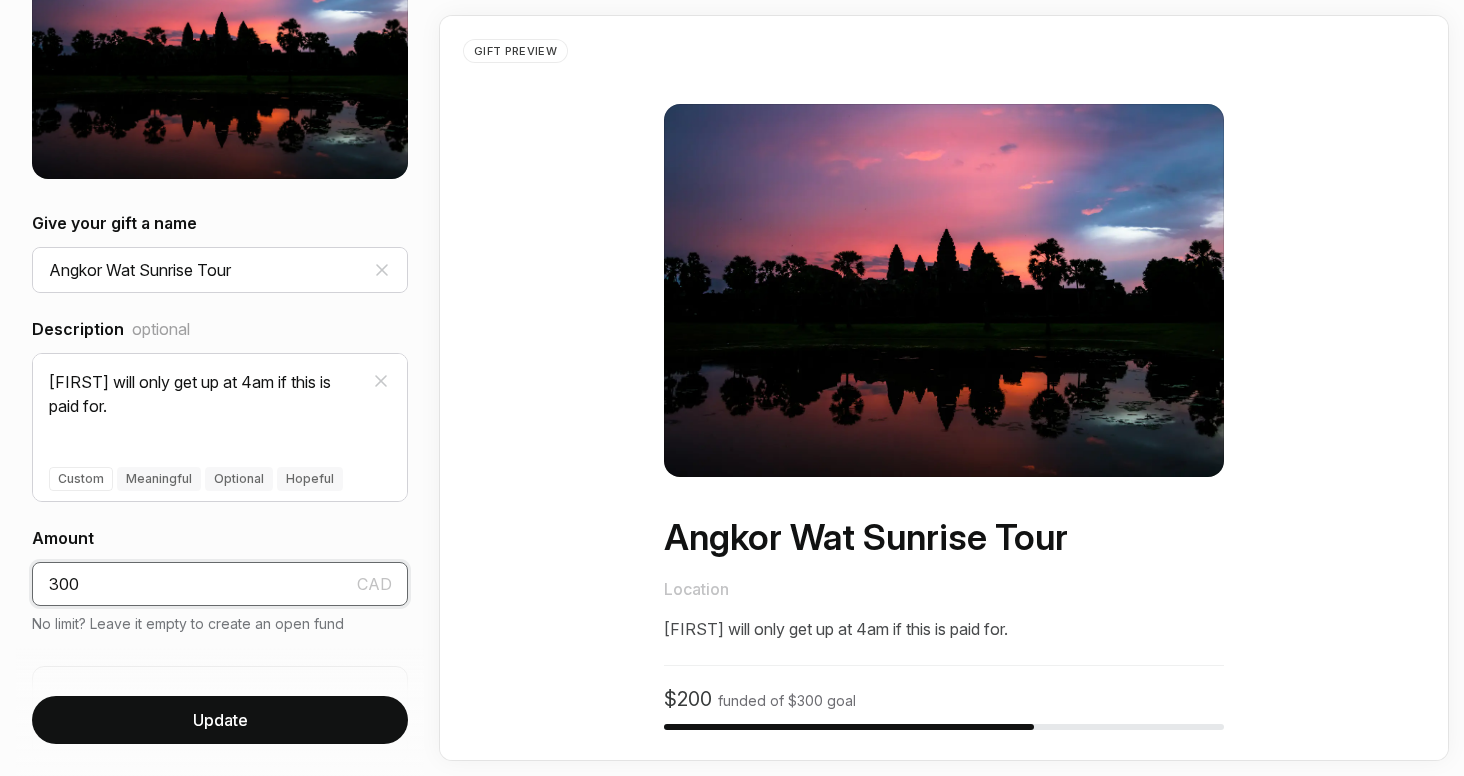 click on "300" at bounding box center [220, 584] 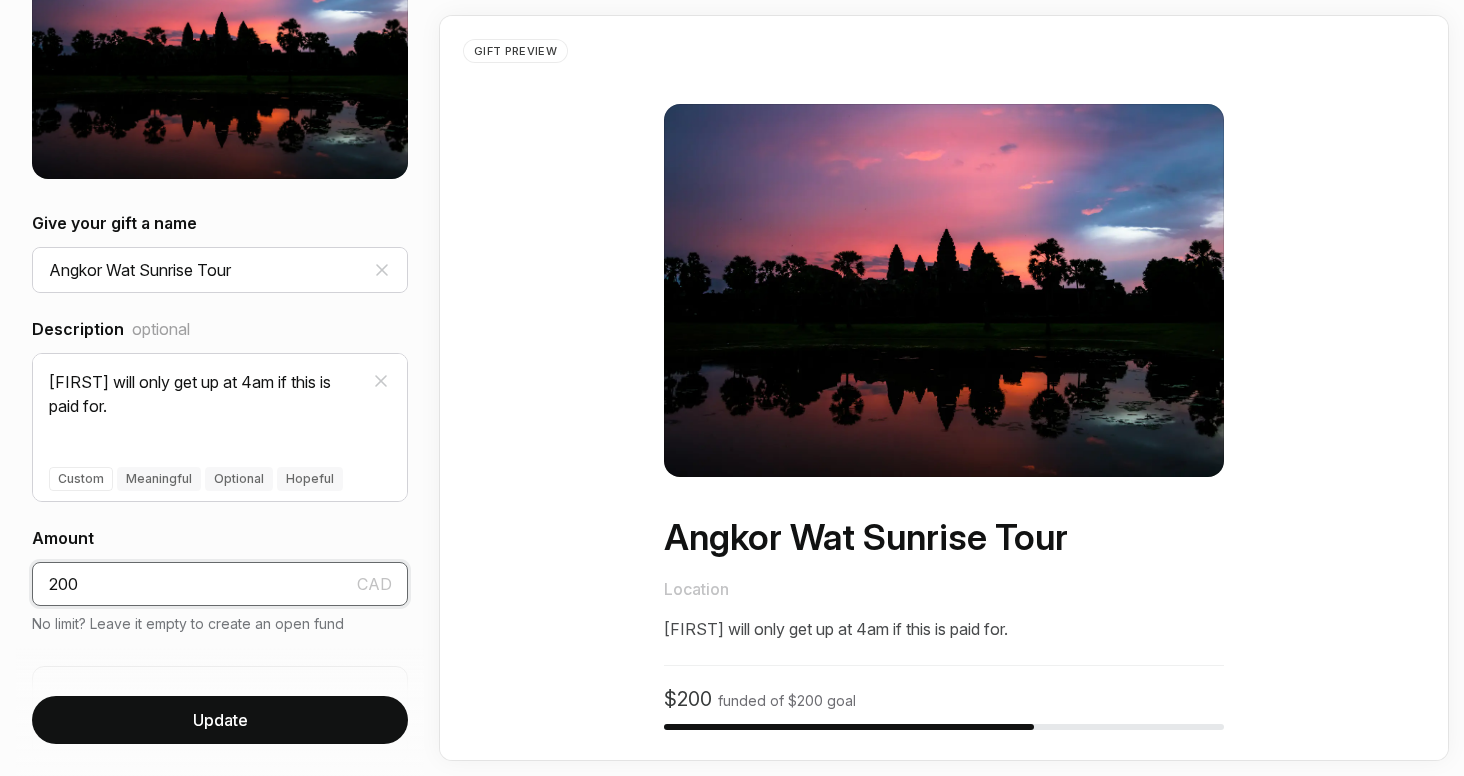 type on "200" 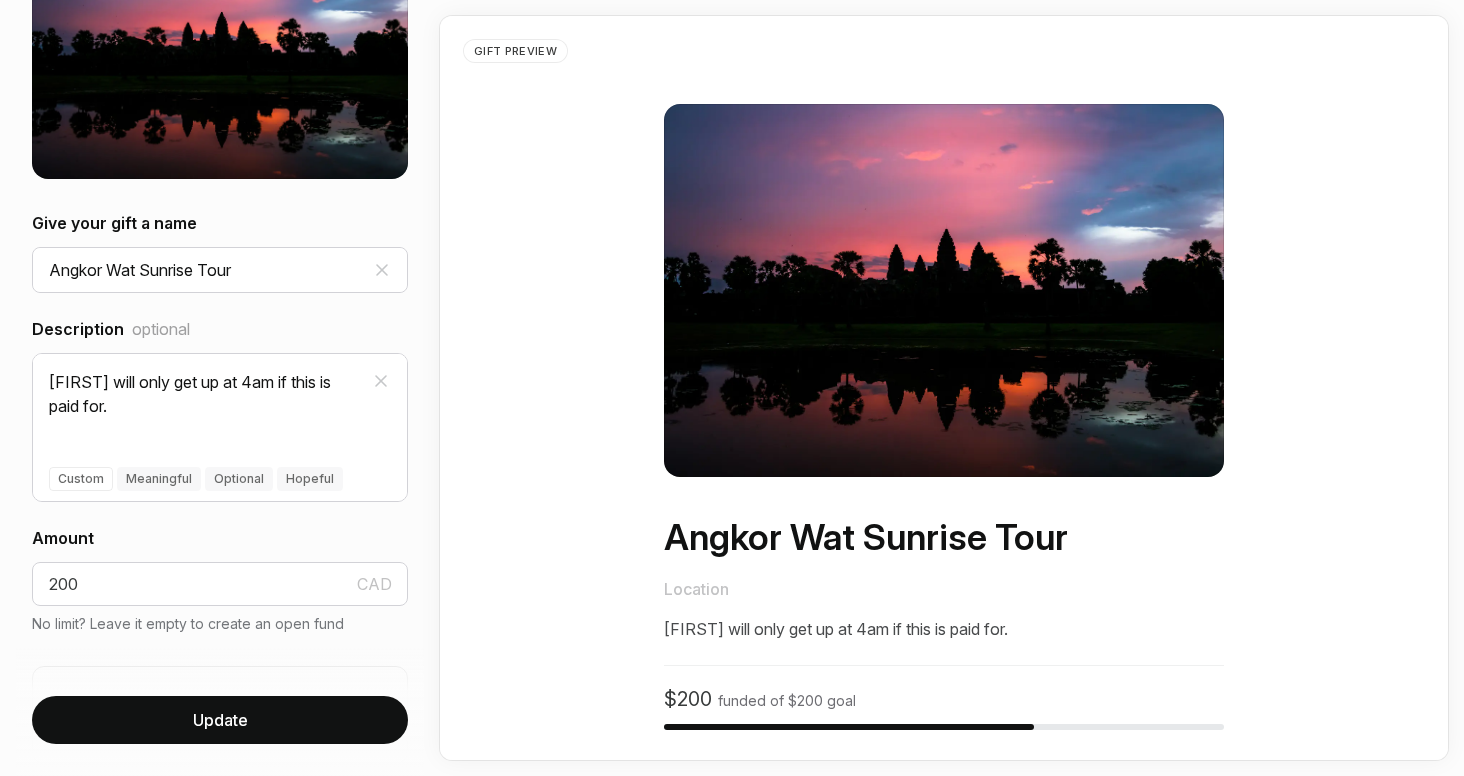 click on "Update" at bounding box center [220, 720] 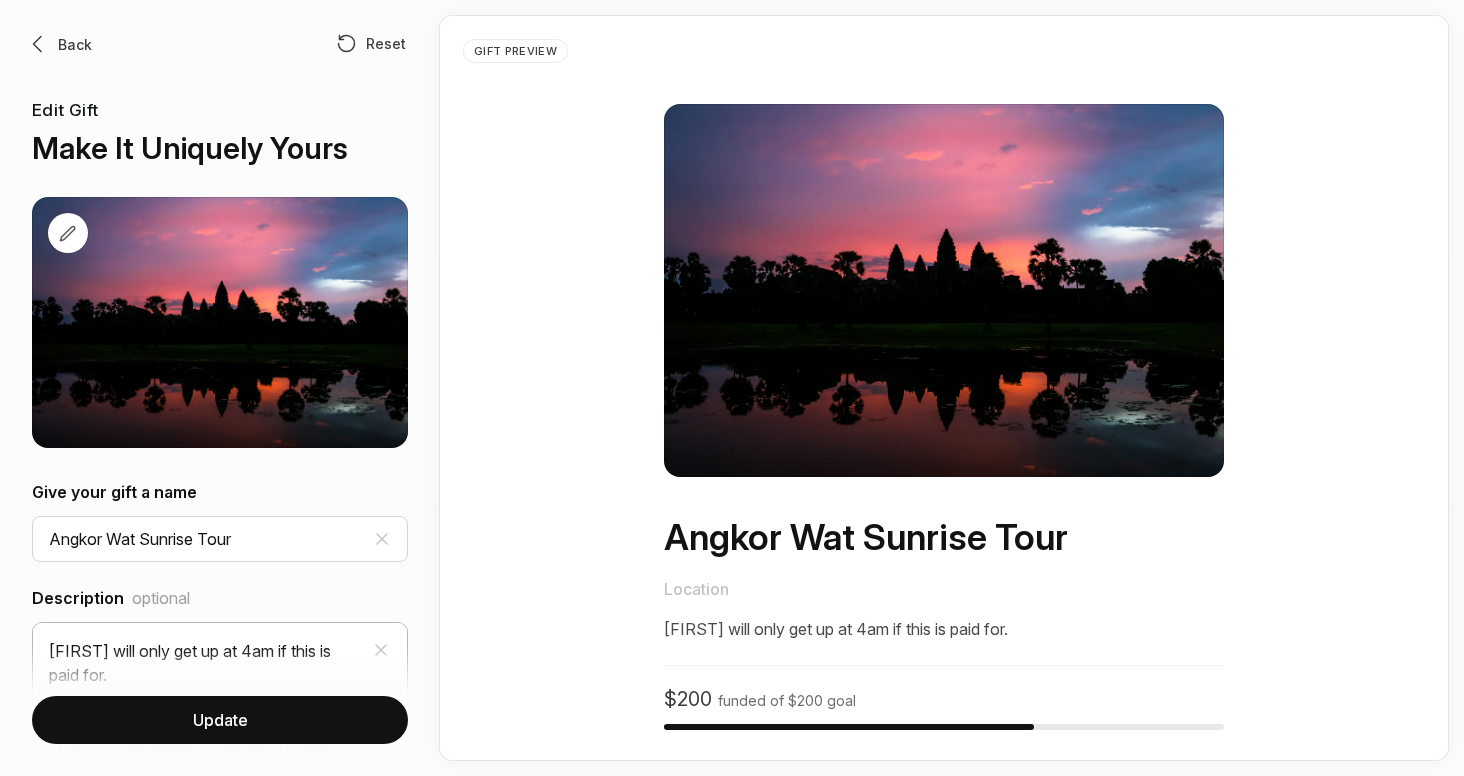 scroll, scrollTop: 0, scrollLeft: 0, axis: both 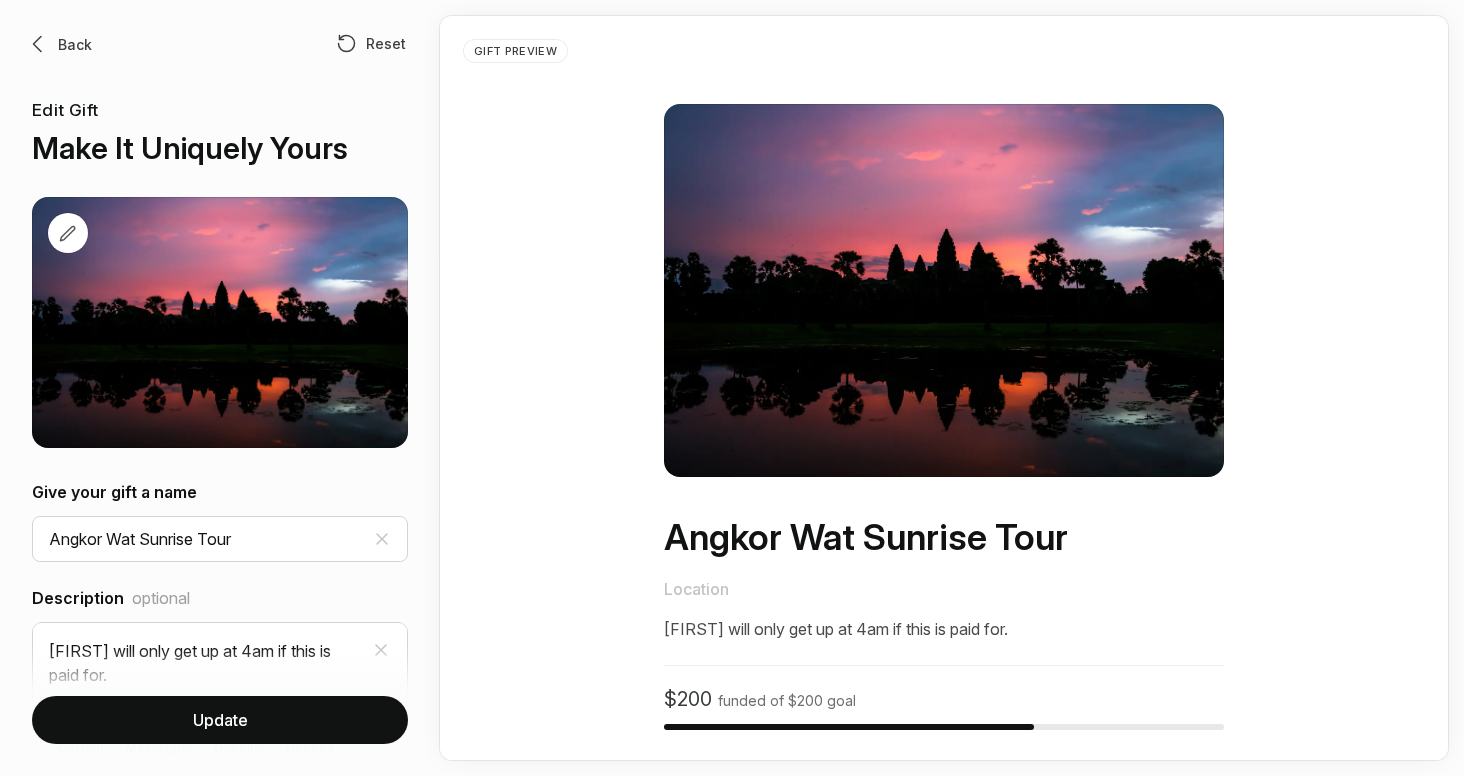 click on "Update" at bounding box center [220, 720] 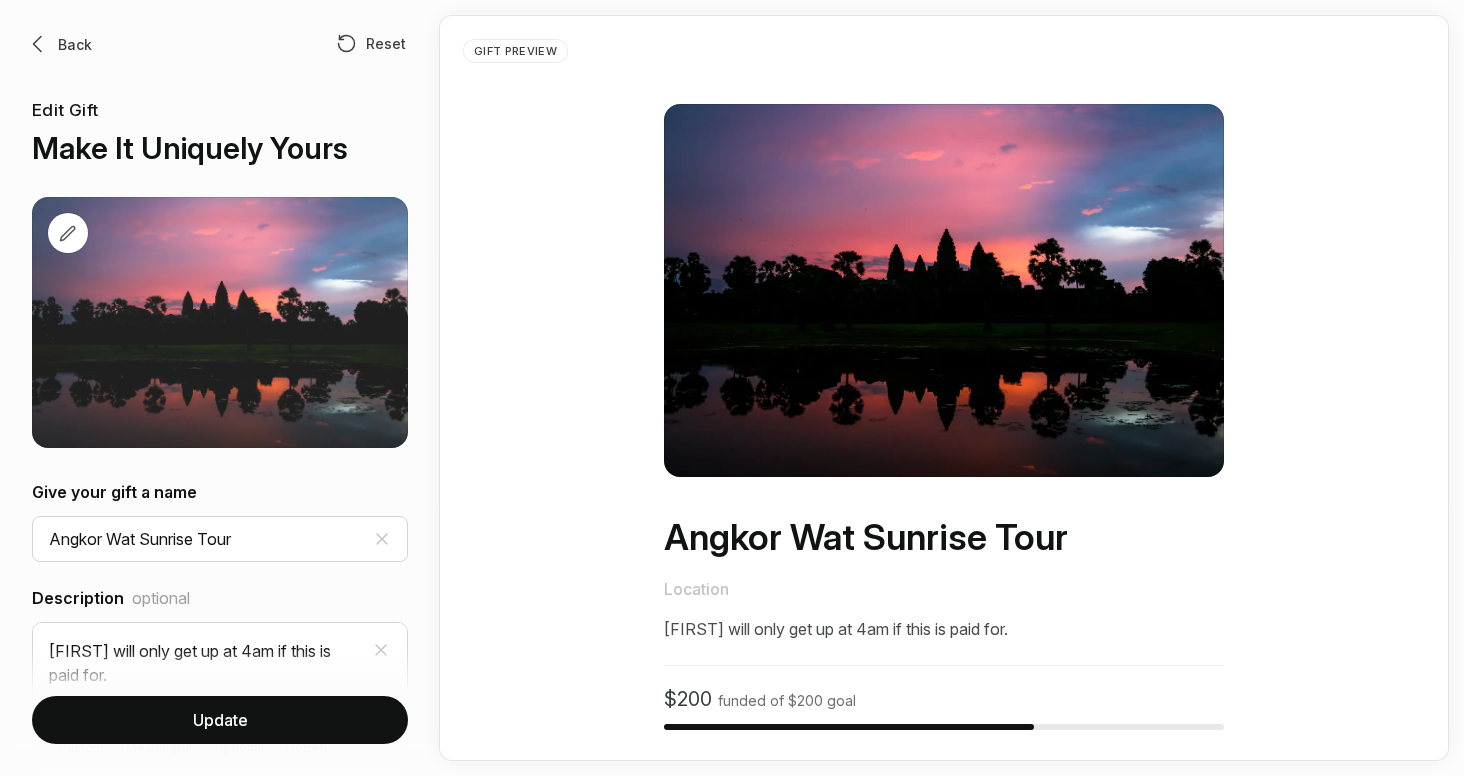 scroll, scrollTop: 0, scrollLeft: 0, axis: both 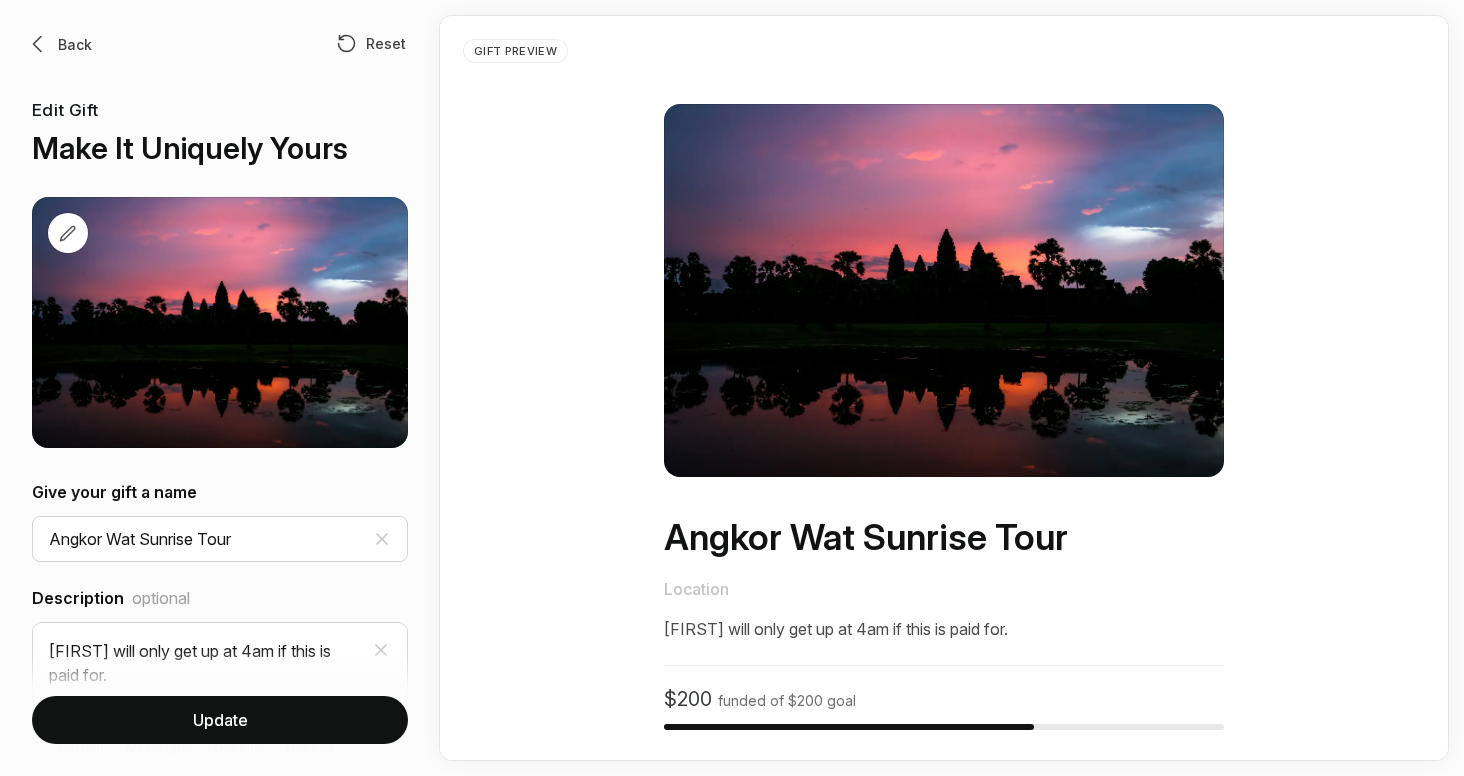 click at bounding box center [68, 233] 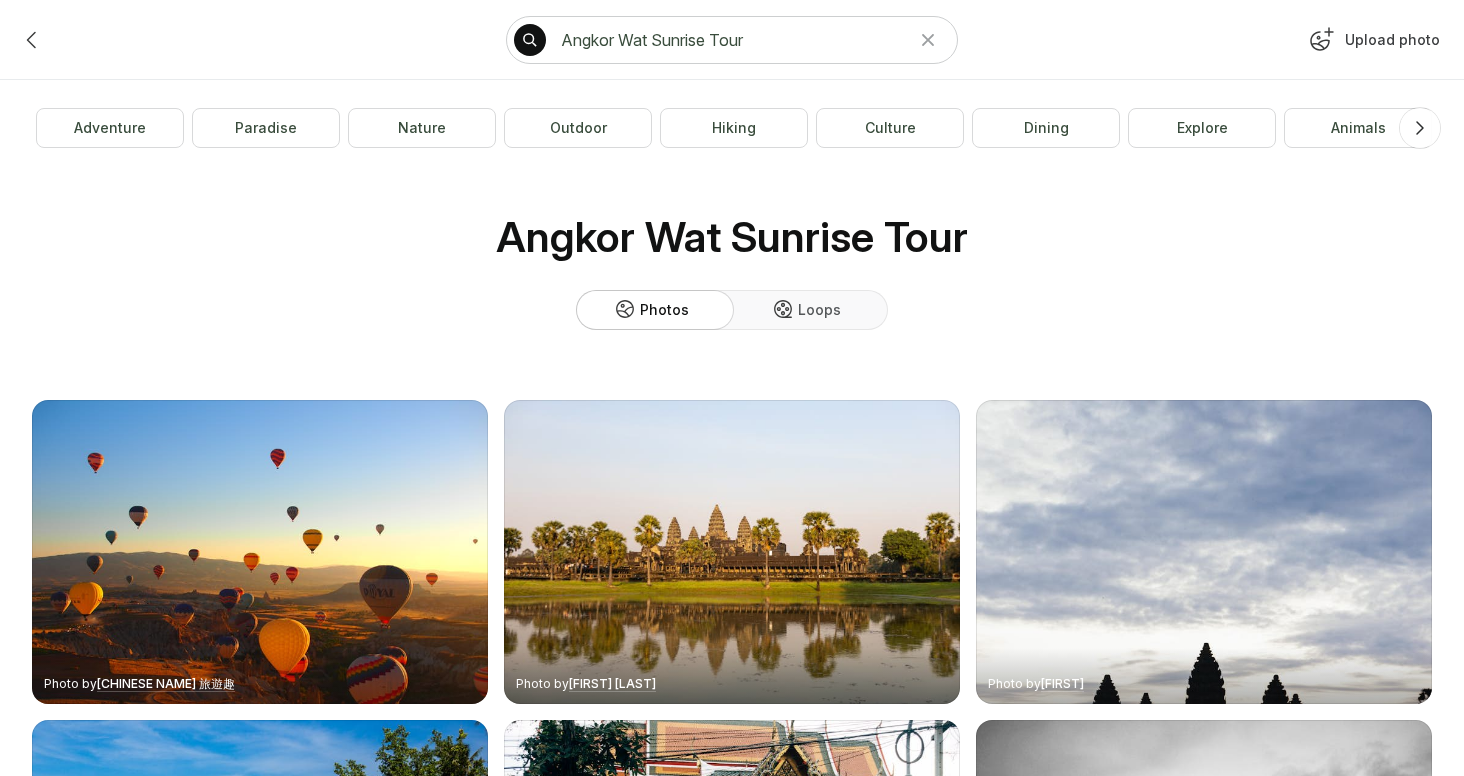 click at bounding box center [32, 40] 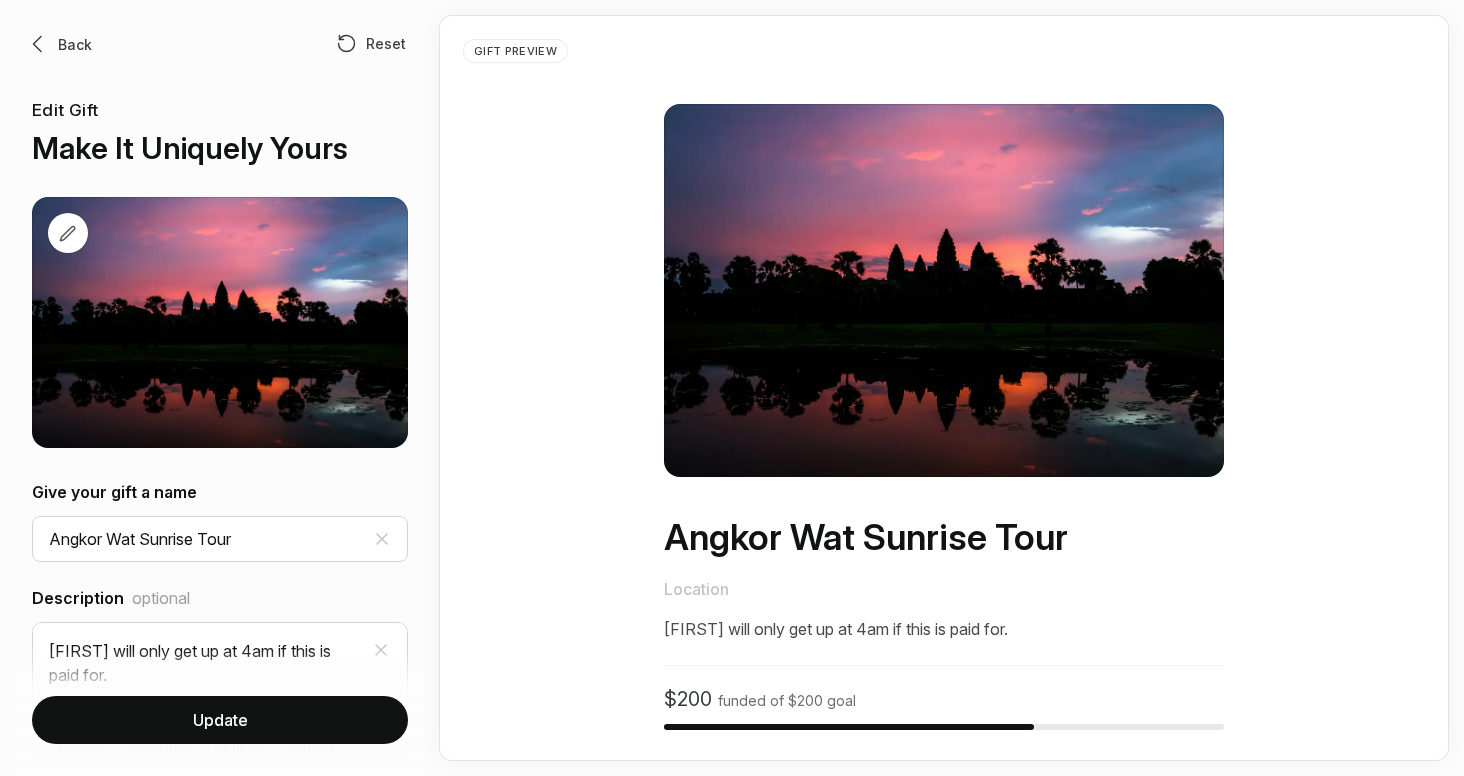 scroll, scrollTop: 0, scrollLeft: 0, axis: both 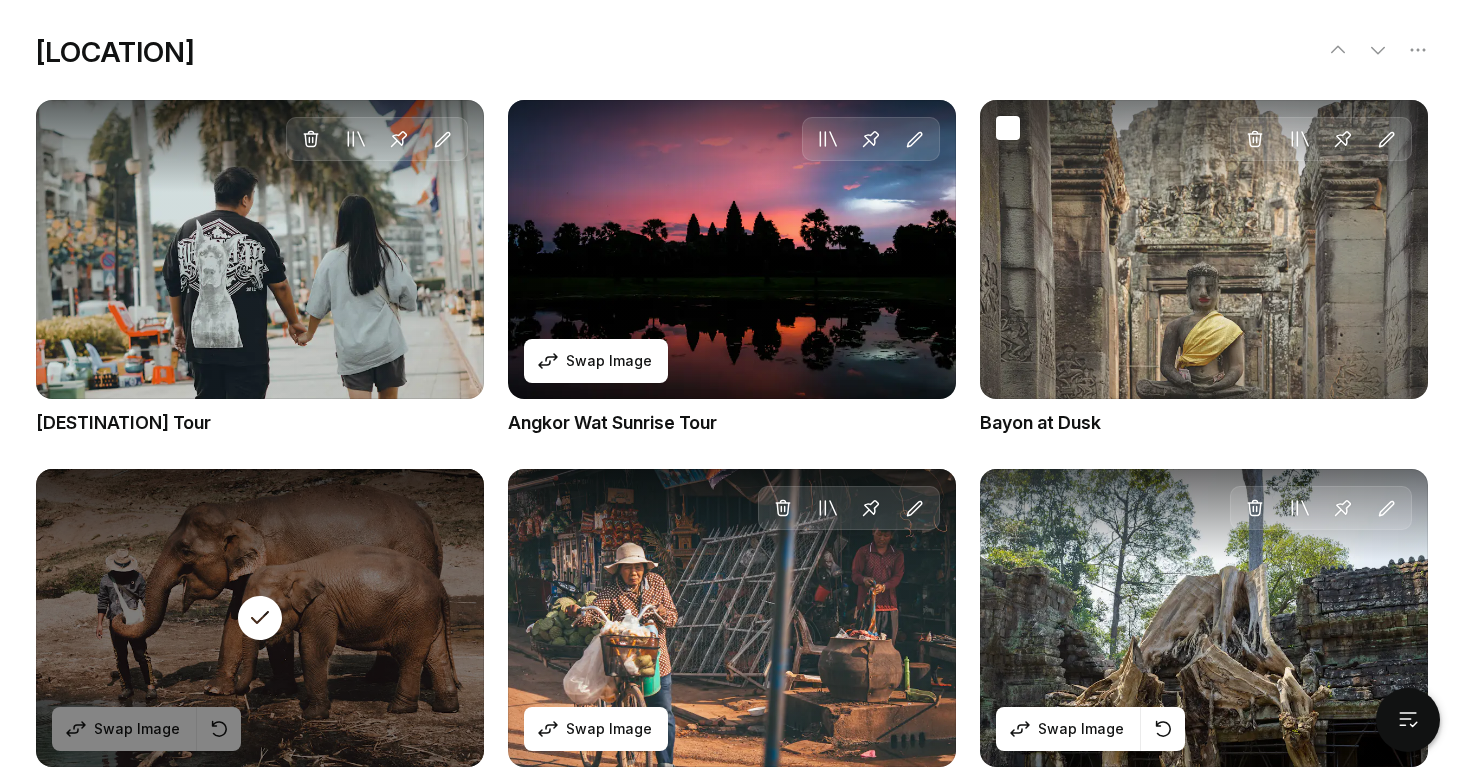 click on "Delete
Move to Collection
Pin
Edit" at bounding box center (1204, 249) 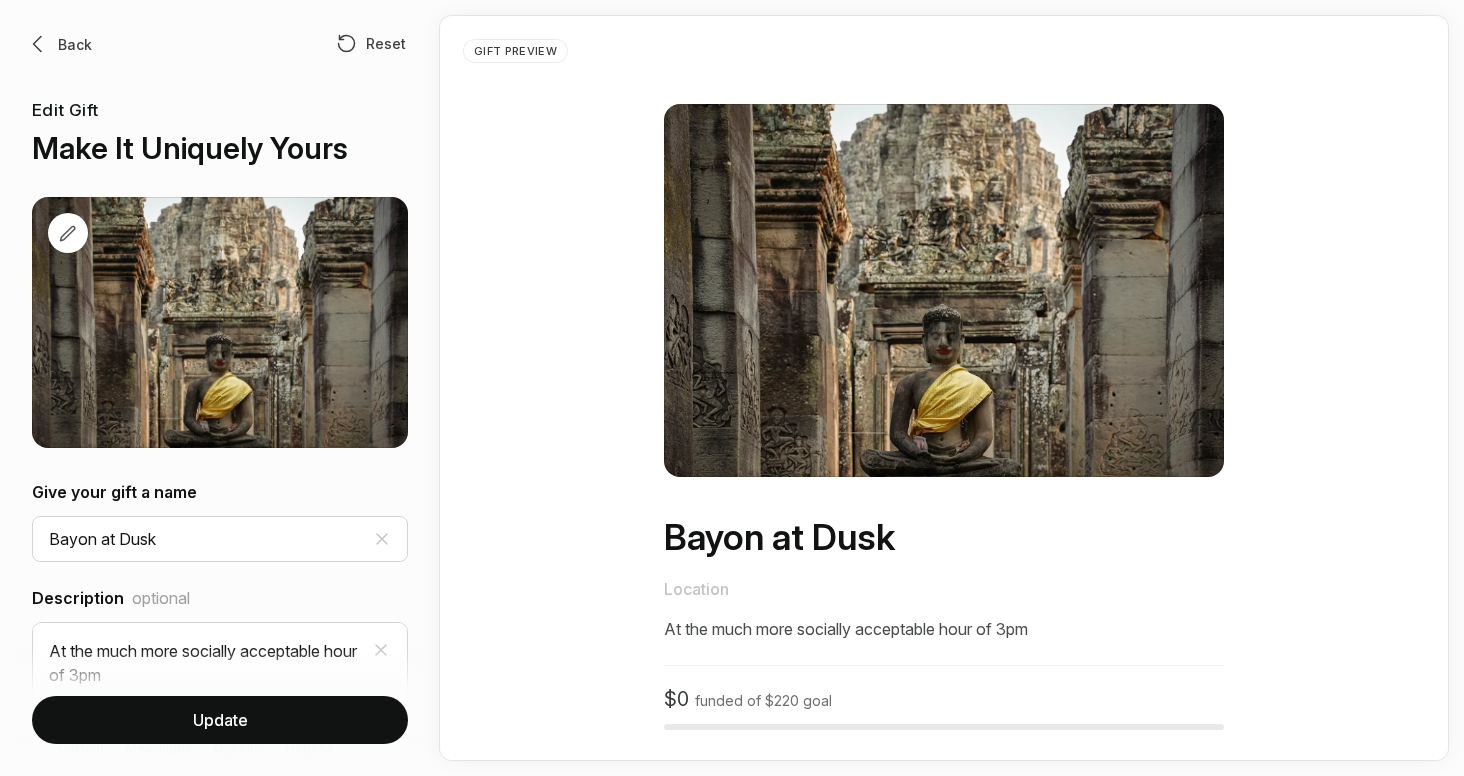 scroll, scrollTop: 0, scrollLeft: 0, axis: both 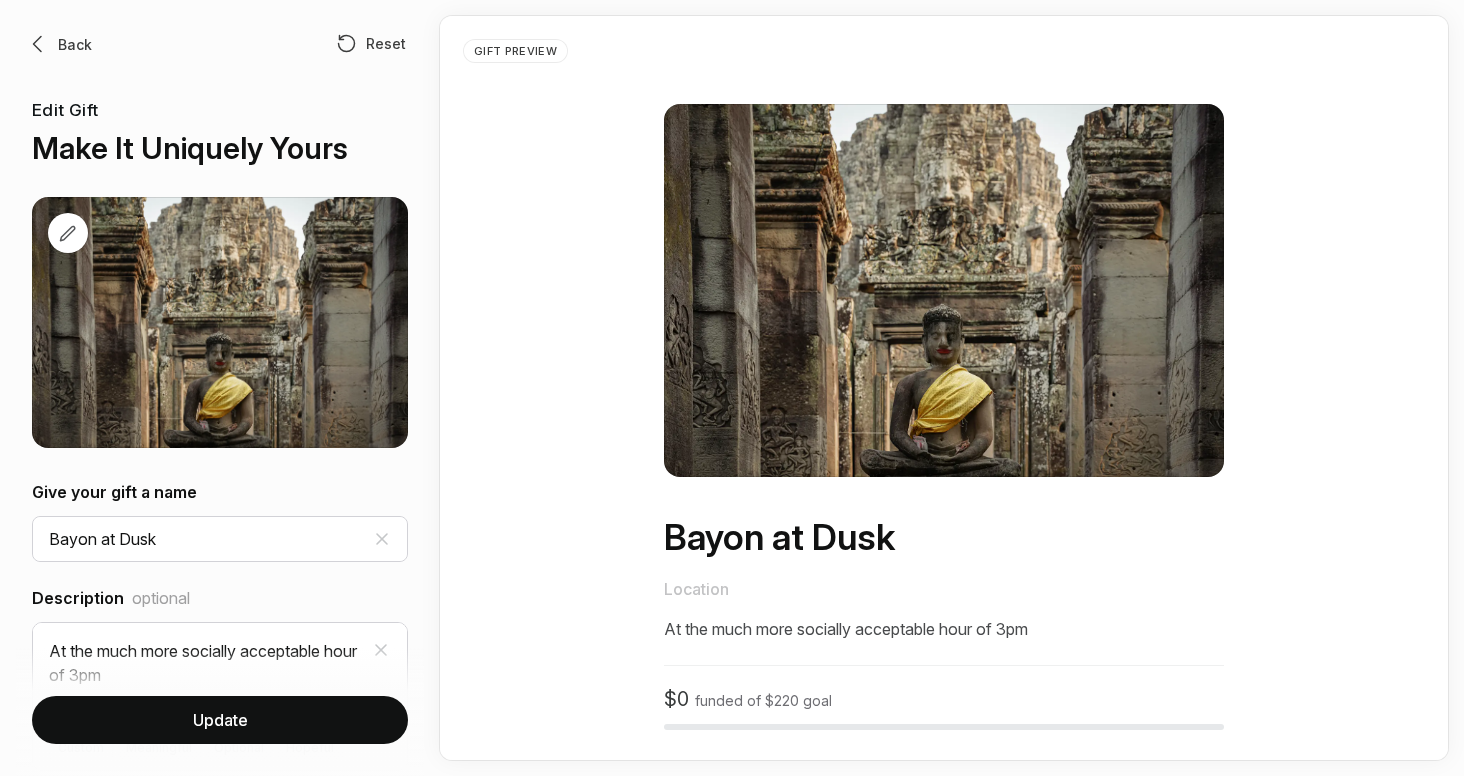 click on "Back" at bounding box center [75, 44] 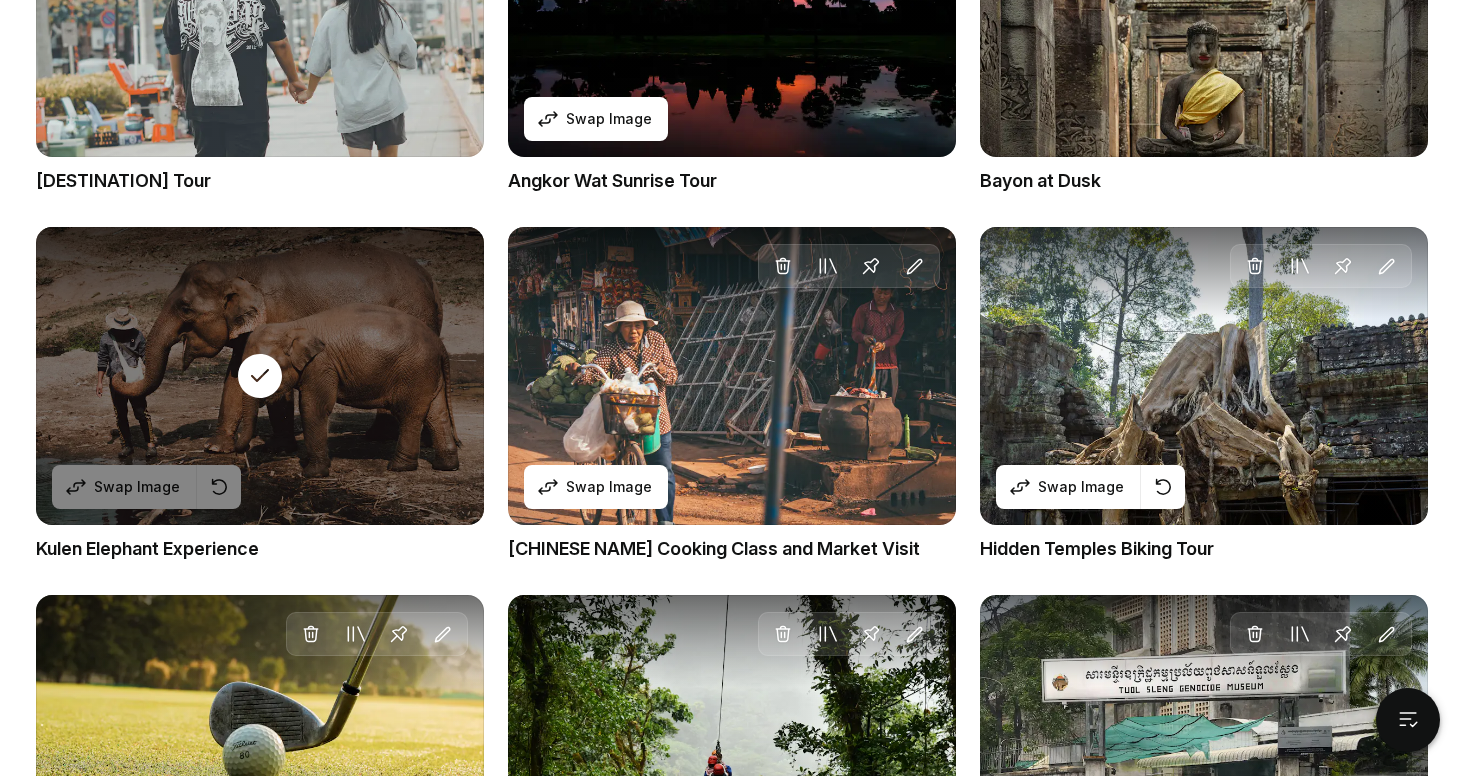 scroll, scrollTop: 3324, scrollLeft: 0, axis: vertical 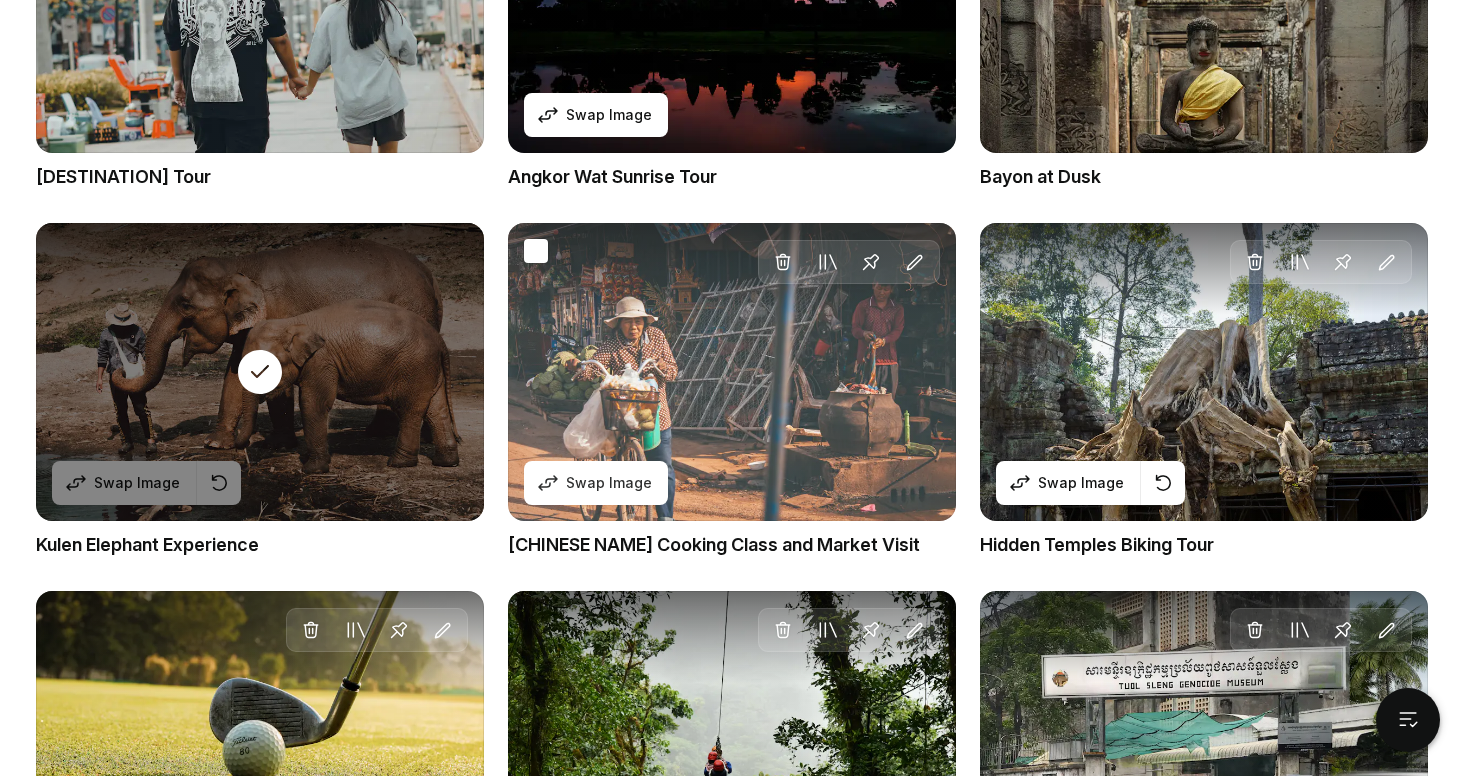 click on "Delete
Move to Collection
Pin
Edit
Swap Image" at bounding box center [732, 372] 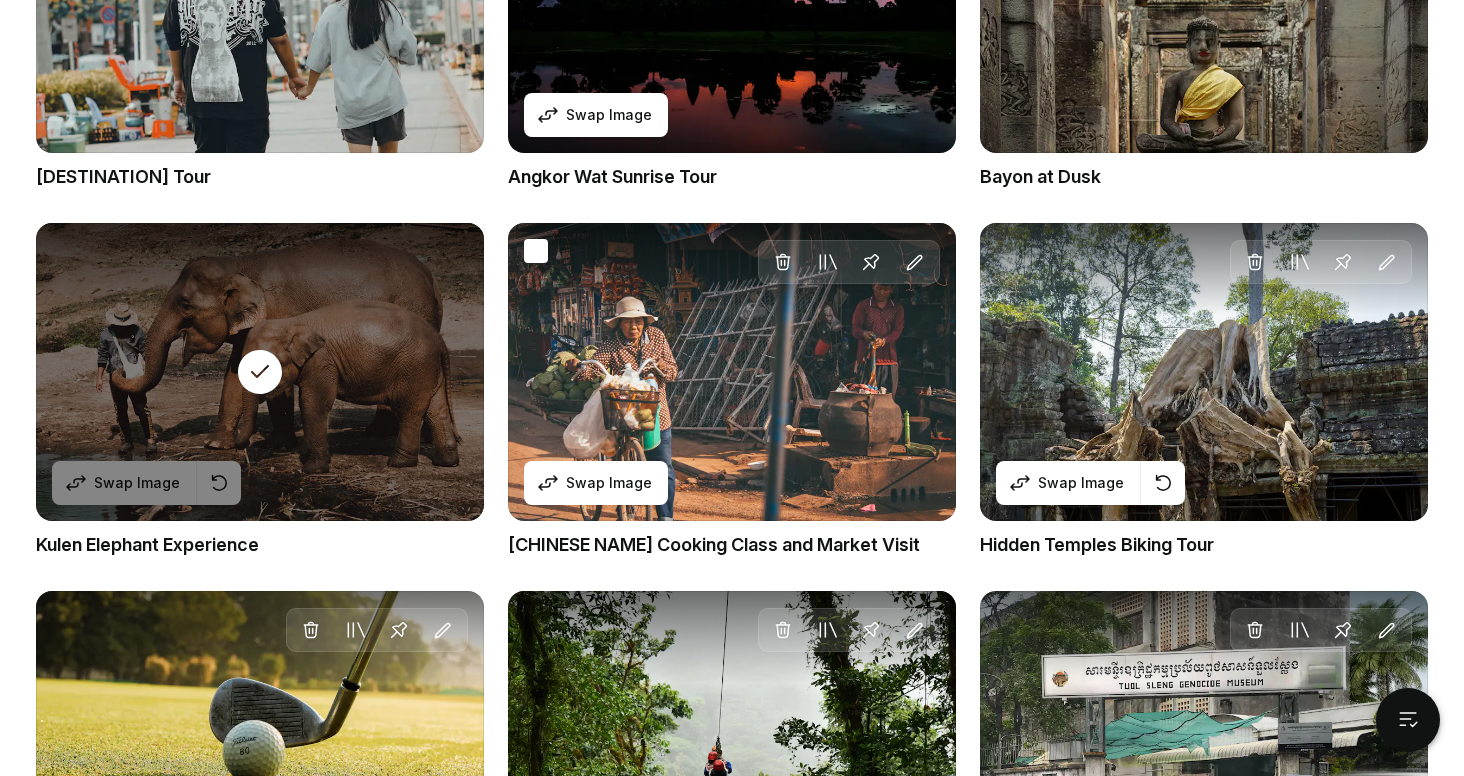 scroll, scrollTop: 0, scrollLeft: 0, axis: both 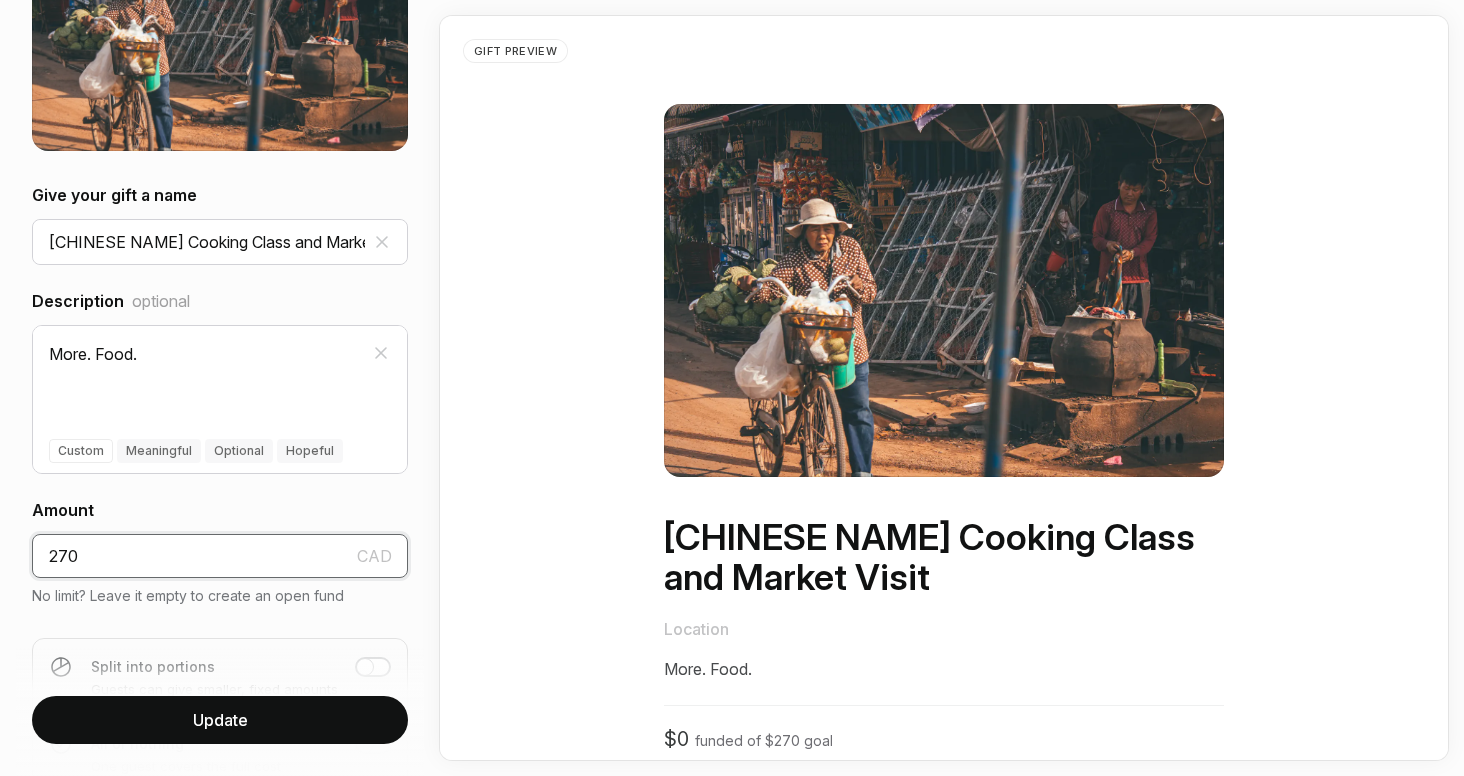 click on "270" at bounding box center (220, 556) 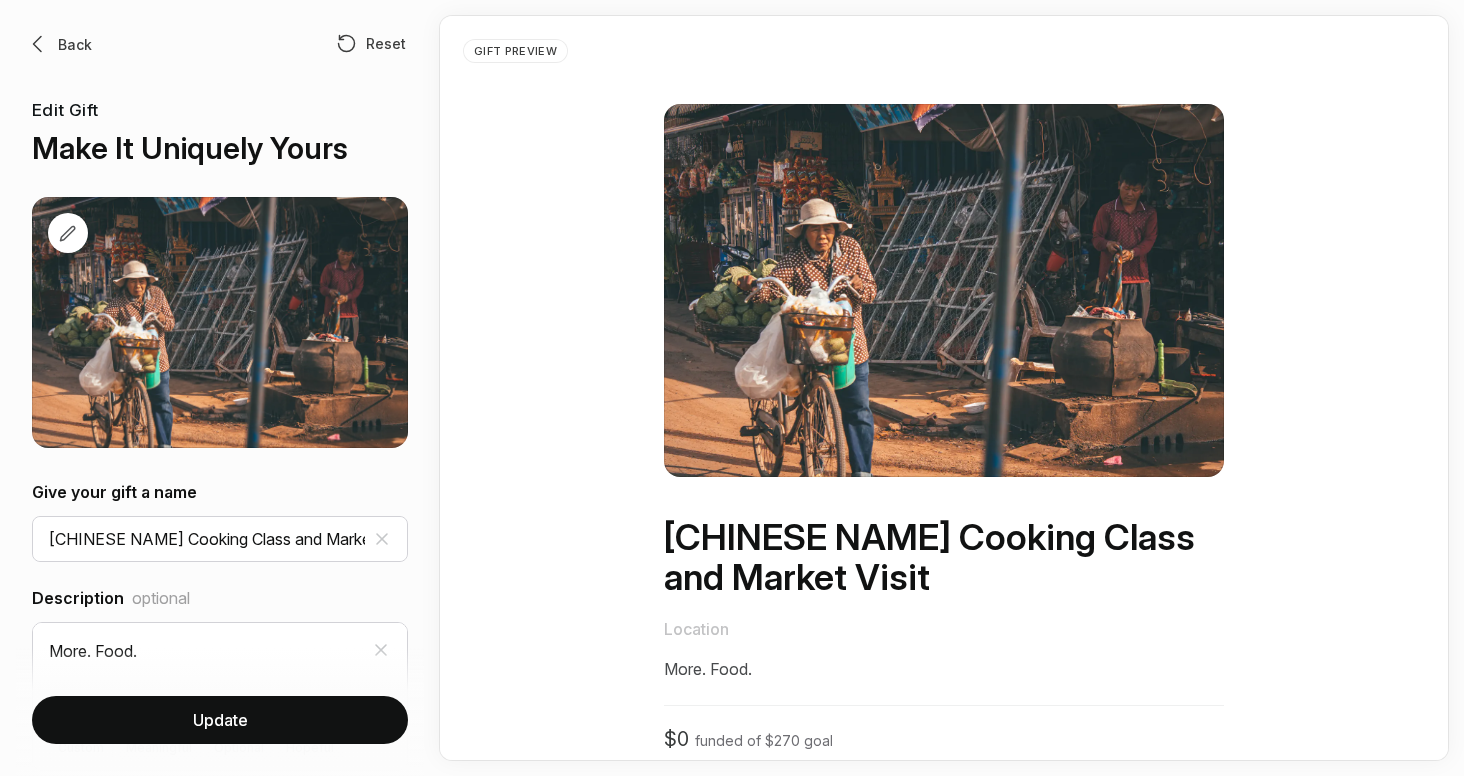 scroll, scrollTop: 0, scrollLeft: 0, axis: both 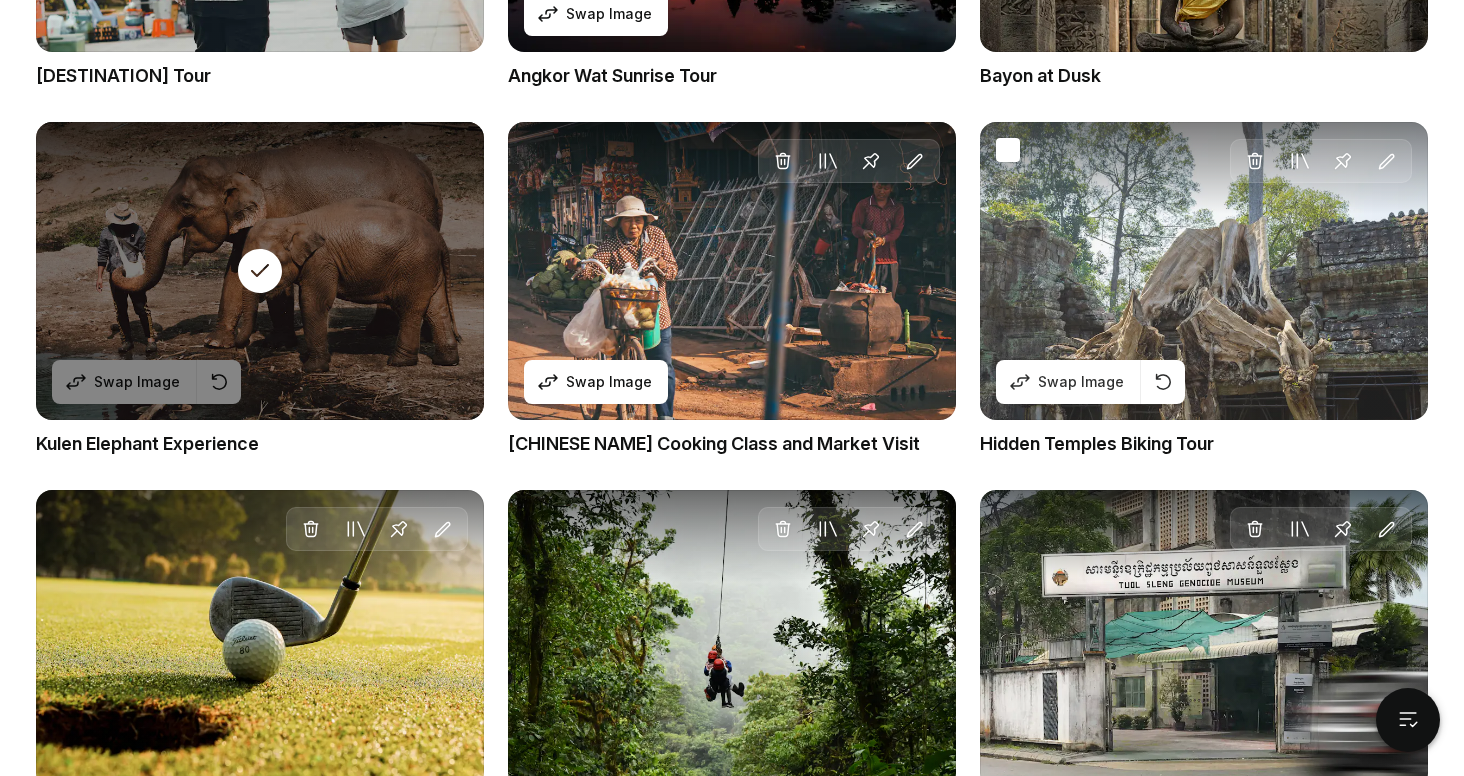 click on "Delete
Move to Collection
Pin
Edit
Swap Image" at bounding box center [1204, 271] 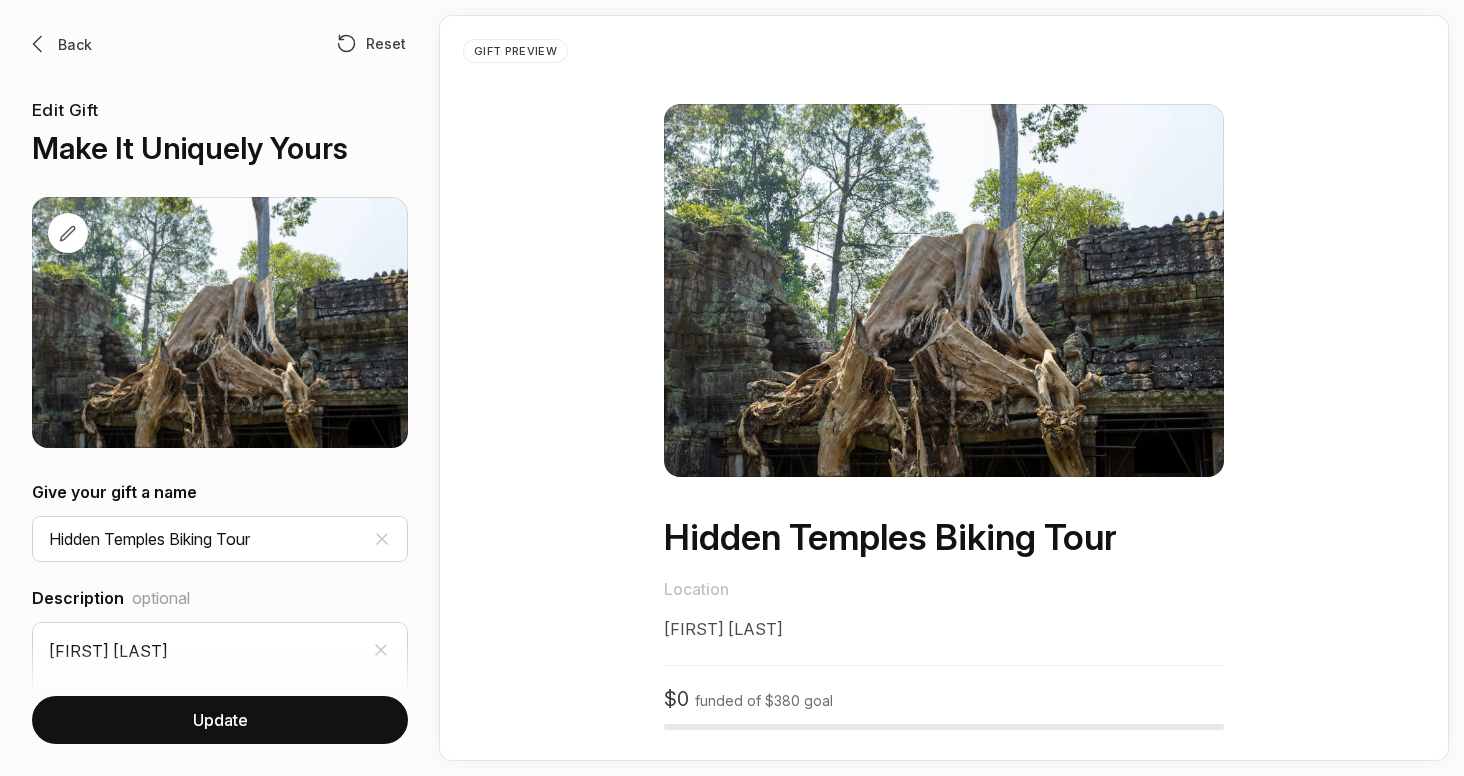 scroll, scrollTop: 0, scrollLeft: 0, axis: both 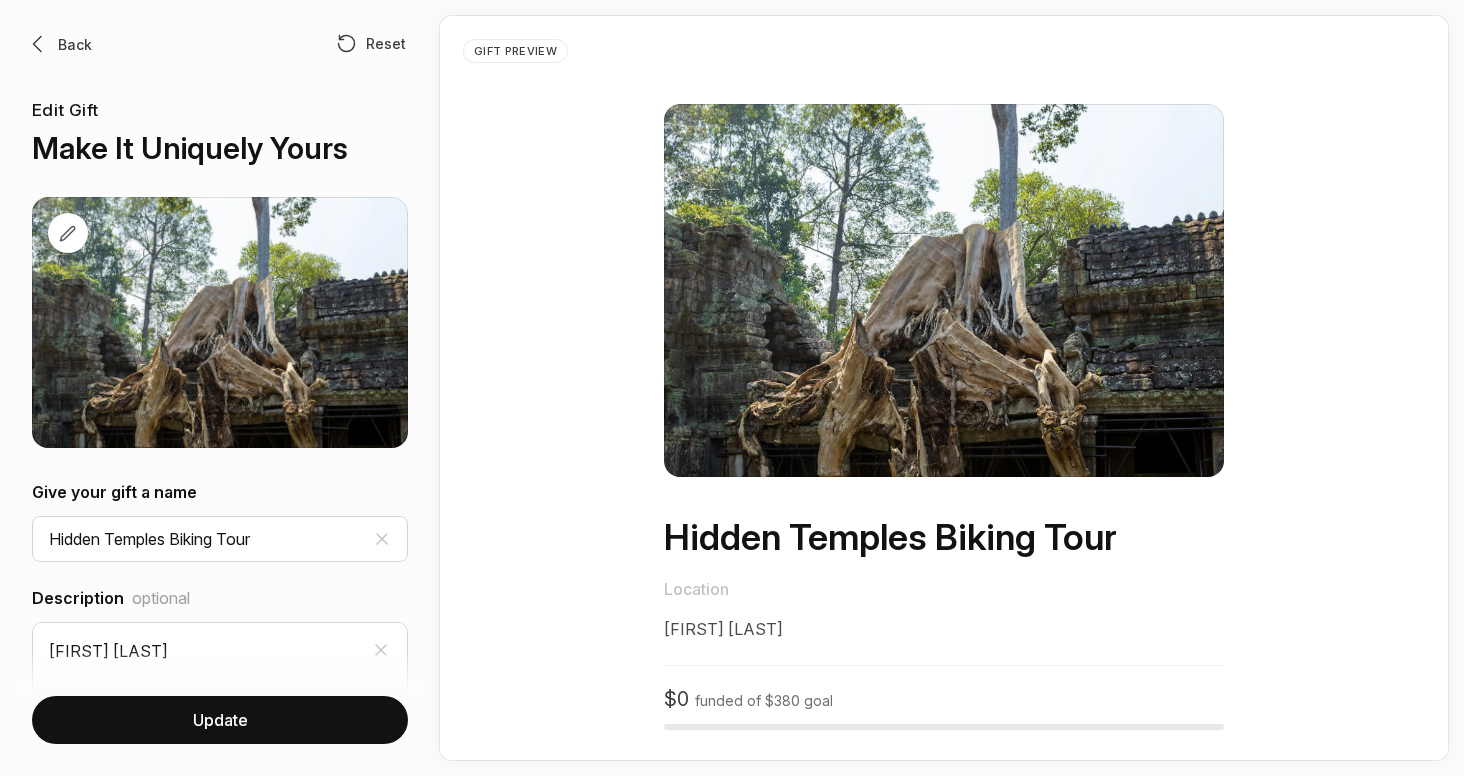 click on "Back" at bounding box center (75, 44) 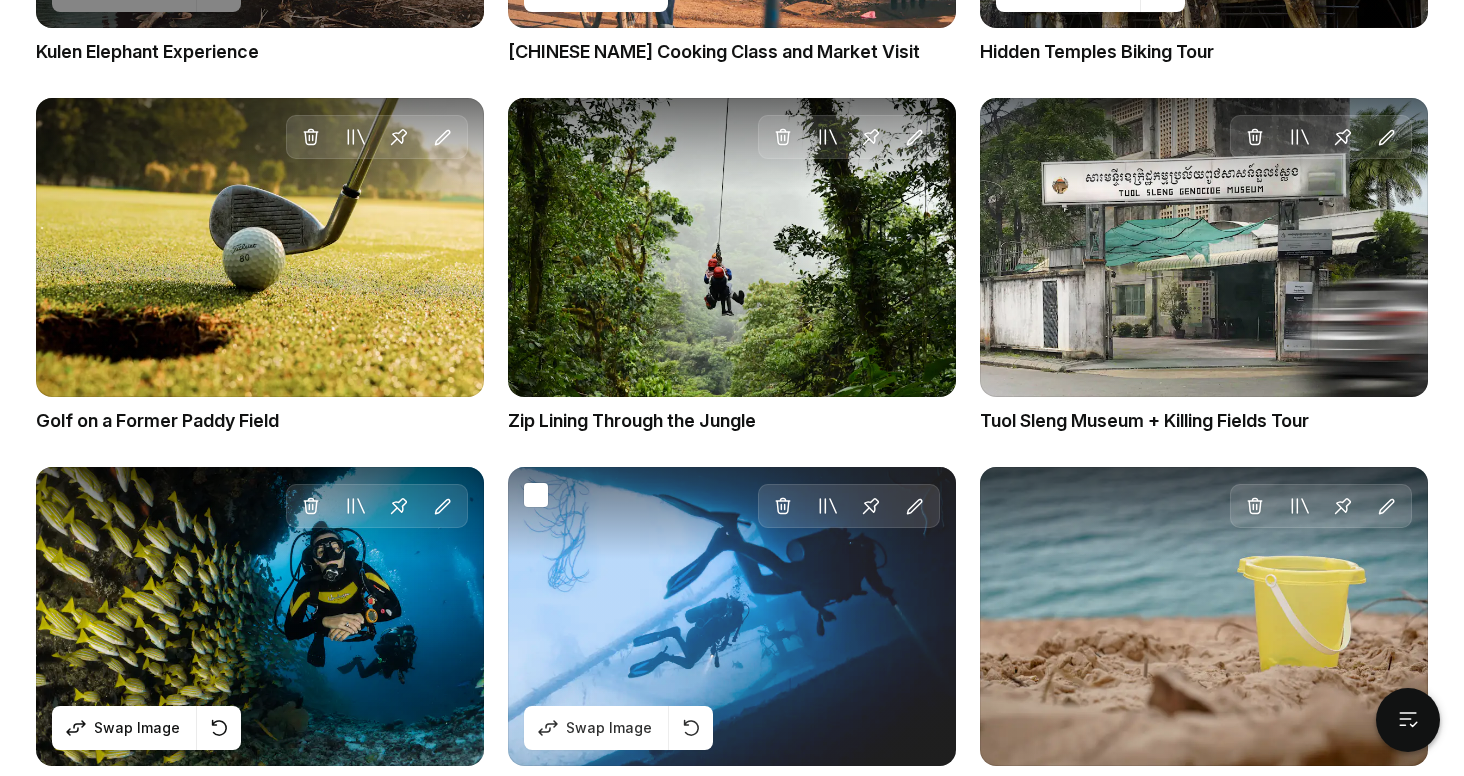 scroll, scrollTop: 3801, scrollLeft: 0, axis: vertical 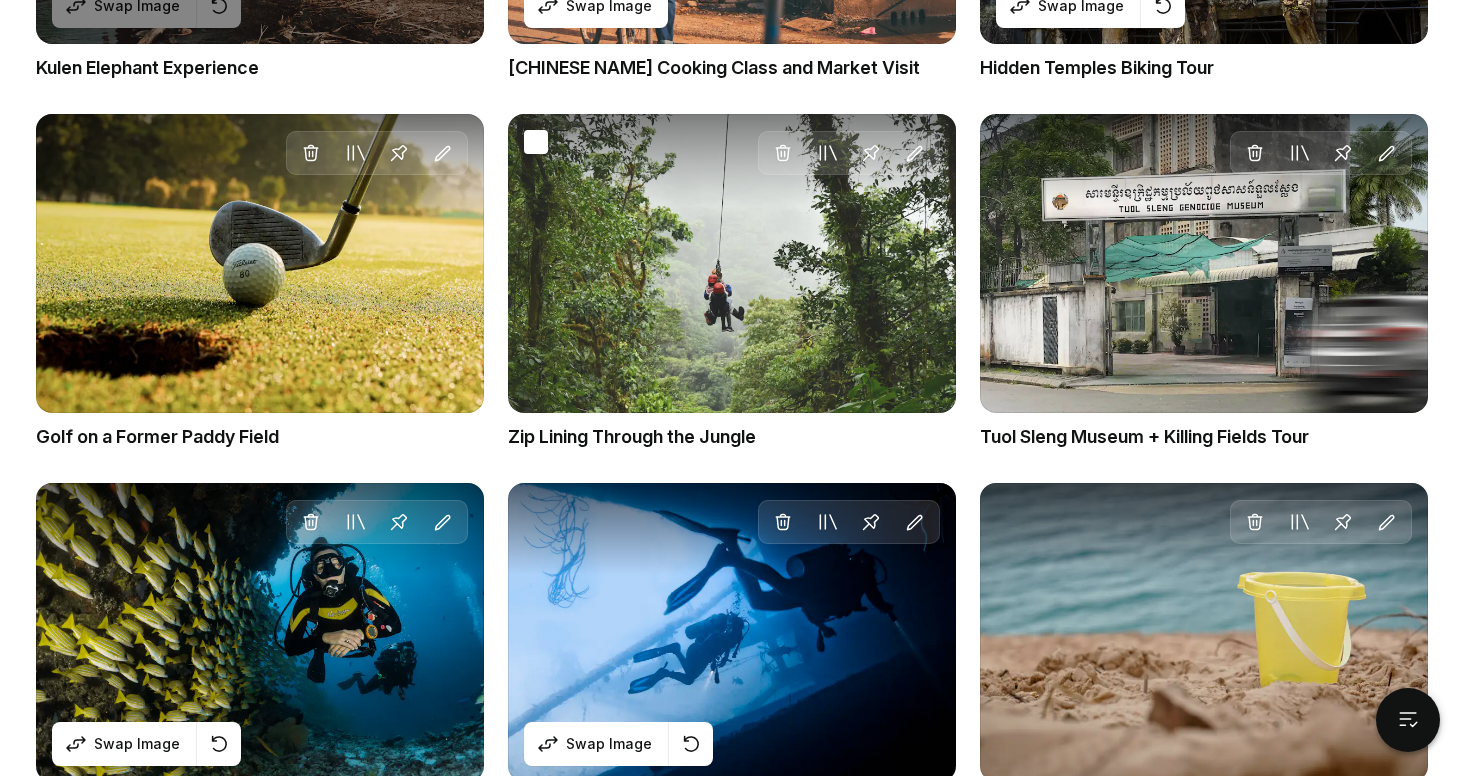 click on "Delete
Move to Collection
Pin
Edit" at bounding box center [732, 263] 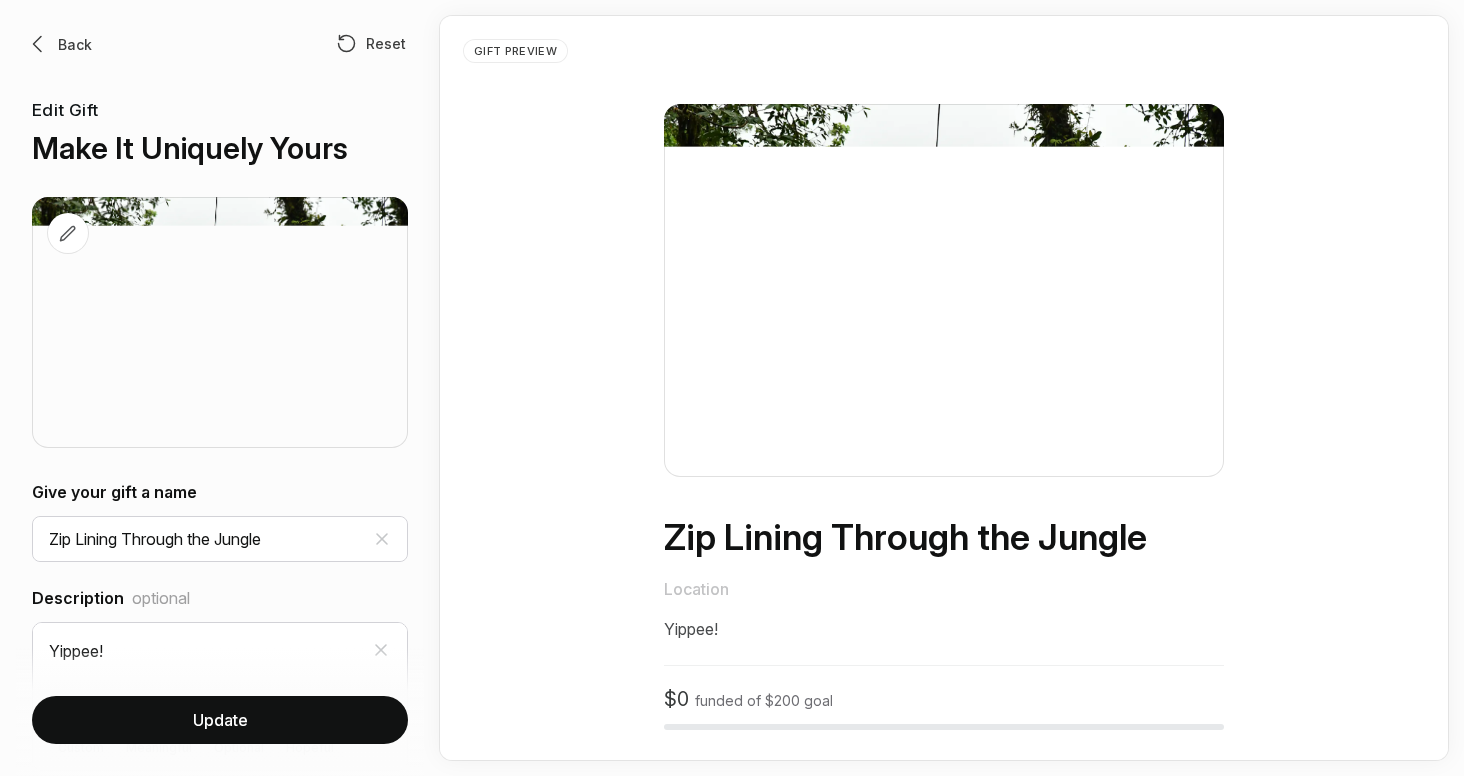 scroll, scrollTop: 0, scrollLeft: 0, axis: both 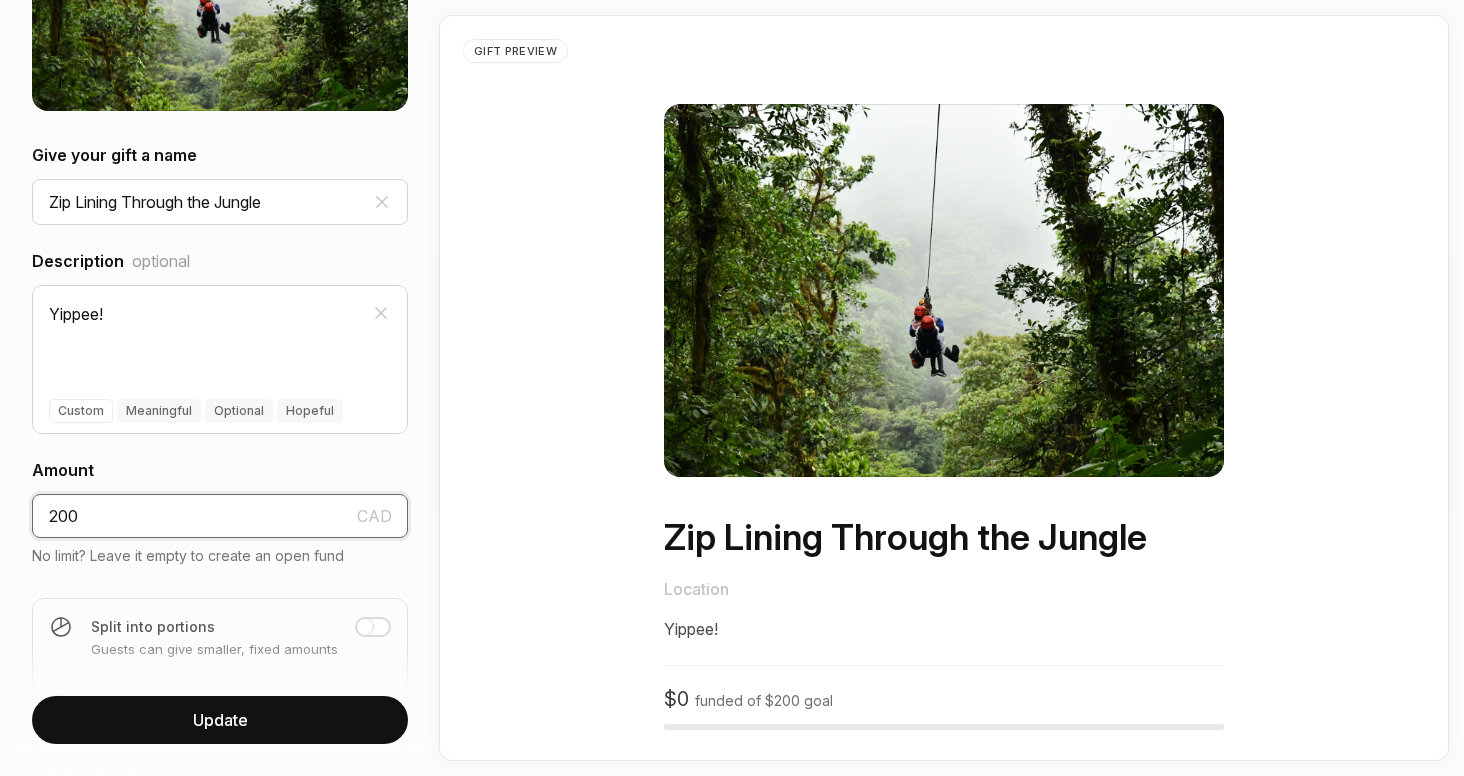 click on "200" at bounding box center (220, 516) 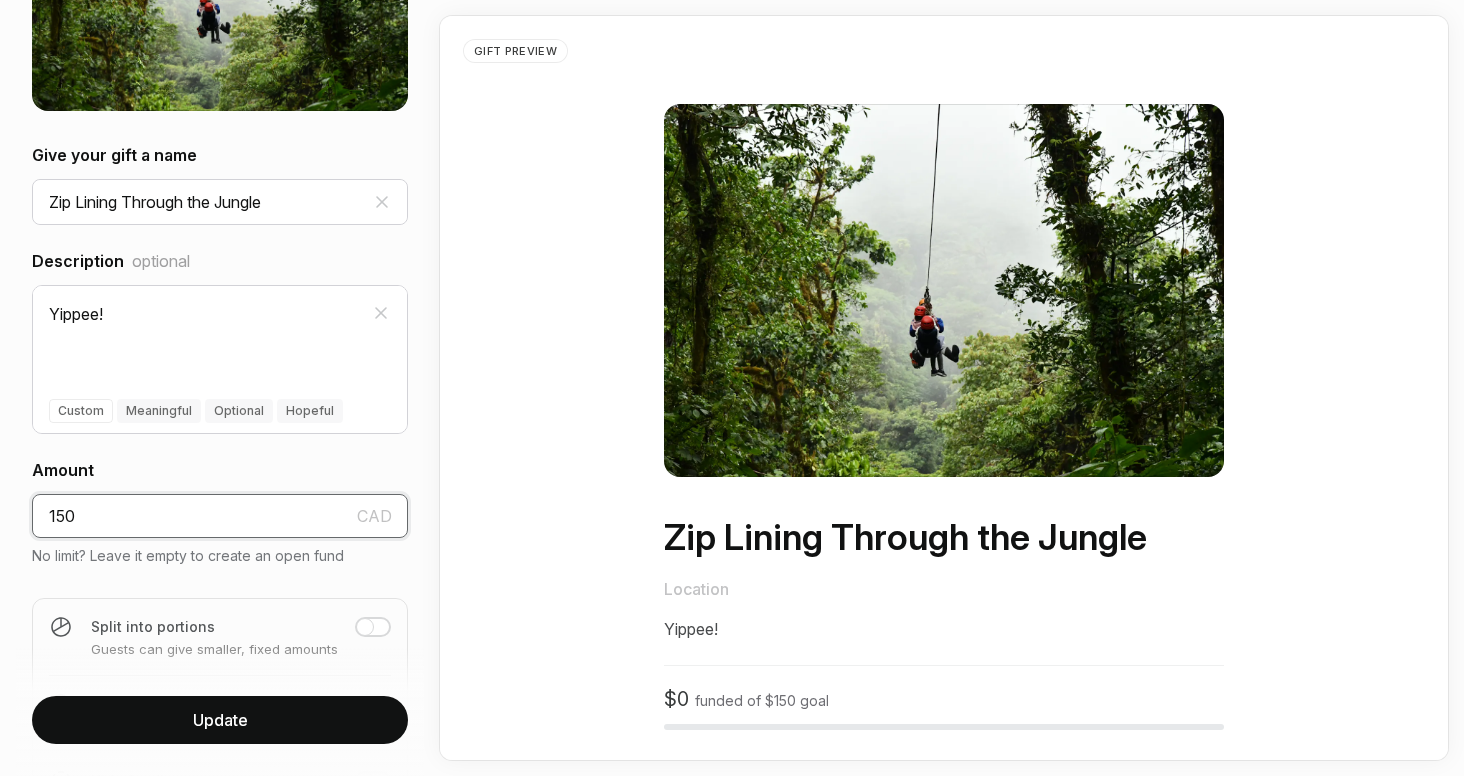 type on "150" 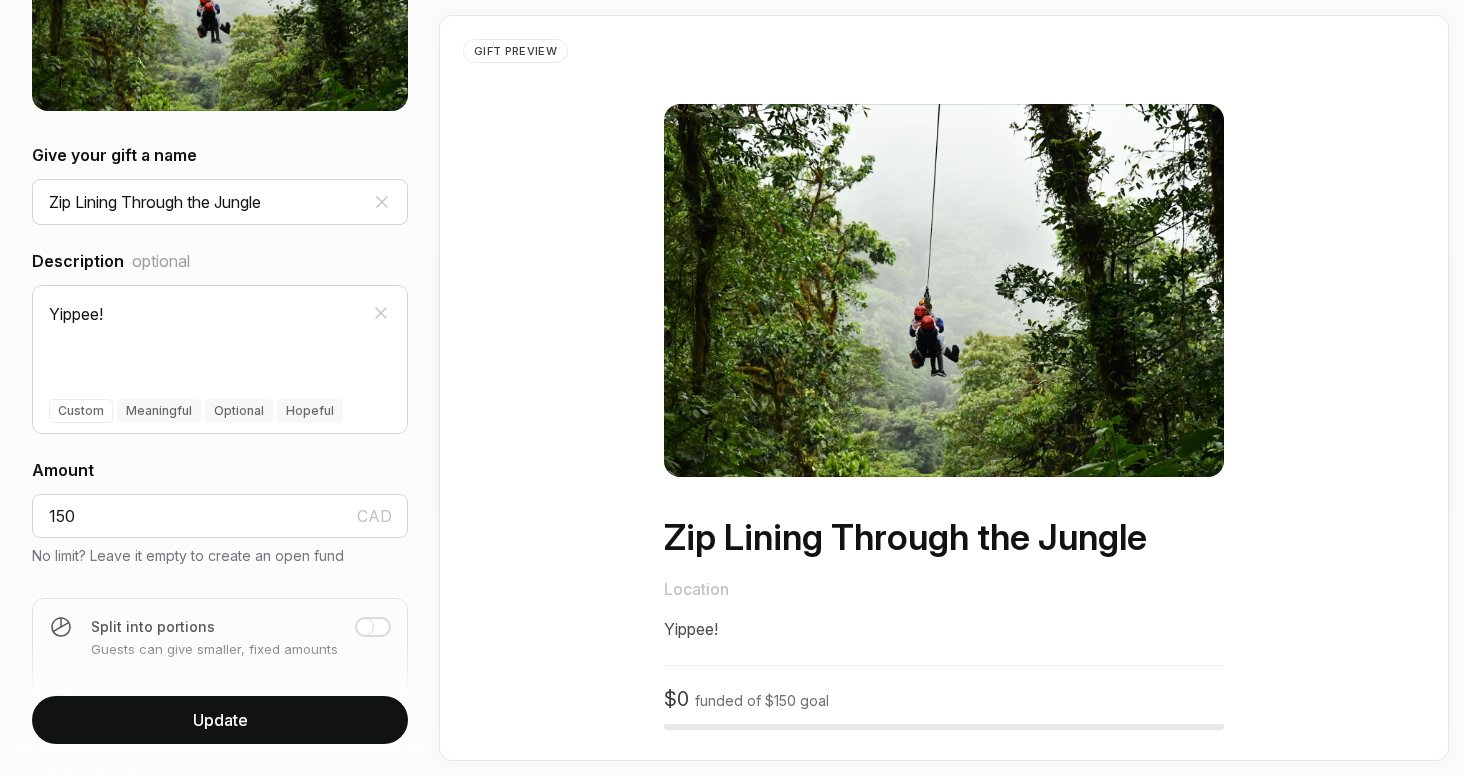 click on "Update" at bounding box center [220, 720] 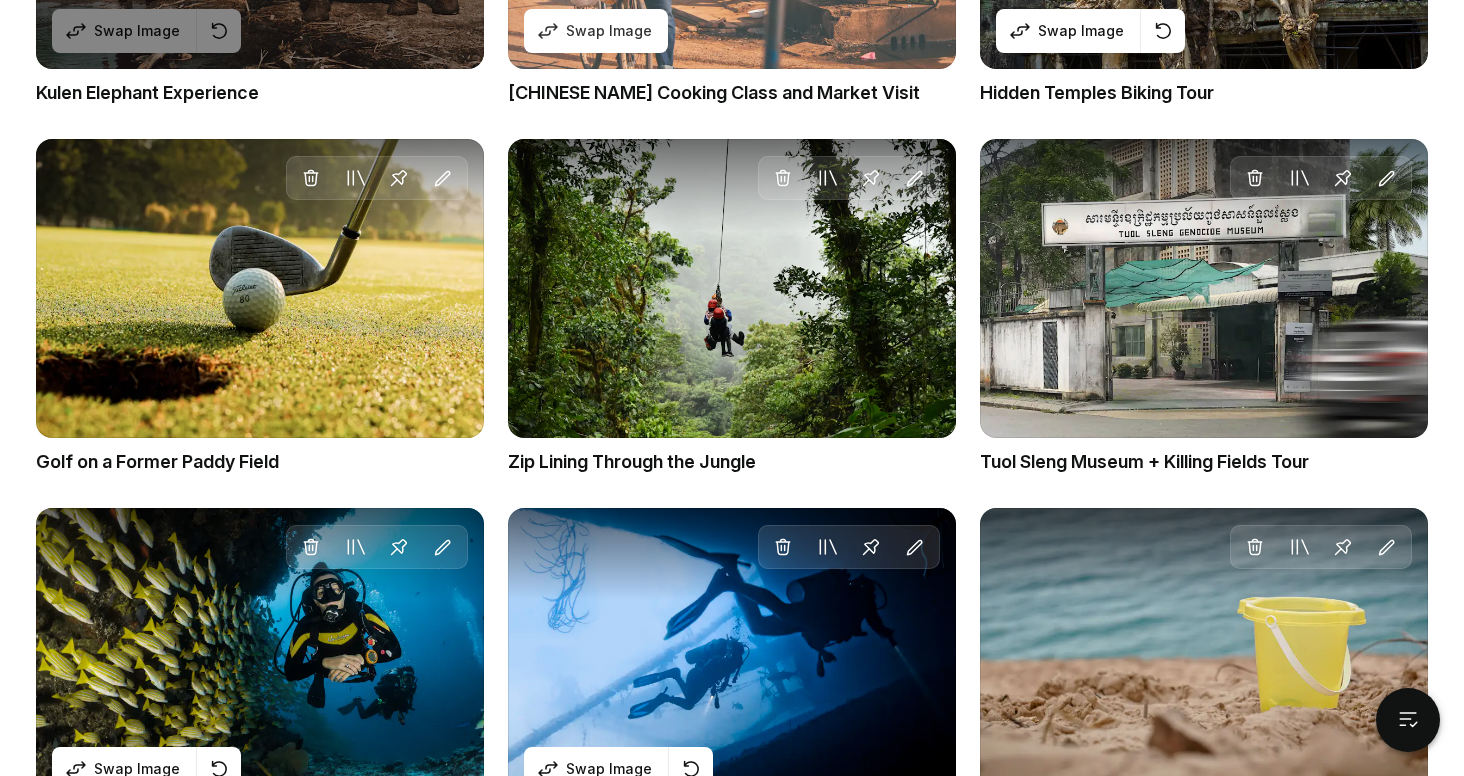 scroll, scrollTop: 3859, scrollLeft: 0, axis: vertical 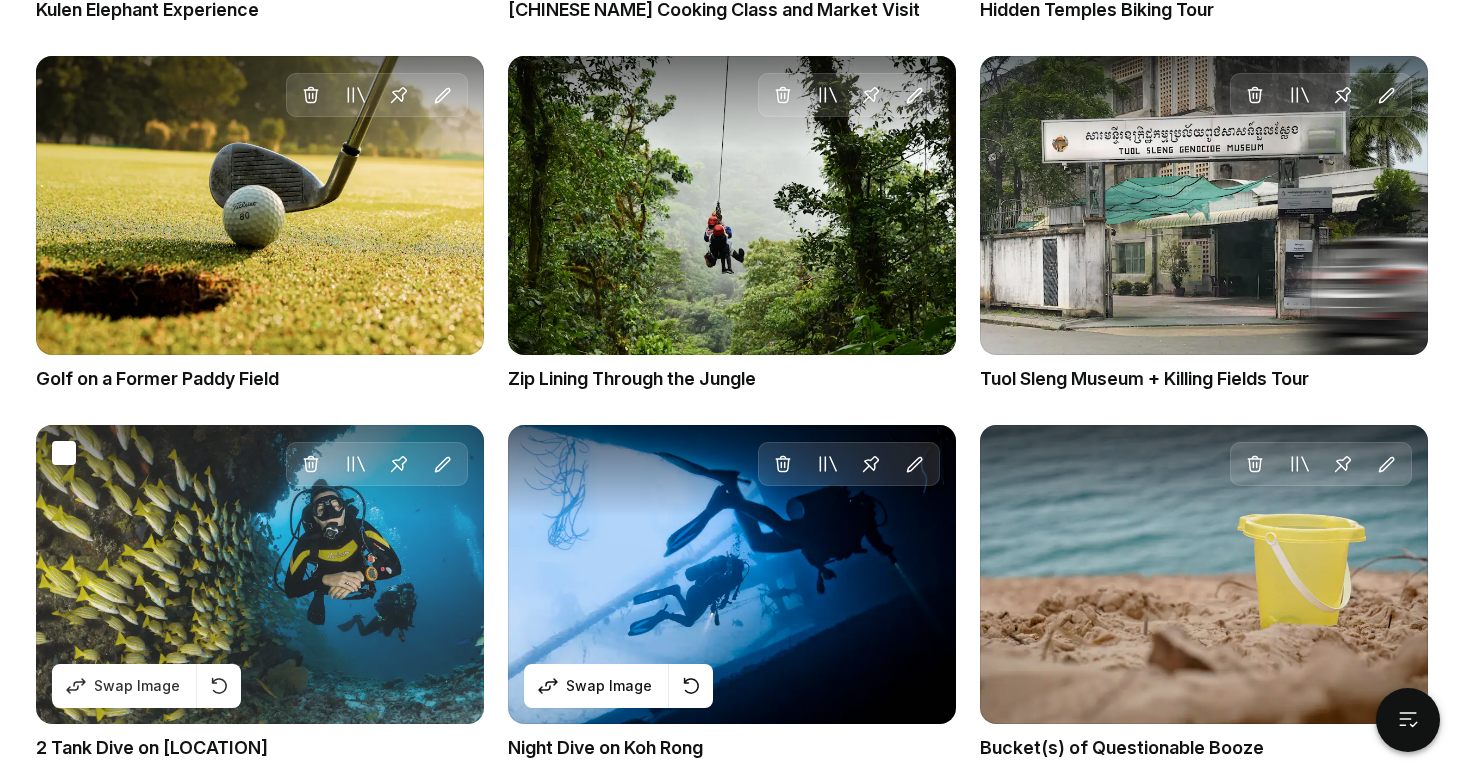 click on "Delete
Move to Collection
Pin
Edit
Swap Image" at bounding box center (260, 574) 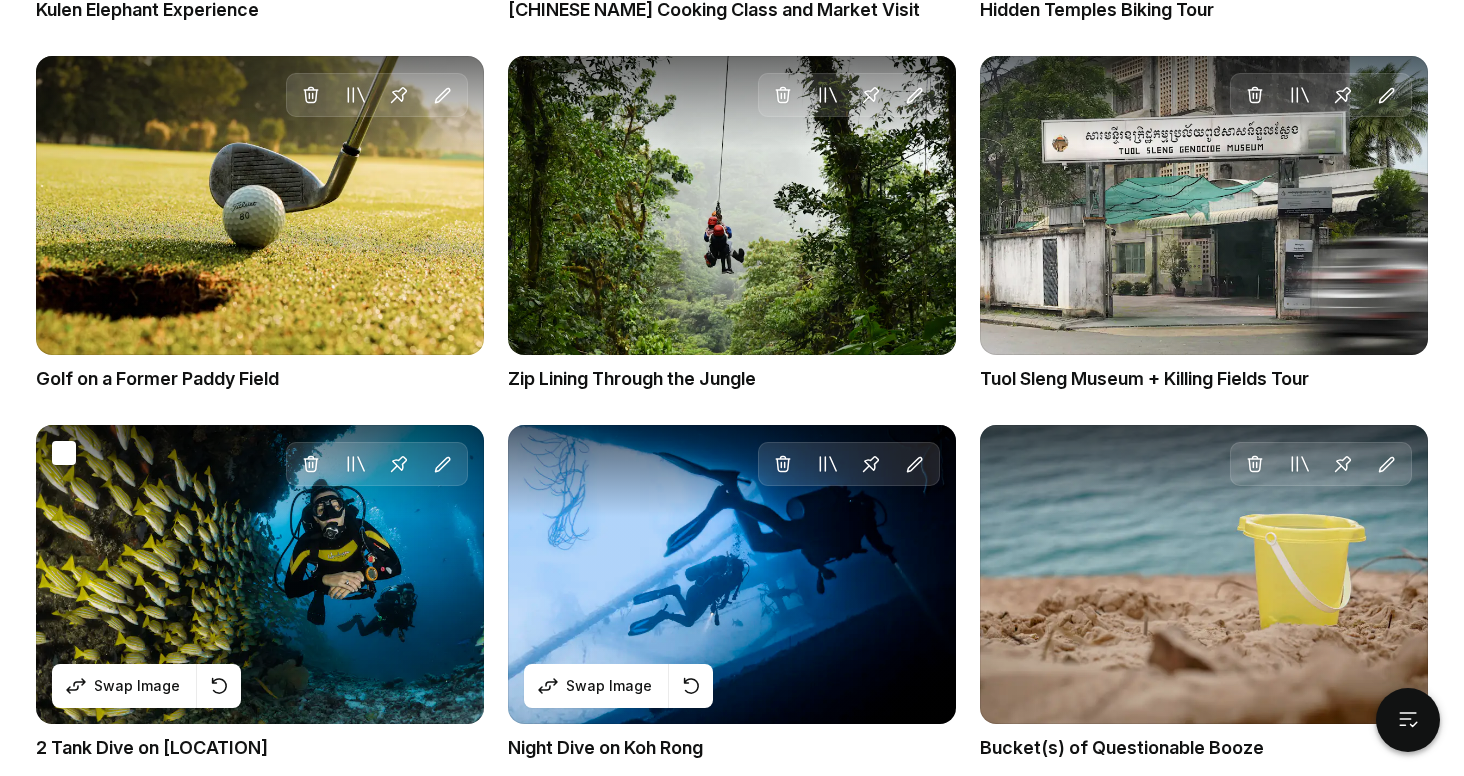 scroll, scrollTop: 0, scrollLeft: 0, axis: both 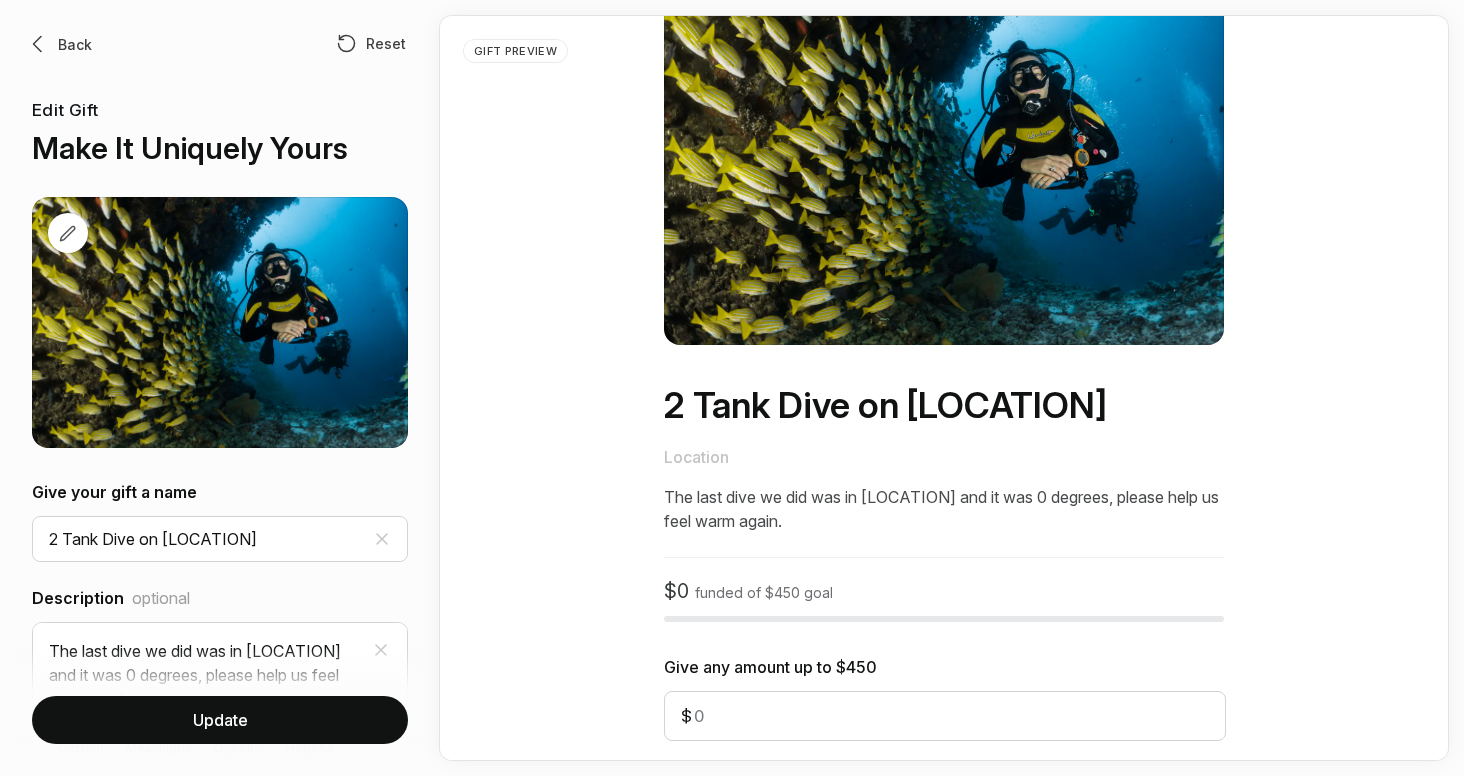 click on "Back" at bounding box center [75, 44] 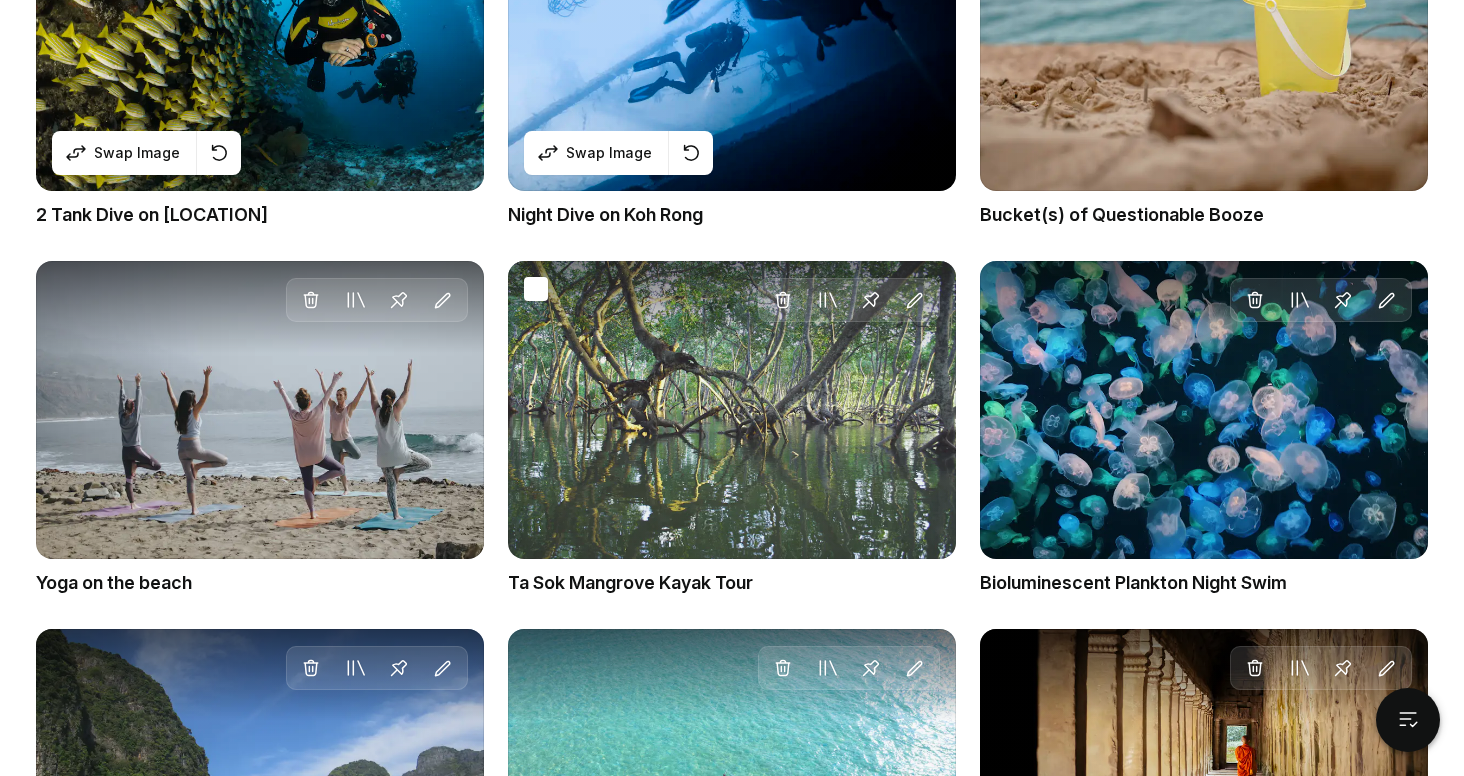 scroll, scrollTop: 4391, scrollLeft: 0, axis: vertical 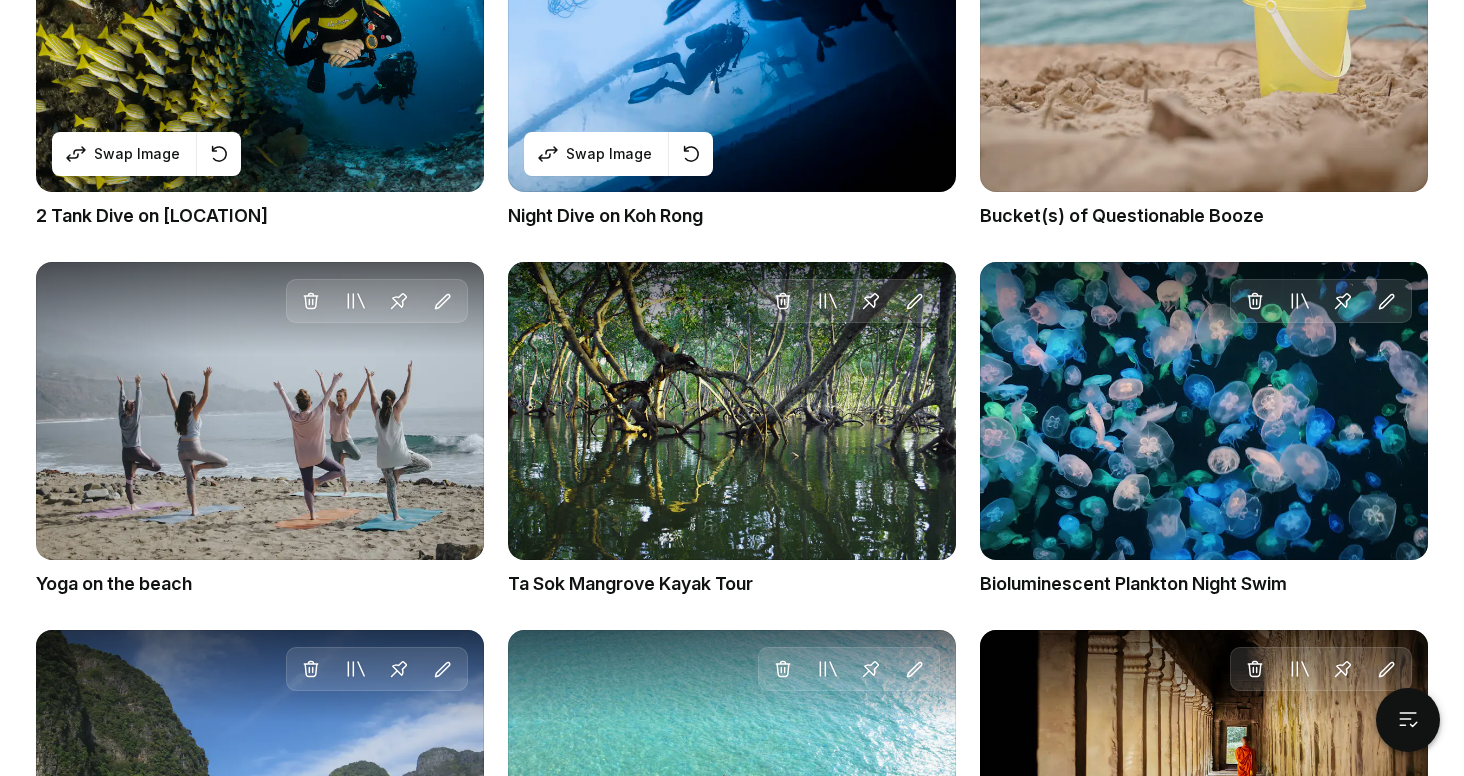 click on "Delete
Move to Collection
Pin
Edit" at bounding box center [1204, 42] 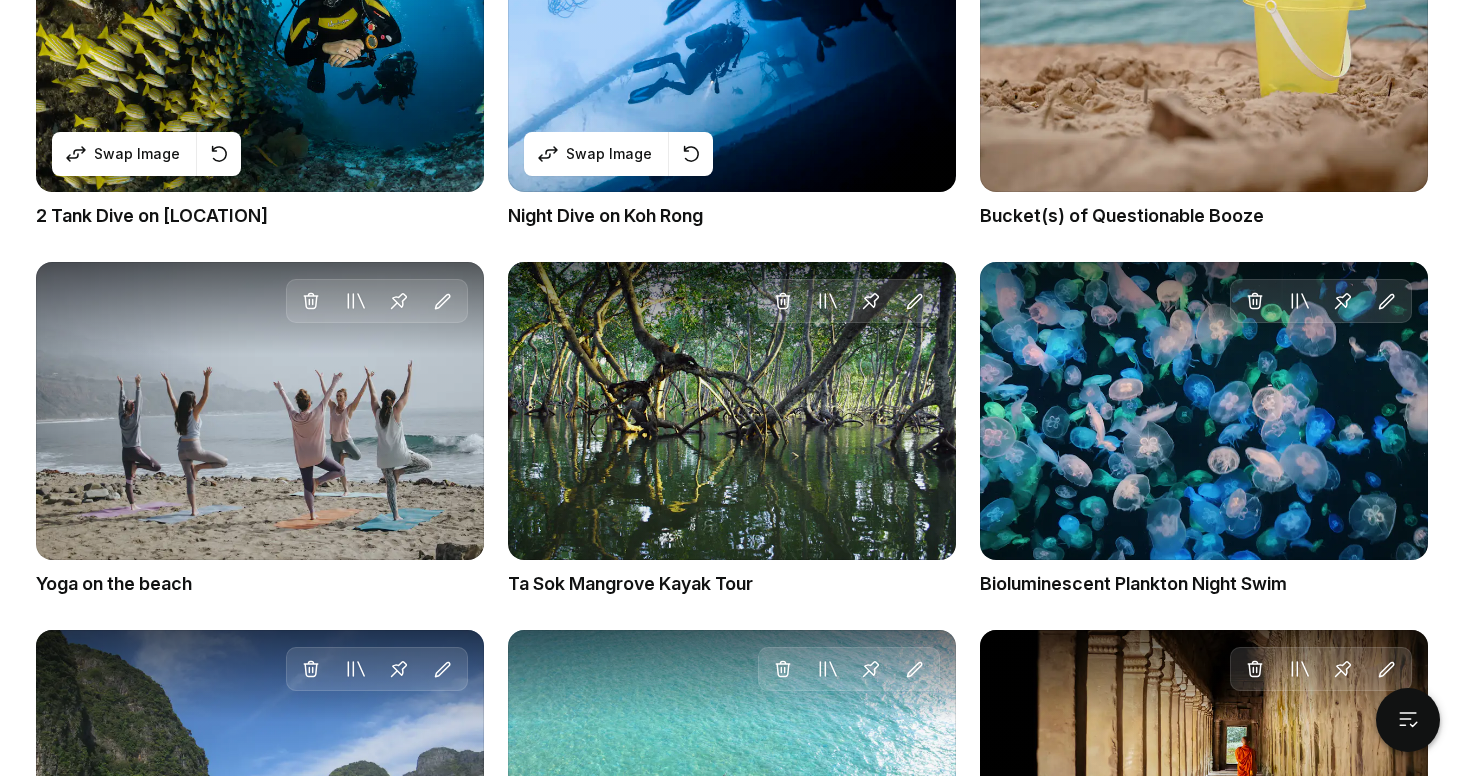 scroll, scrollTop: 0, scrollLeft: 0, axis: both 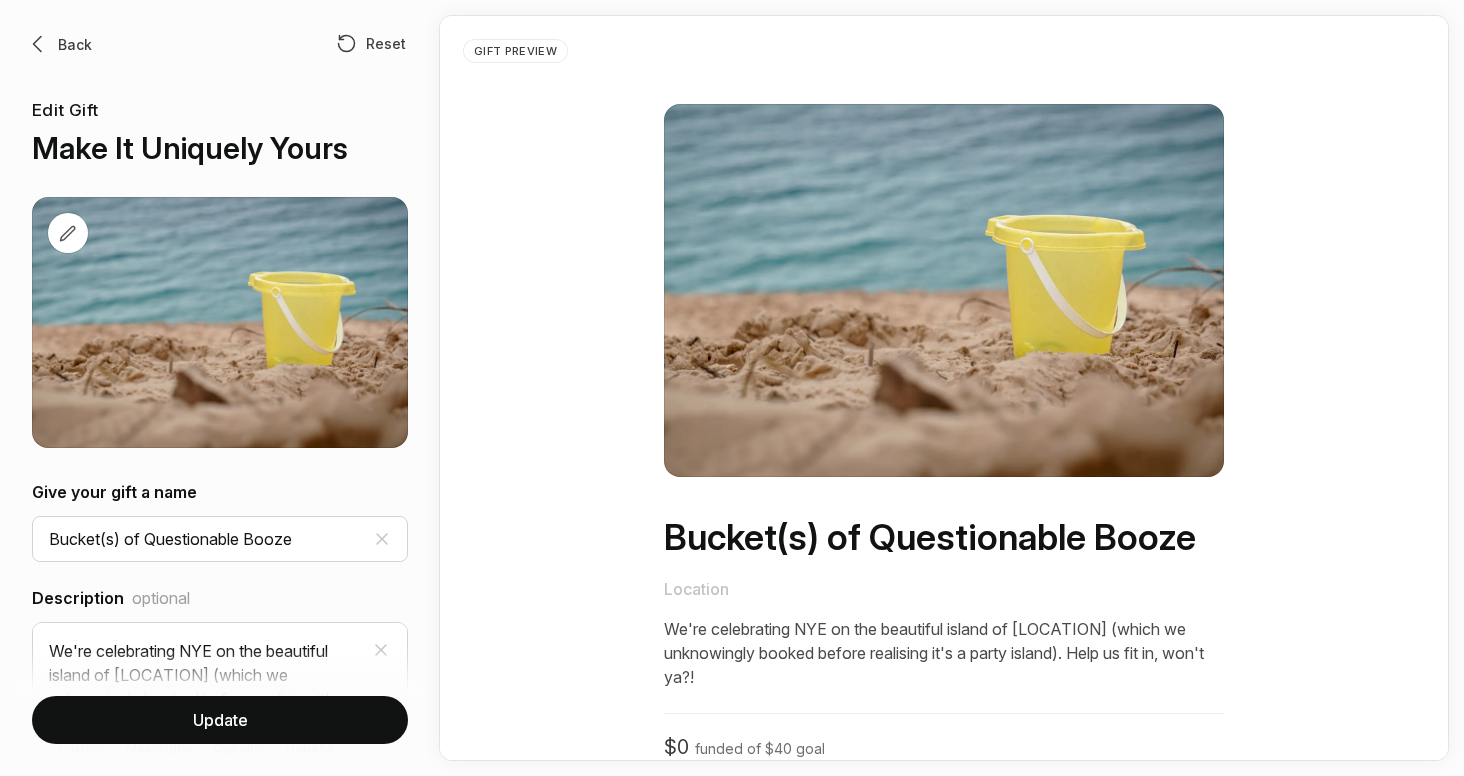 click on "Back" at bounding box center [75, 44] 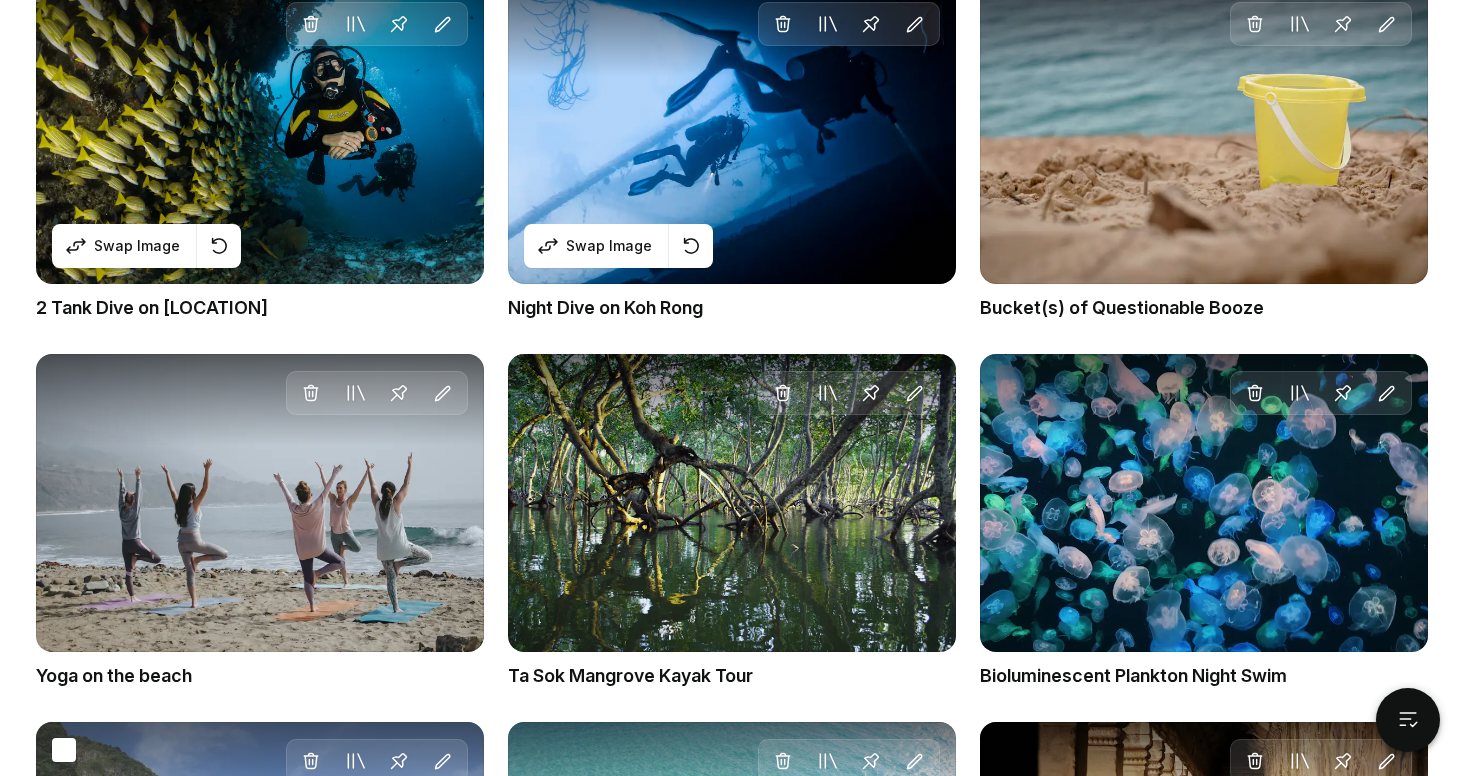scroll, scrollTop: 4305, scrollLeft: 0, axis: vertical 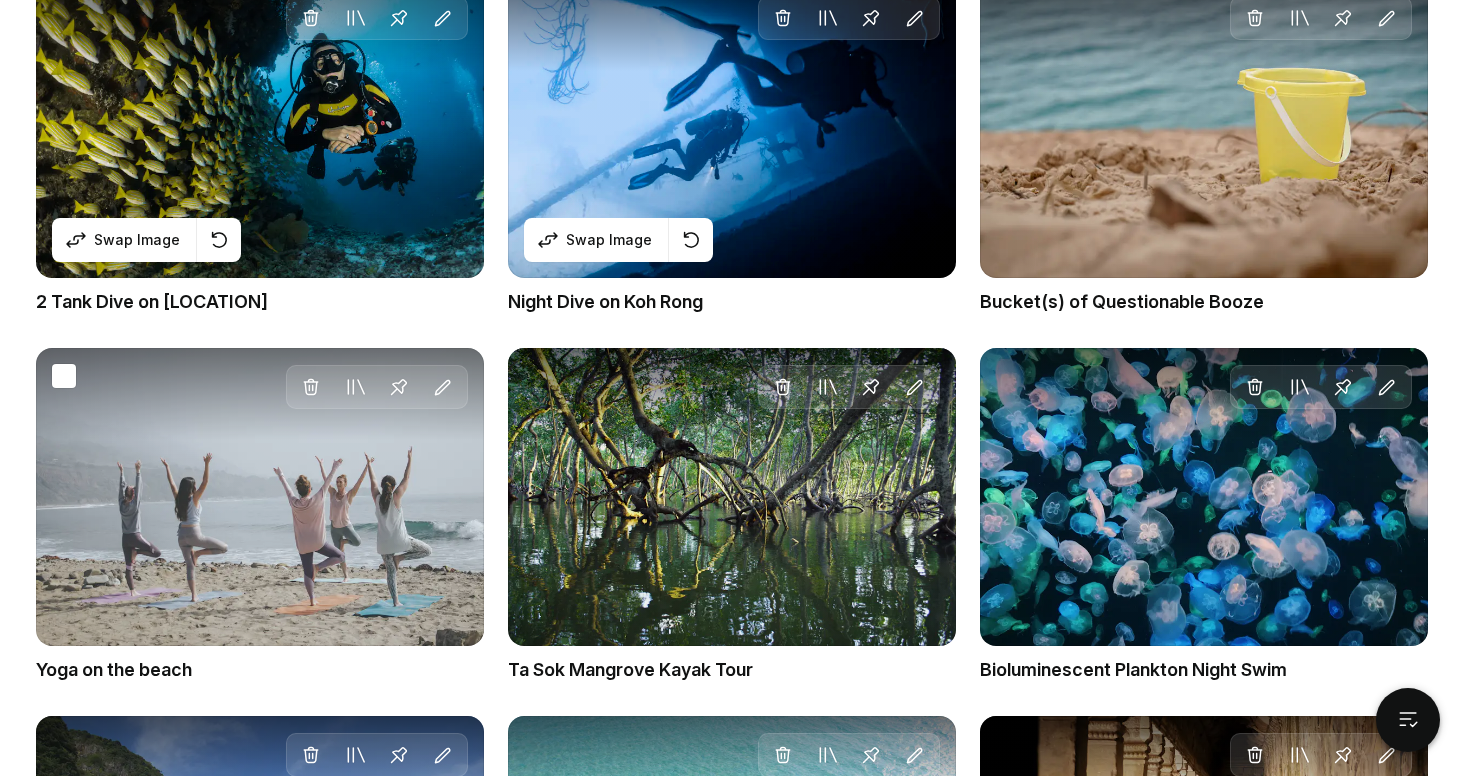 click on "Delete
Move to Collection
Pin
Edit" at bounding box center [260, 497] 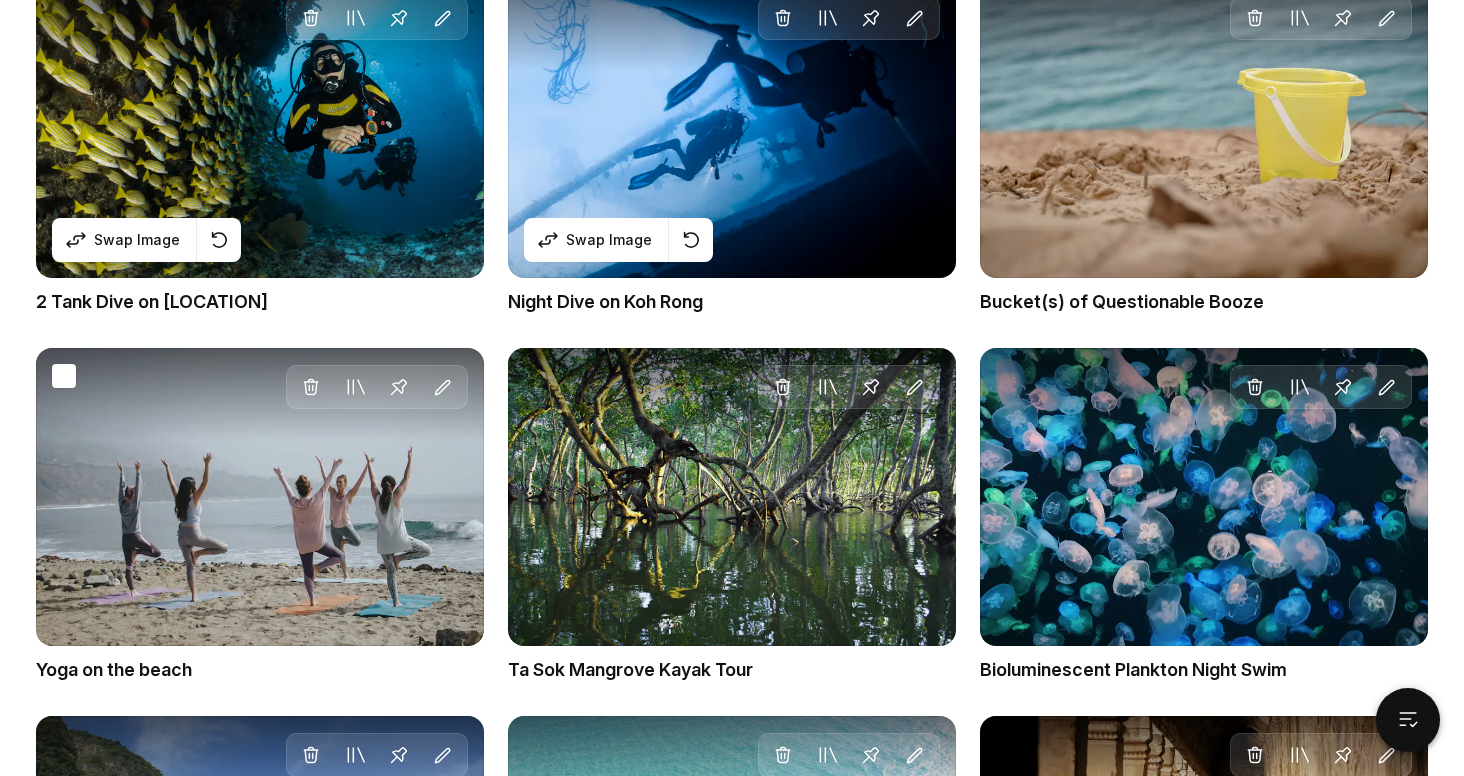 scroll, scrollTop: 0, scrollLeft: 0, axis: both 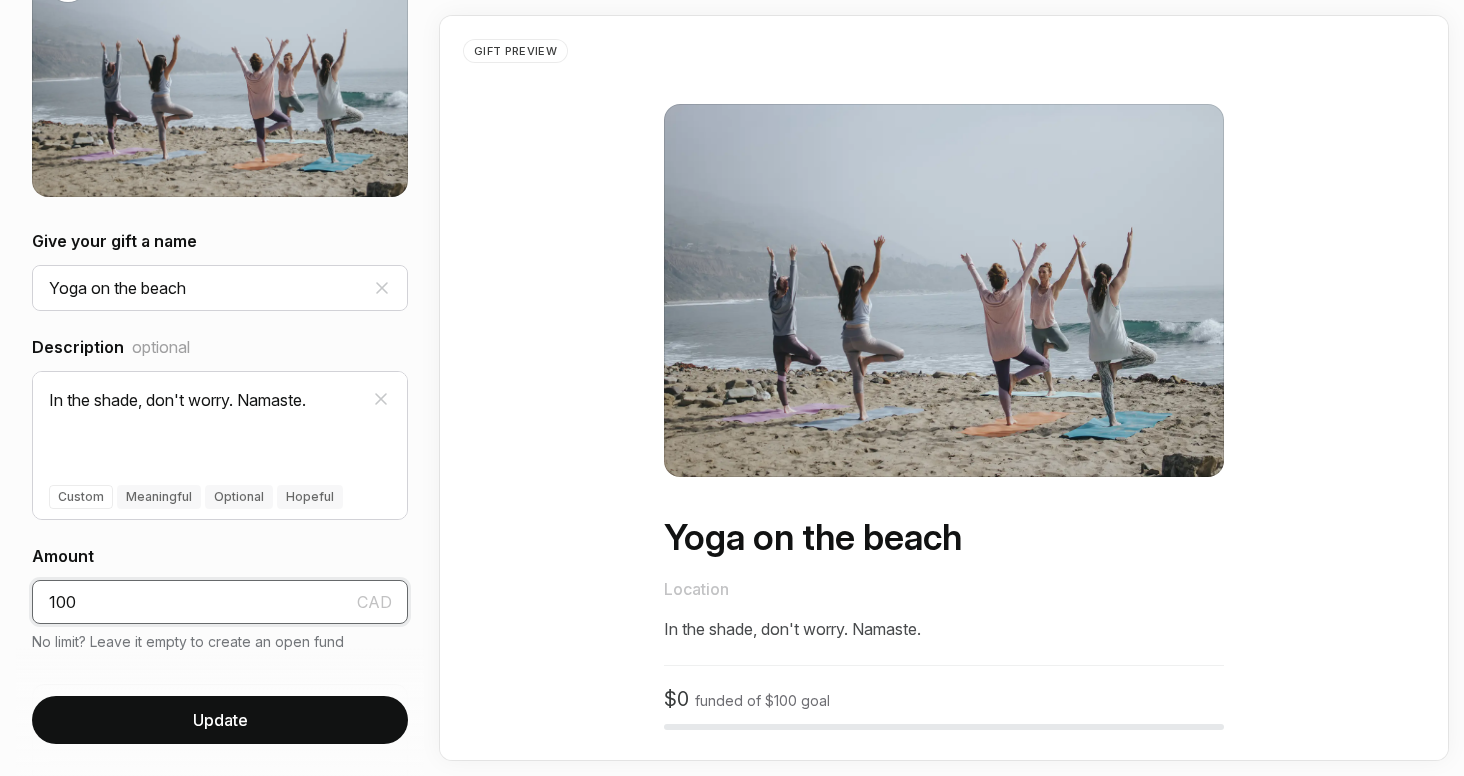 click on "100" at bounding box center (220, 602) 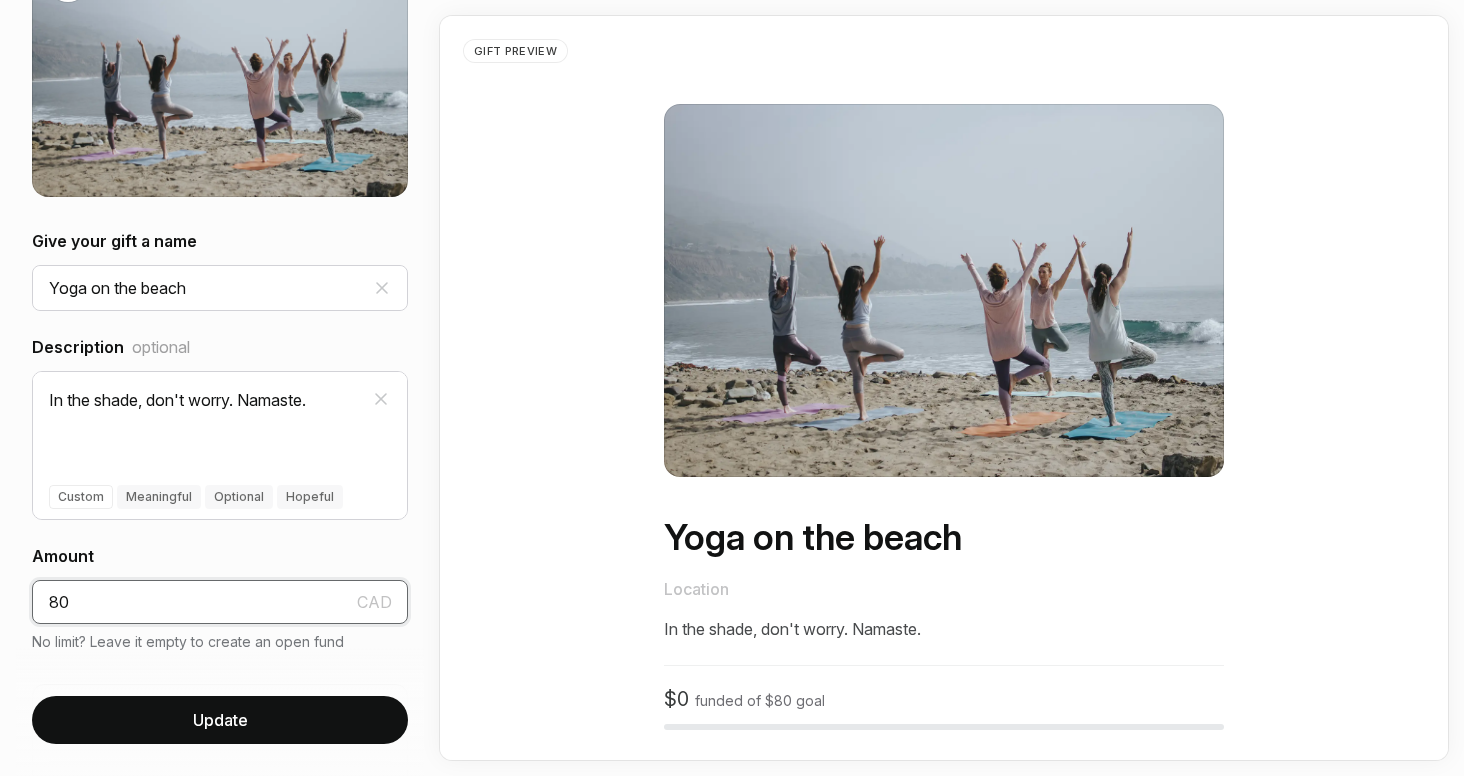 type on "80" 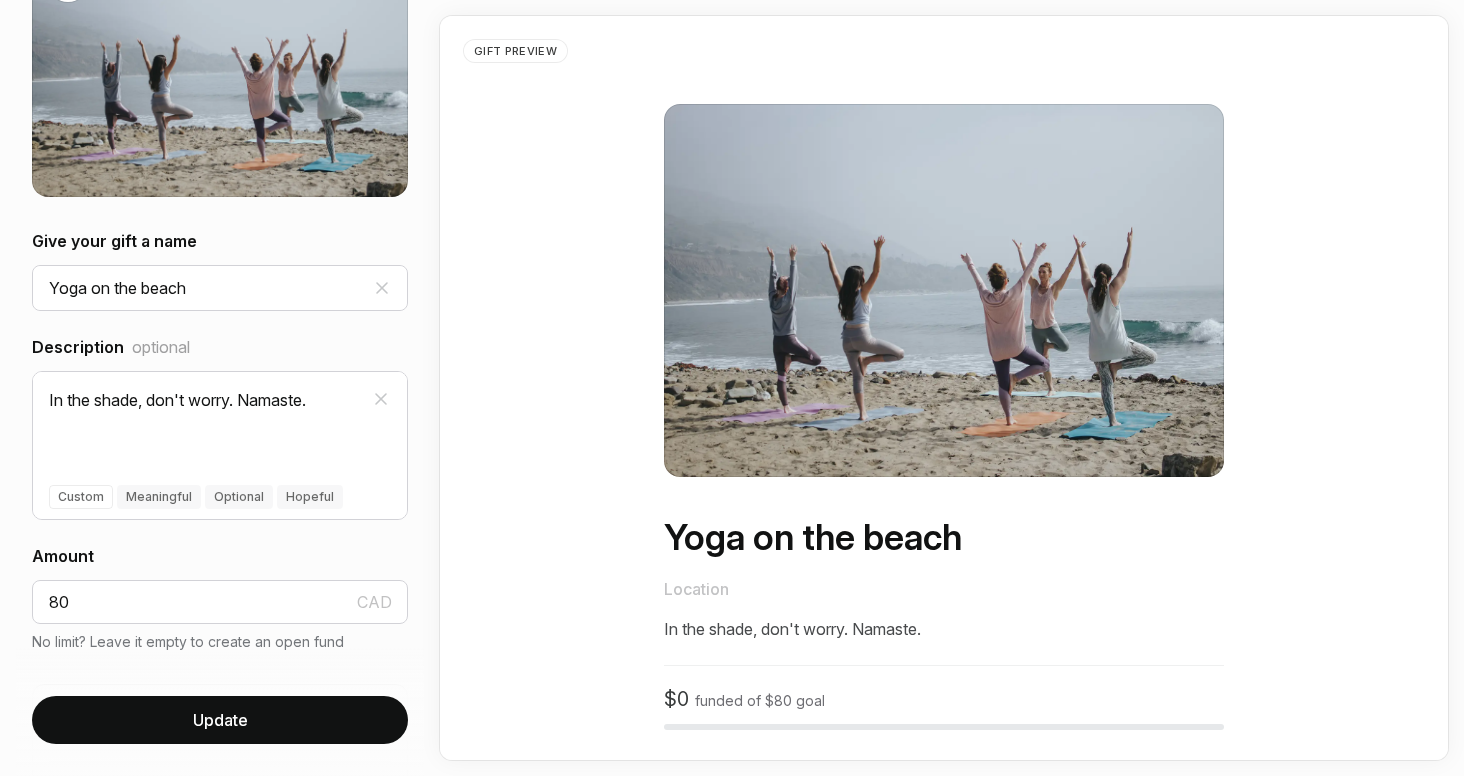 click on "Update" at bounding box center [220, 720] 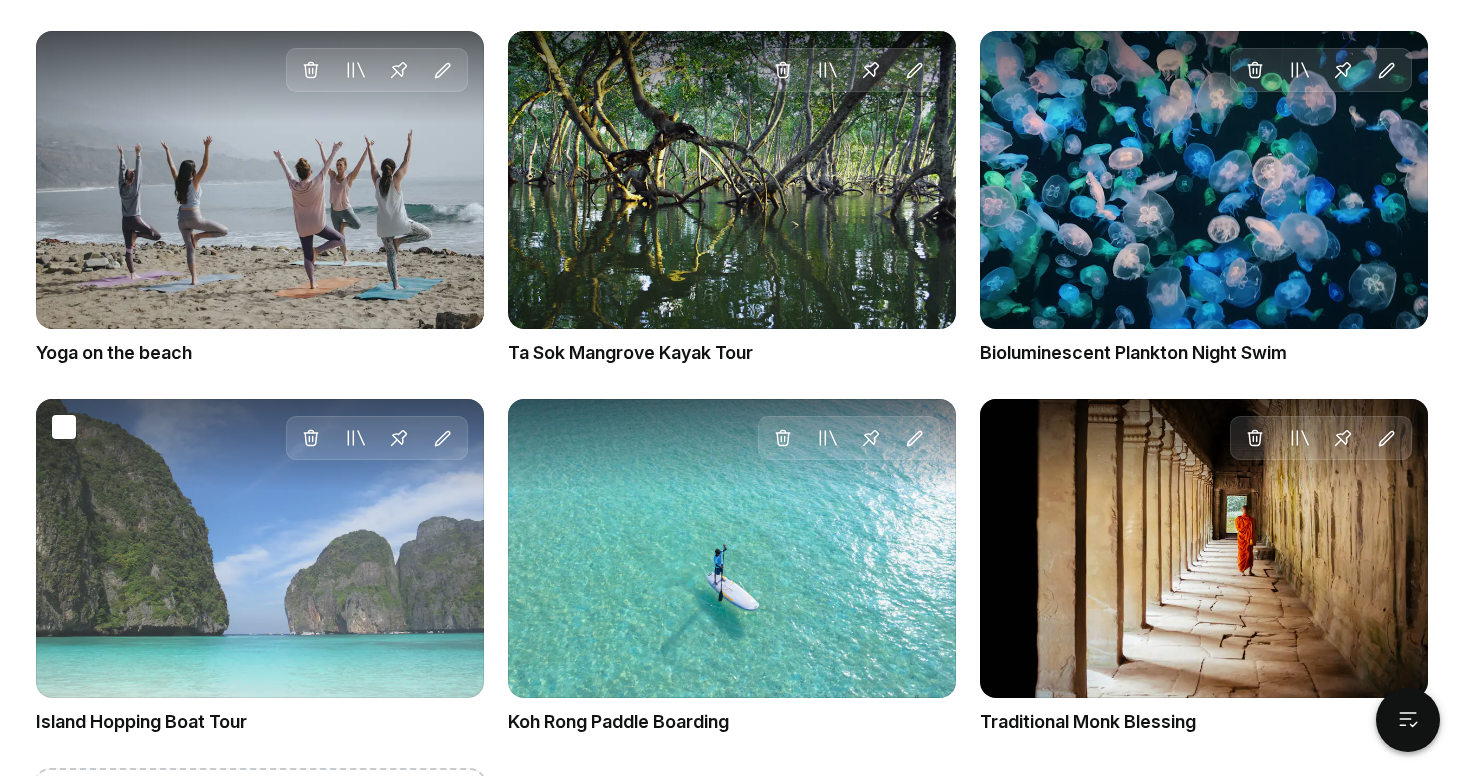 scroll, scrollTop: 4622, scrollLeft: 0, axis: vertical 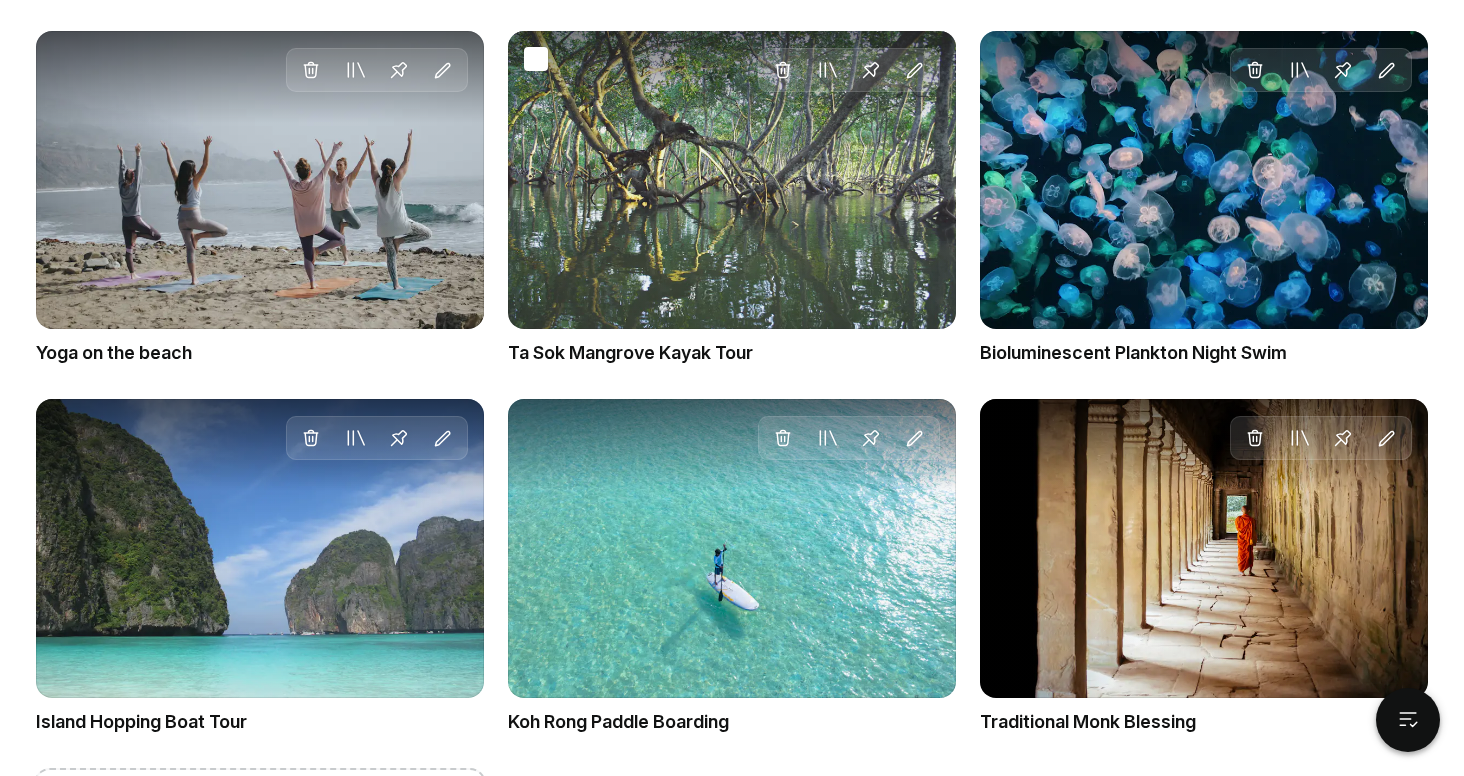 click on "Delete
Move to Collection
Pin
Edit" at bounding box center (732, 180) 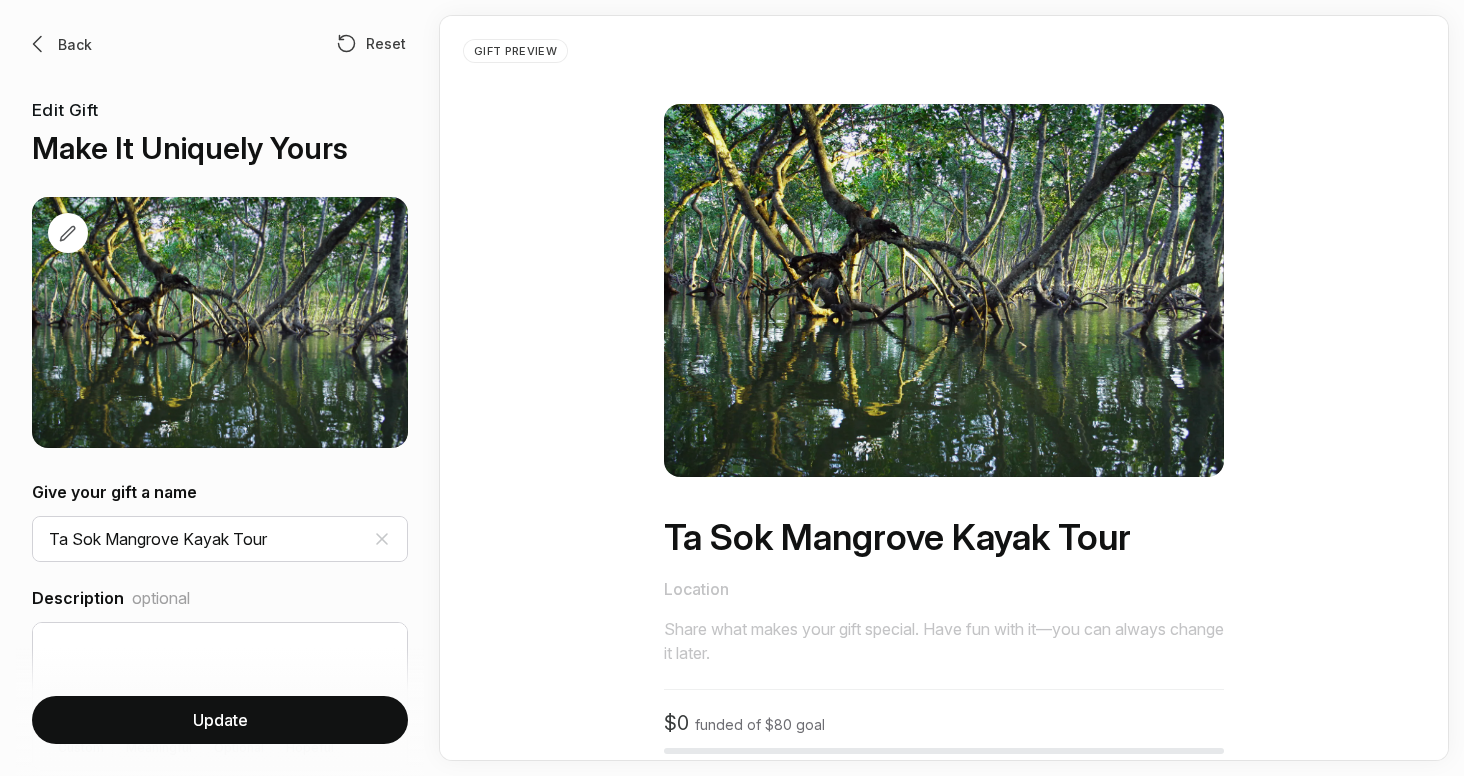 scroll, scrollTop: 0, scrollLeft: 0, axis: both 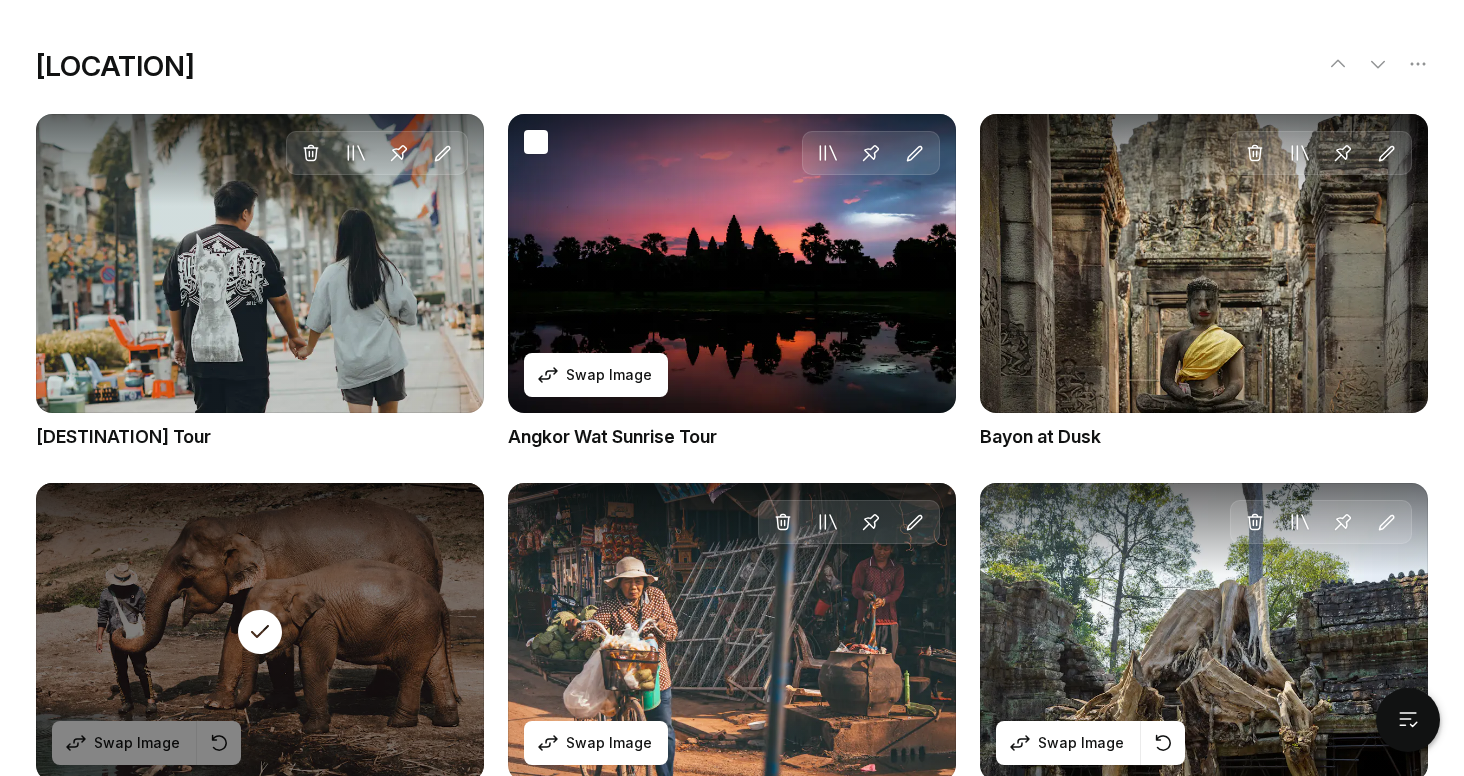 click at bounding box center [64, 142] 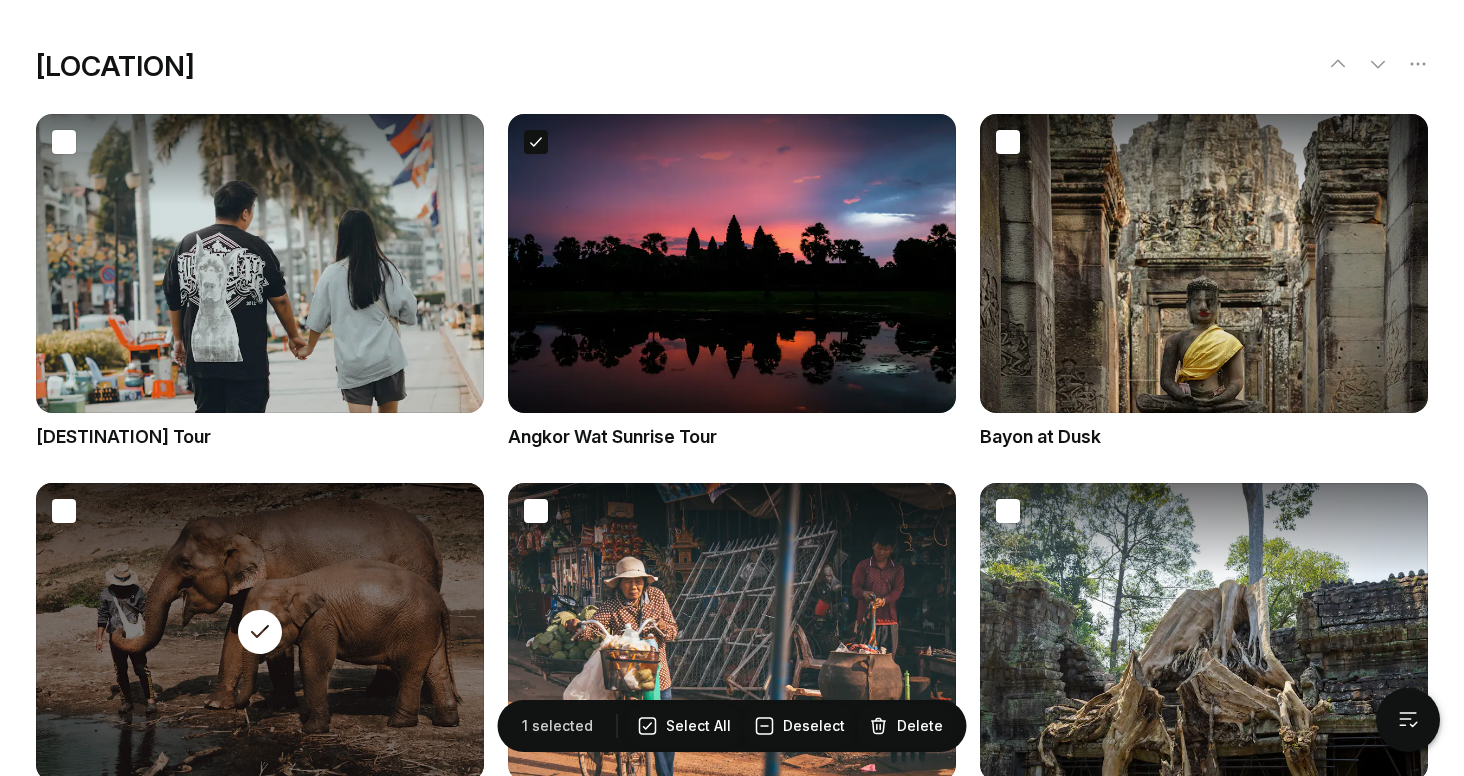 click at bounding box center (536, 142) 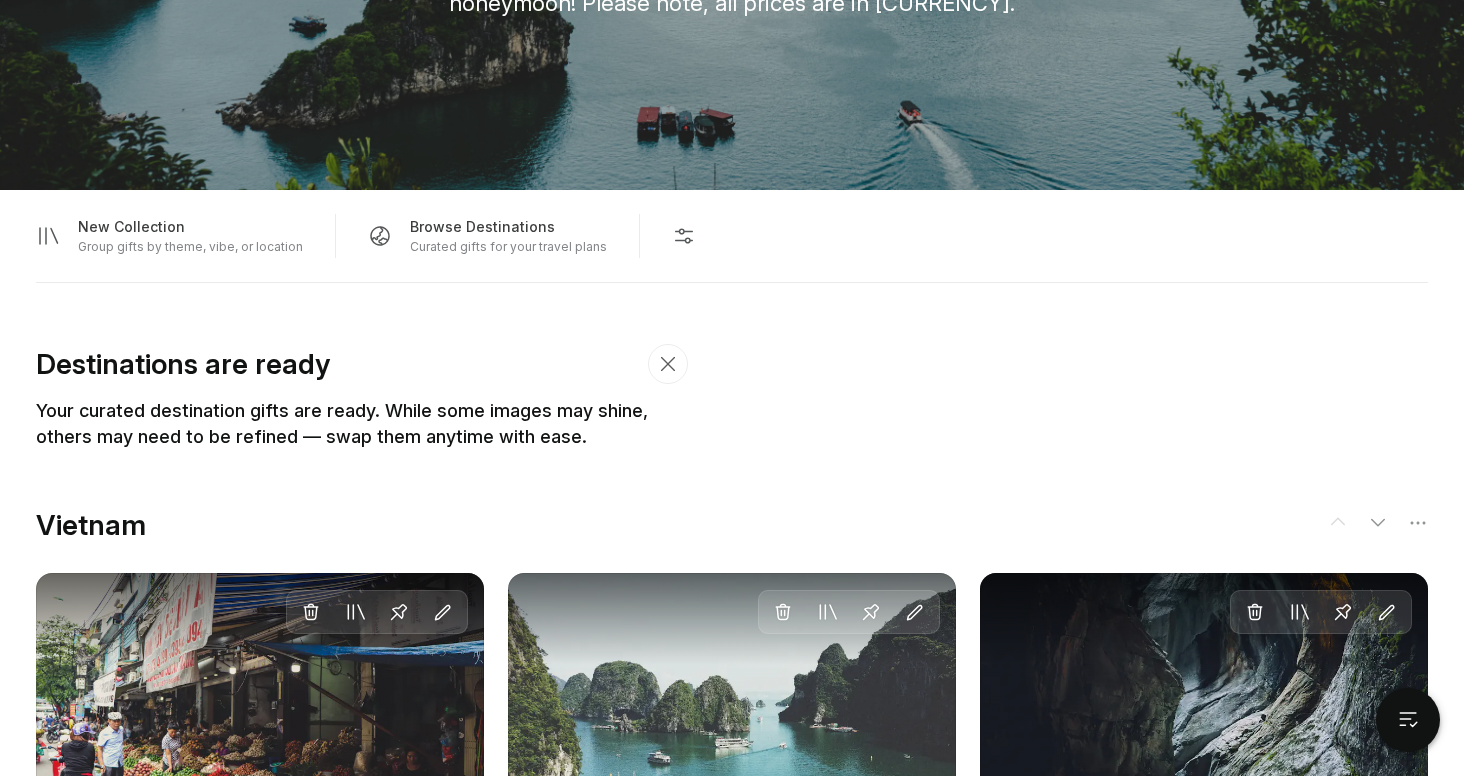 scroll, scrollTop: 902, scrollLeft: 0, axis: vertical 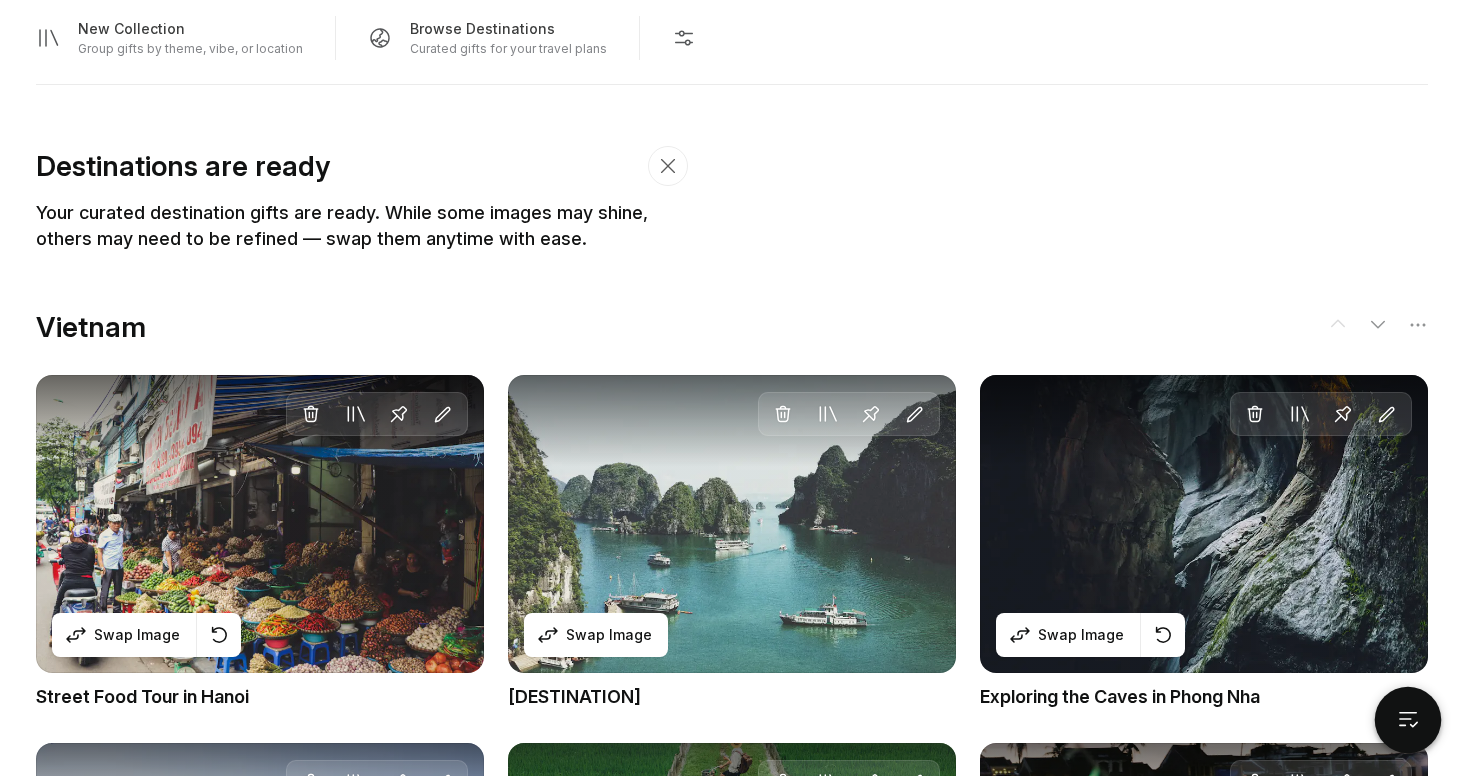 click at bounding box center [1408, 720] 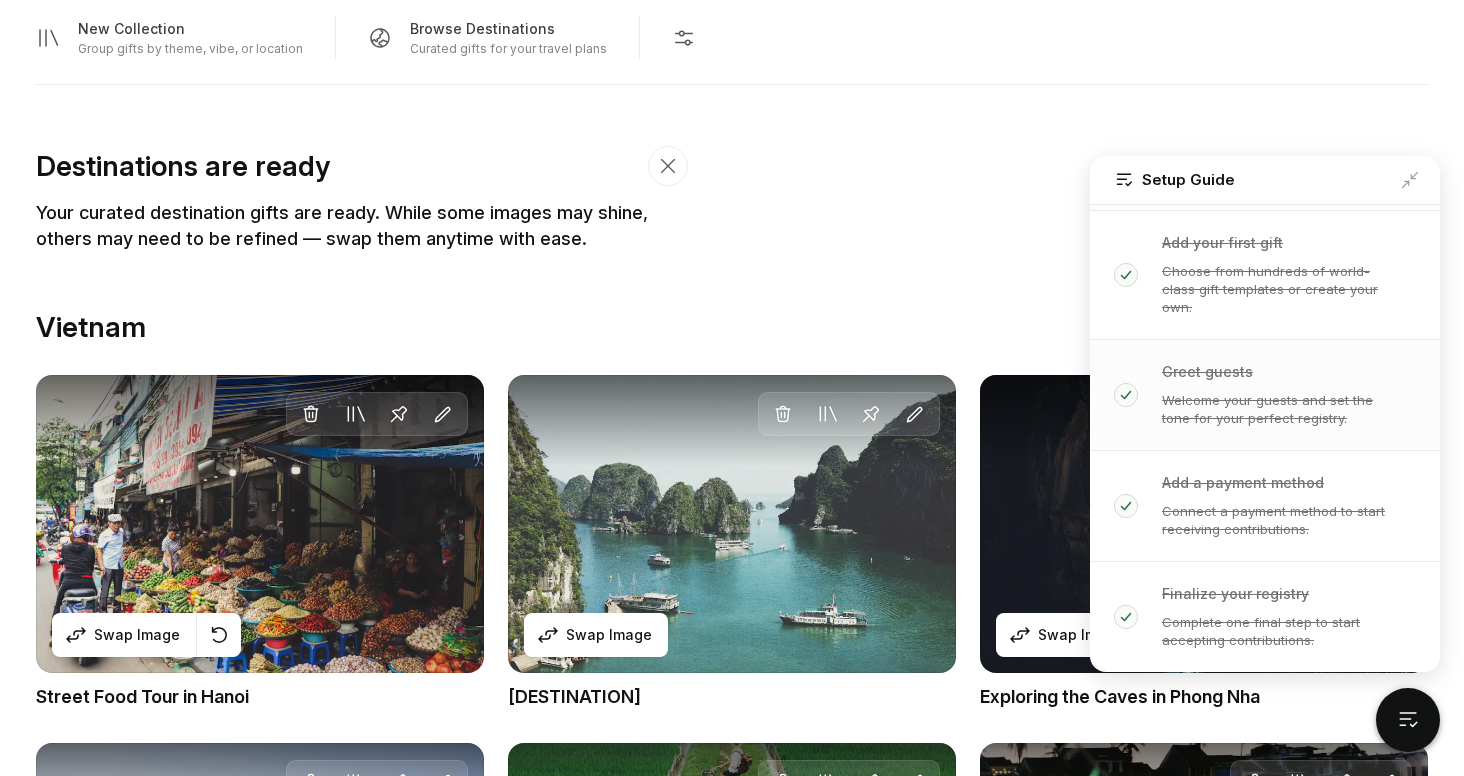 scroll, scrollTop: 119, scrollLeft: 0, axis: vertical 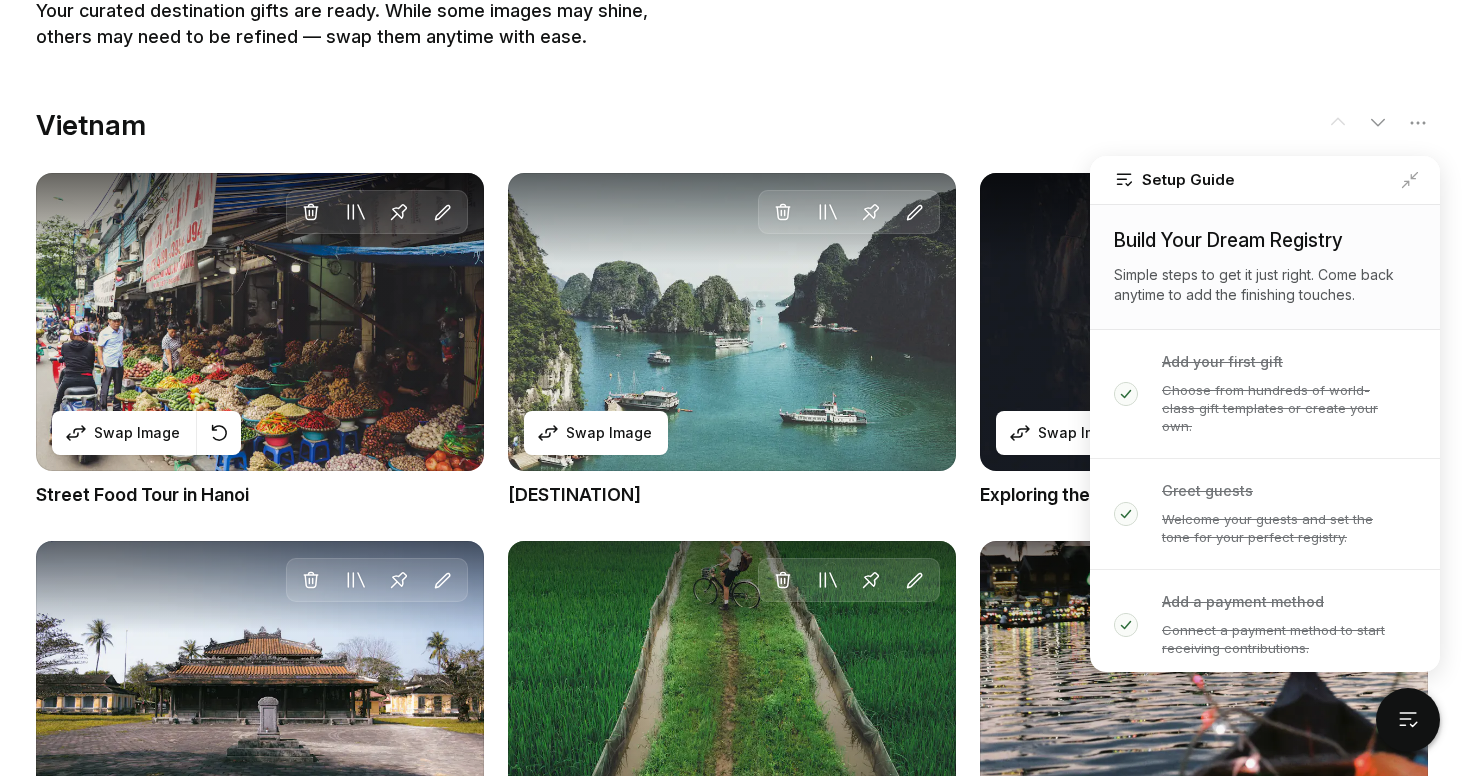 click on "Setup Guide" at bounding box center [1265, 180] 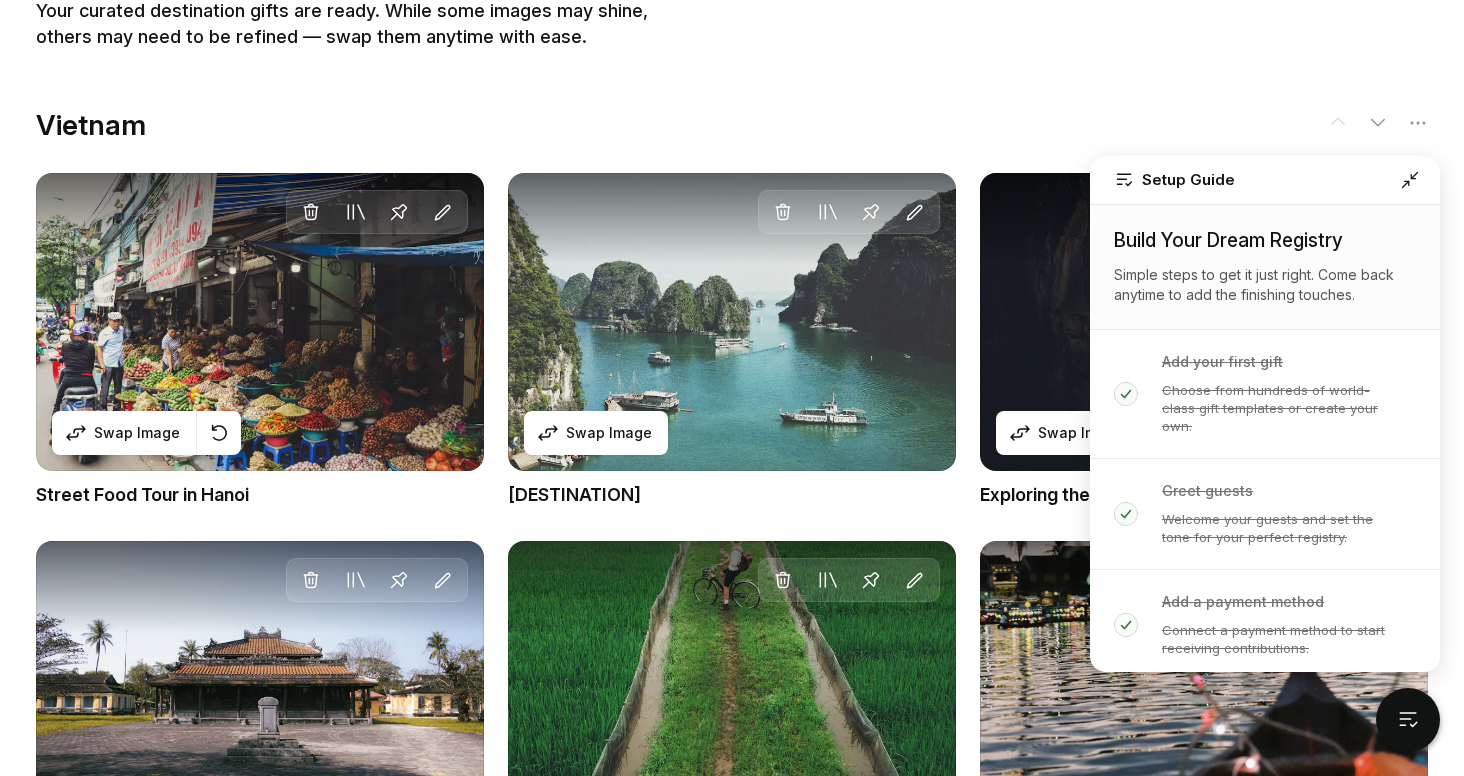 click at bounding box center (1410, 180) 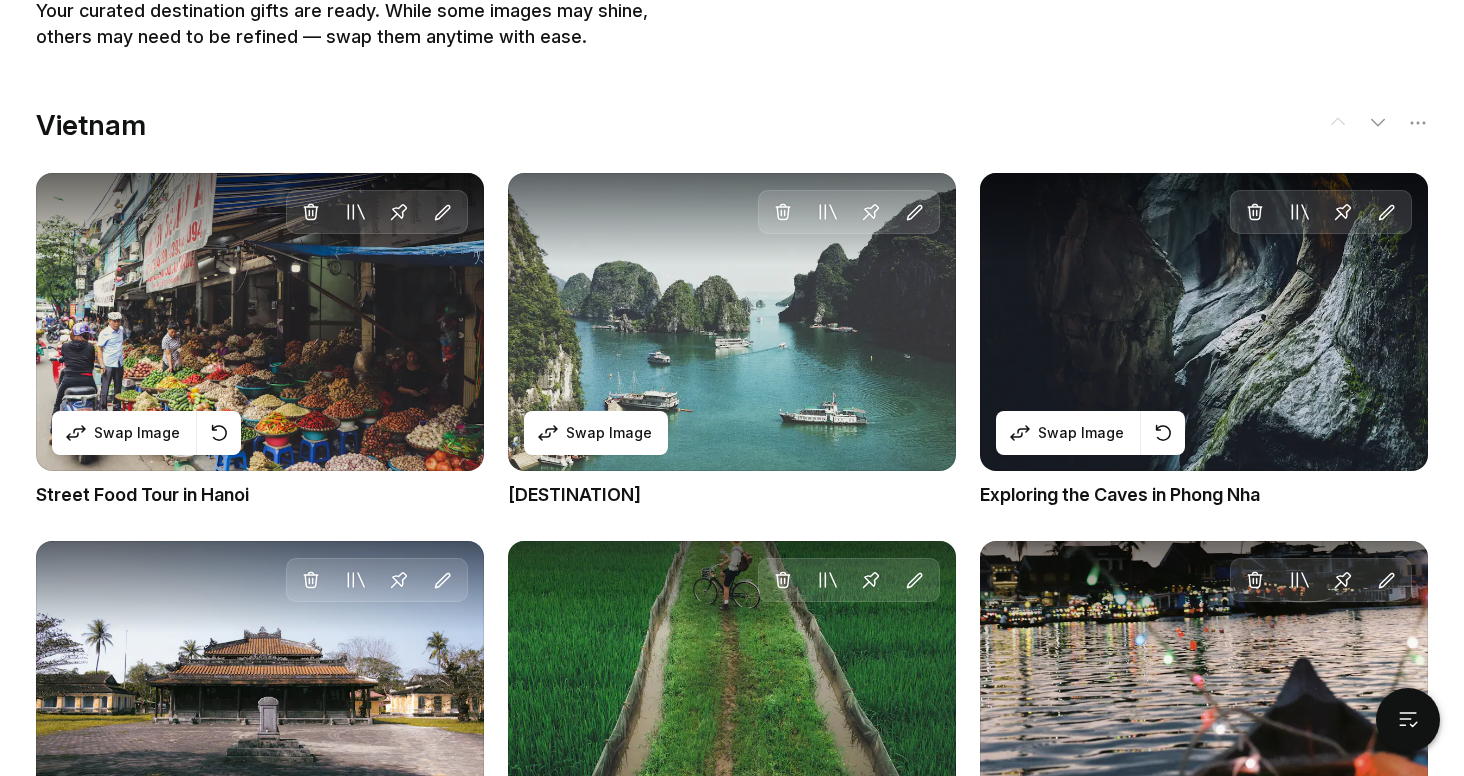 scroll, scrollTop: 1047, scrollLeft: 0, axis: vertical 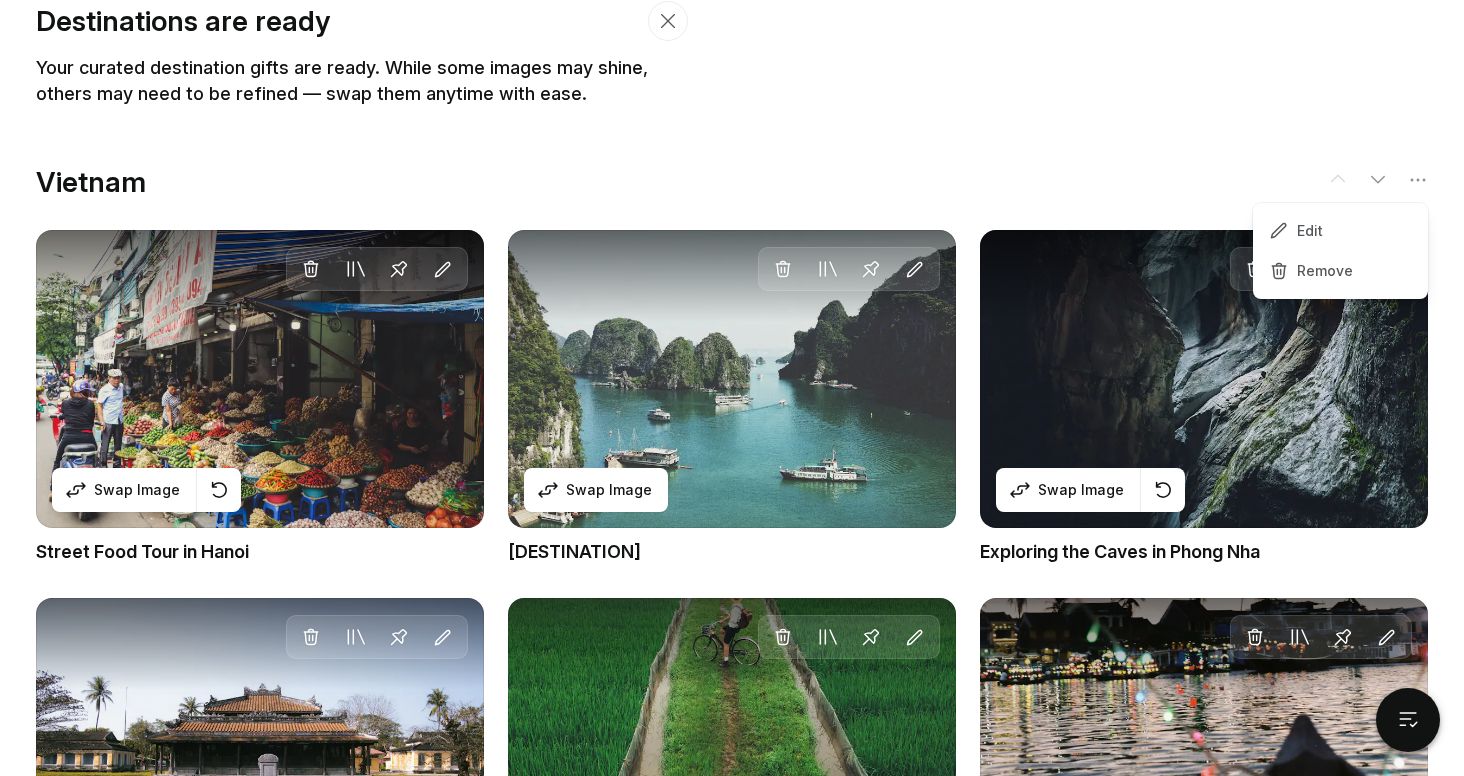 click at bounding box center (1418, 180) 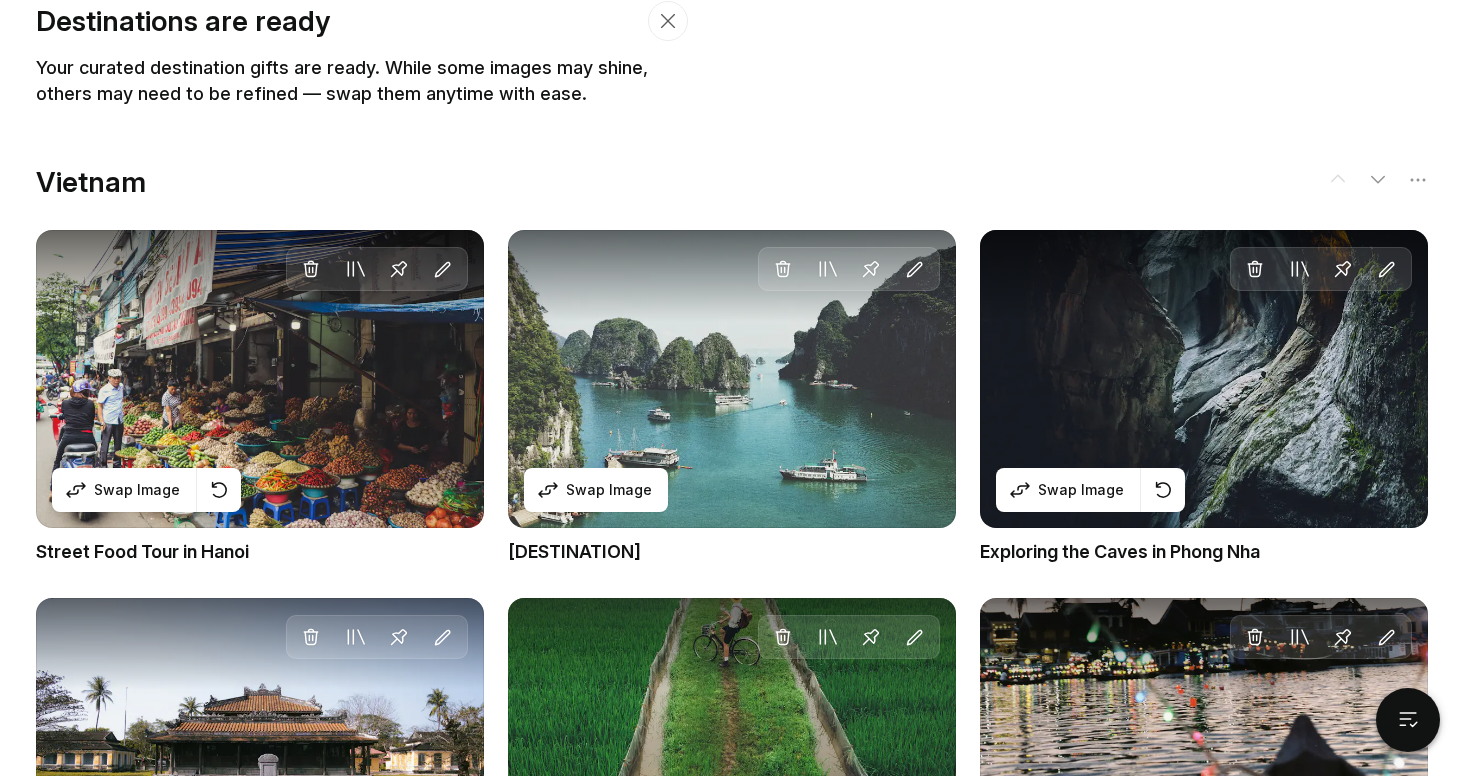 click on "New Collection
Browse Destinations
Display gift amount
Currency
Recommended ammount
New Collection" at bounding box center [732, 3058] 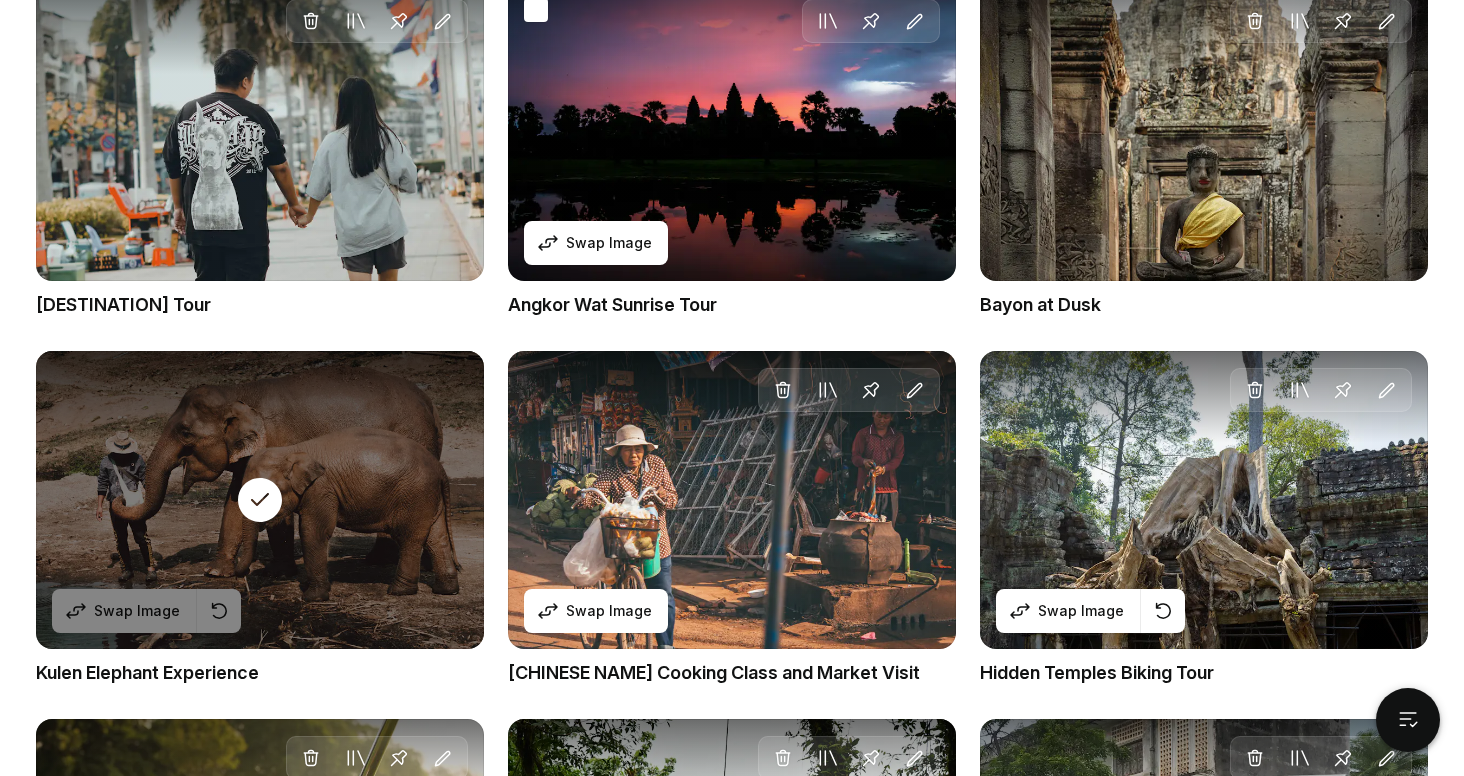 scroll, scrollTop: 3184, scrollLeft: 0, axis: vertical 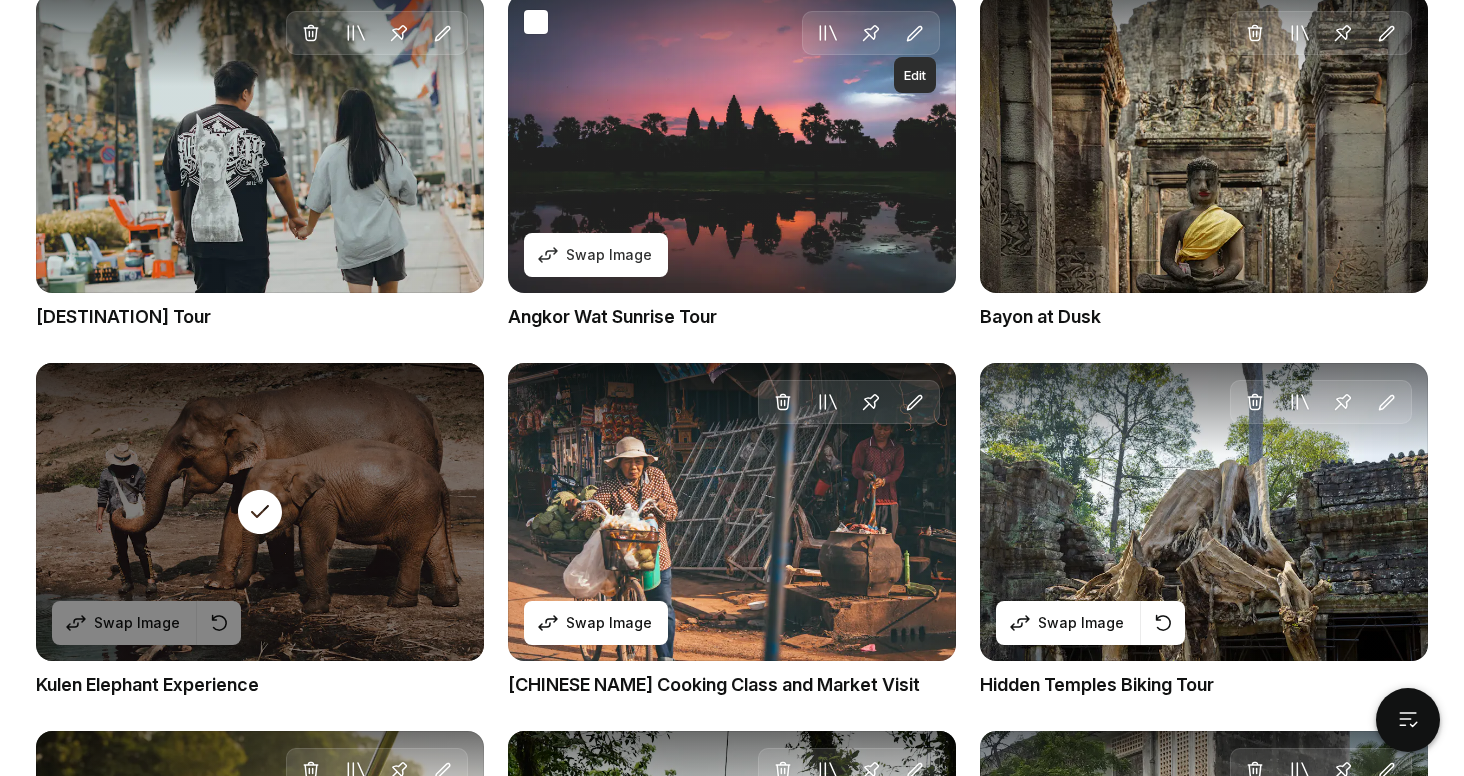 click at bounding box center (915, 34) 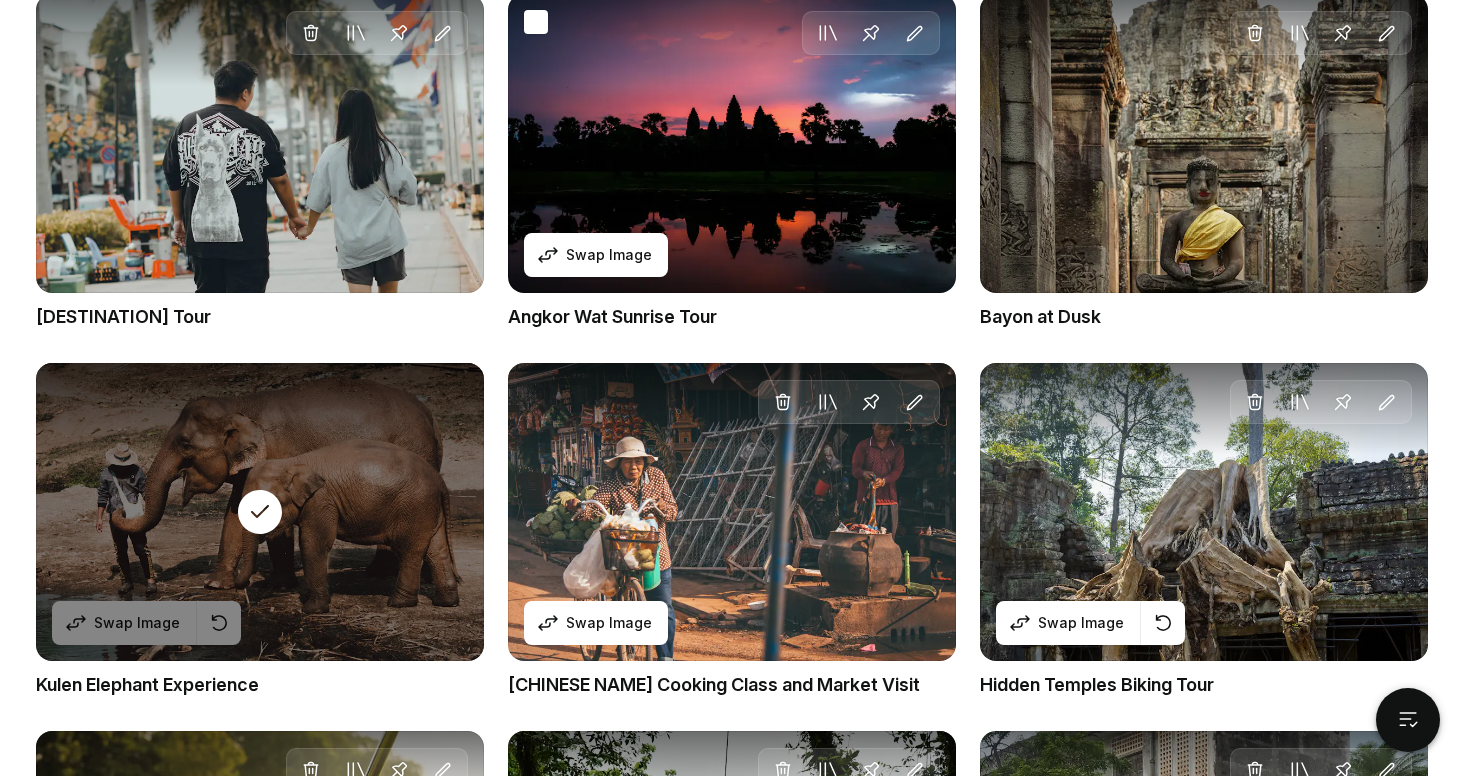 scroll, scrollTop: 0, scrollLeft: 0, axis: both 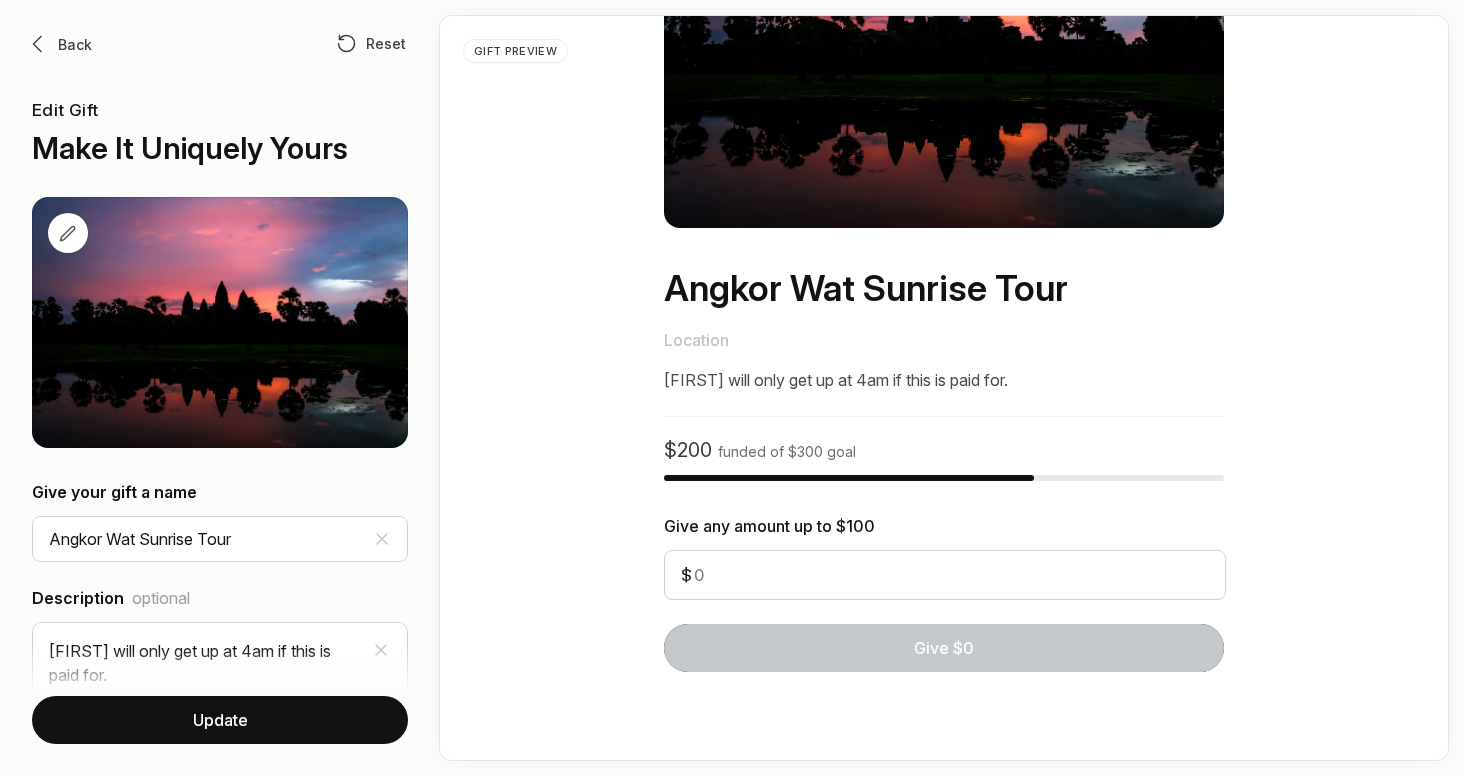 click on "$200
funded of $300 goal" at bounding box center (944, 429) 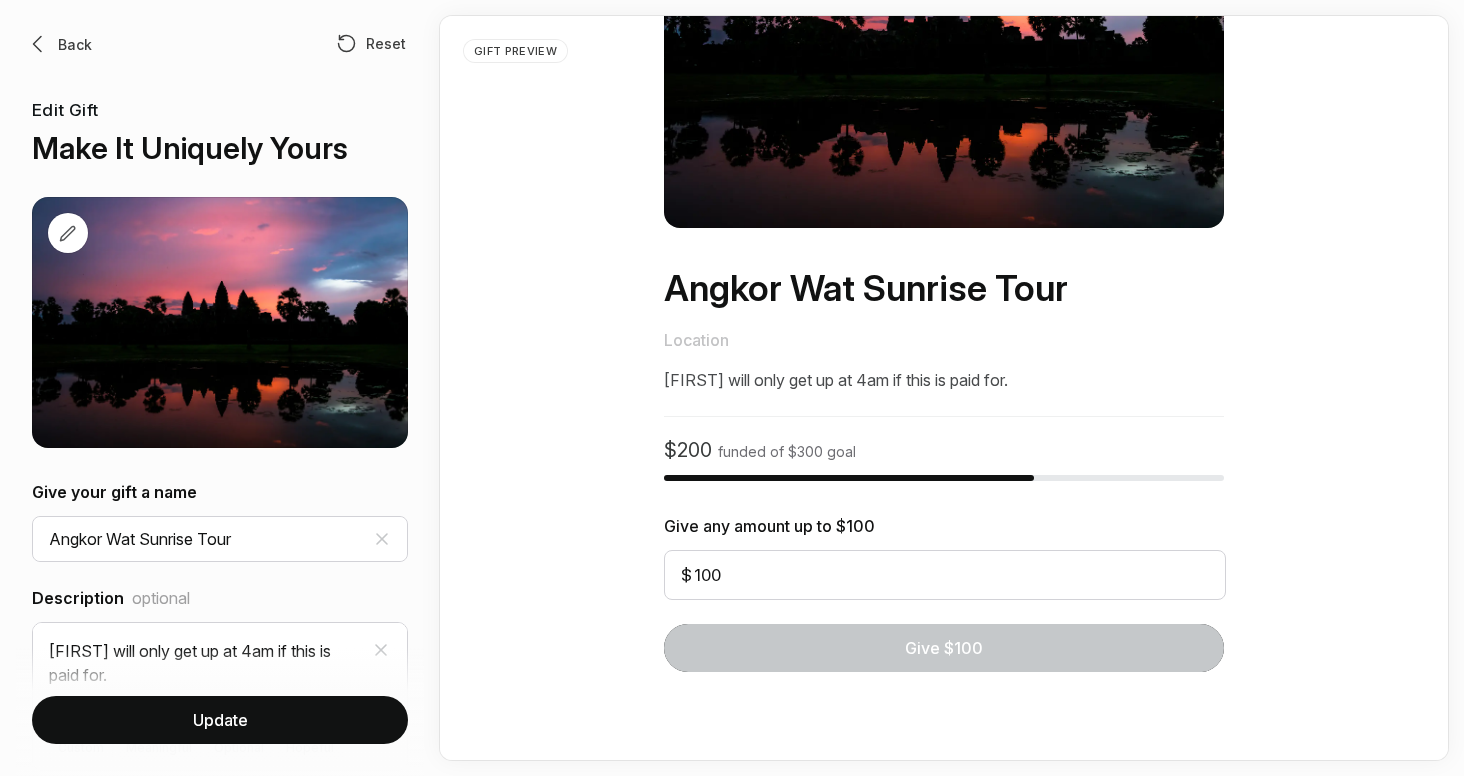type on "100" 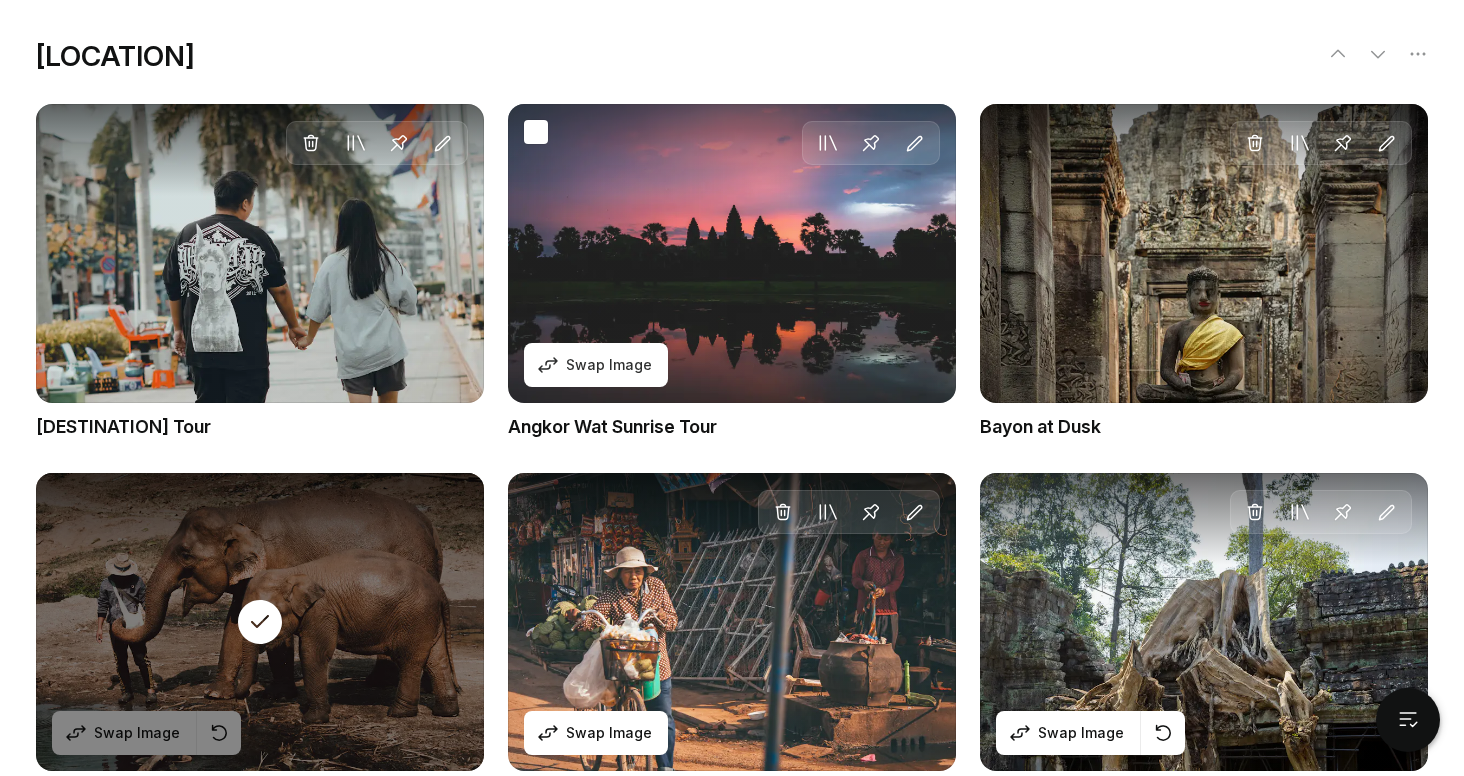 scroll, scrollTop: 3108, scrollLeft: 0, axis: vertical 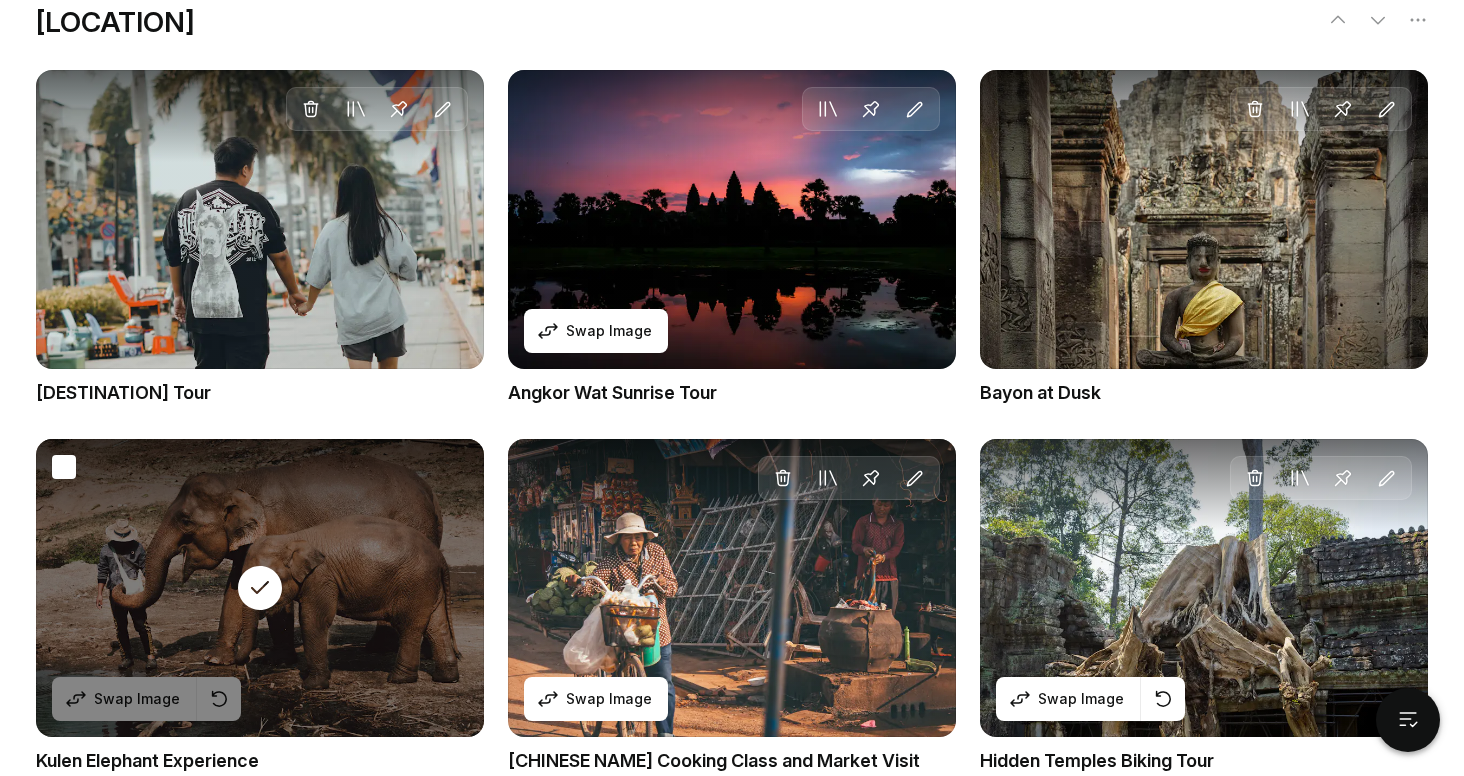 click at bounding box center (260, 588) 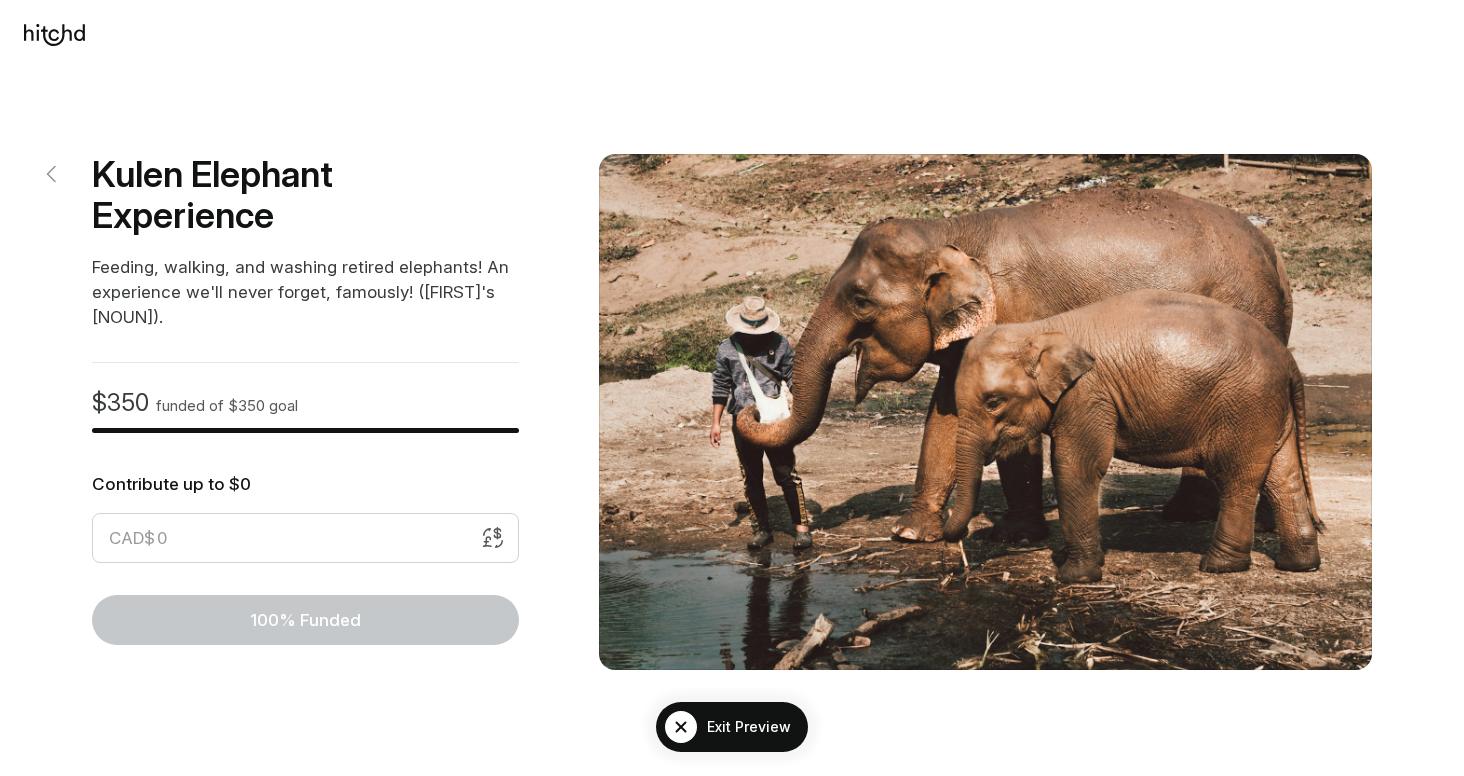 click at bounding box center (52, 174) 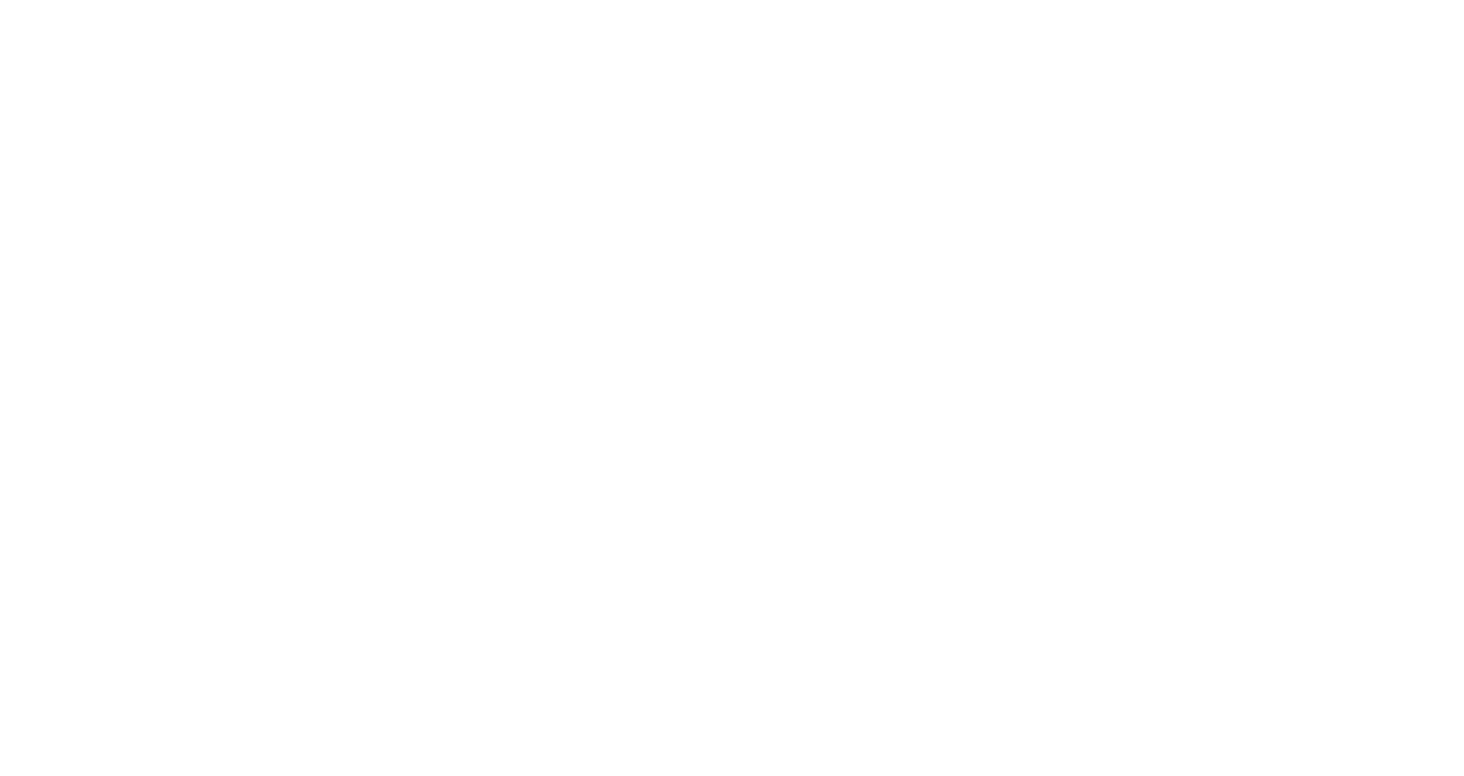 scroll, scrollTop: 0, scrollLeft: 0, axis: both 